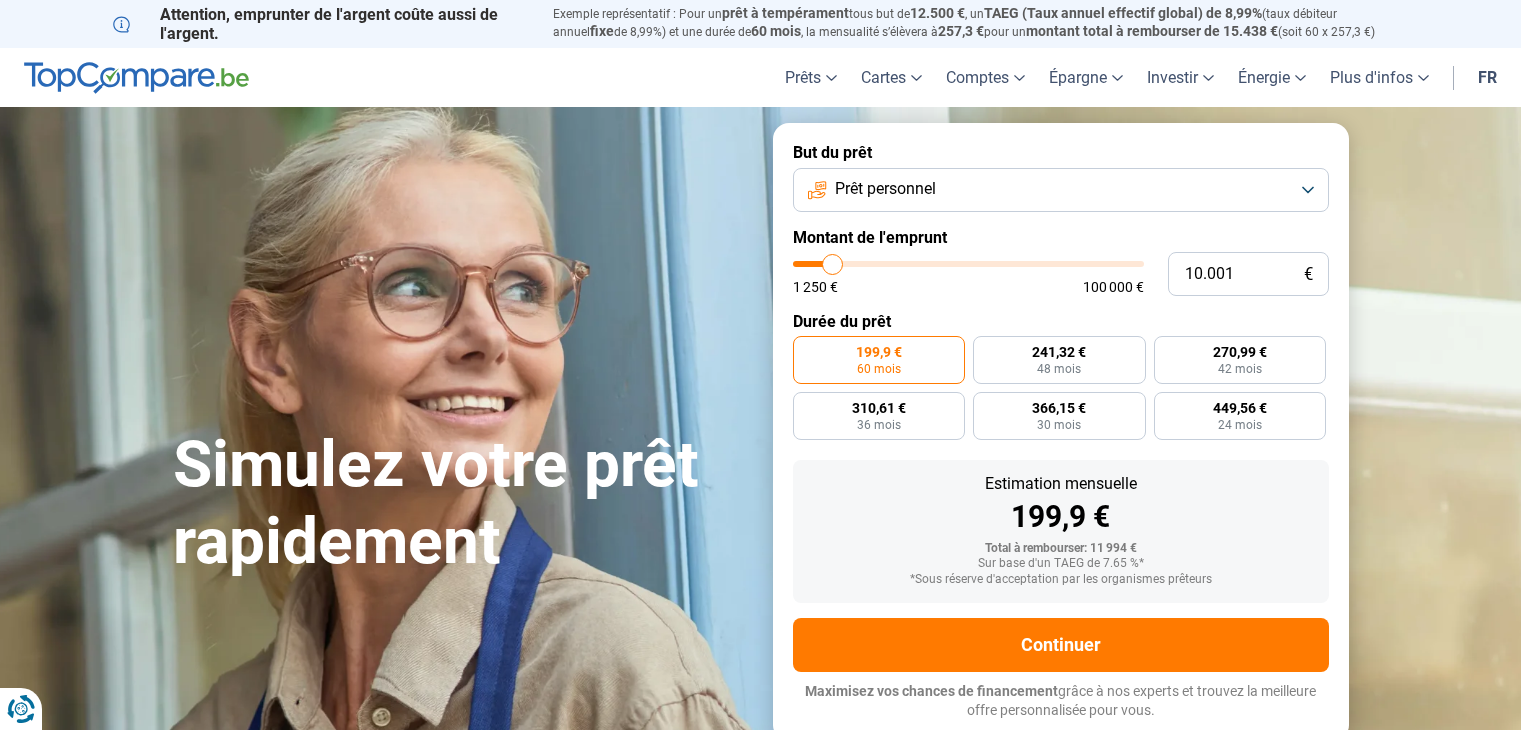 scroll, scrollTop: 0, scrollLeft: 0, axis: both 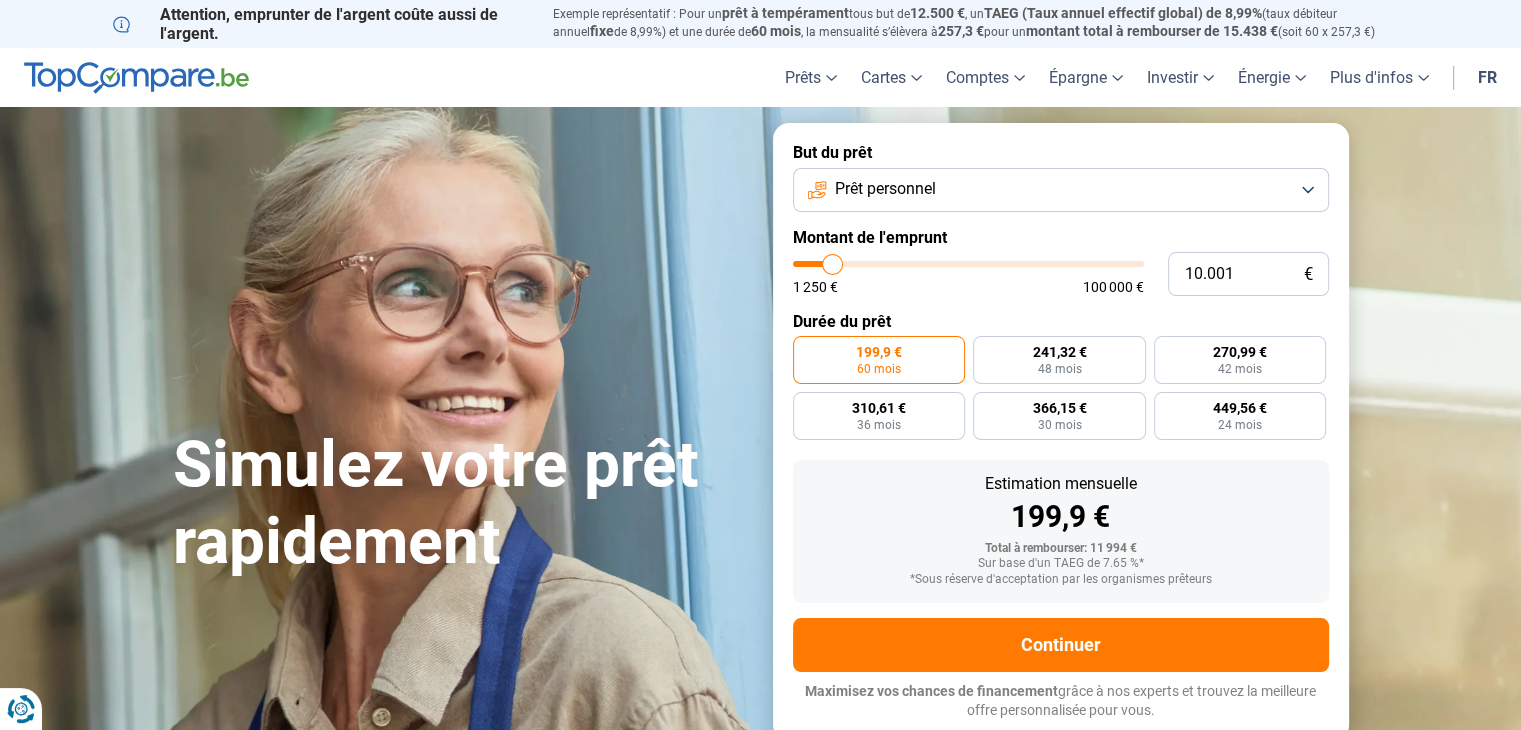 type on "22.250" 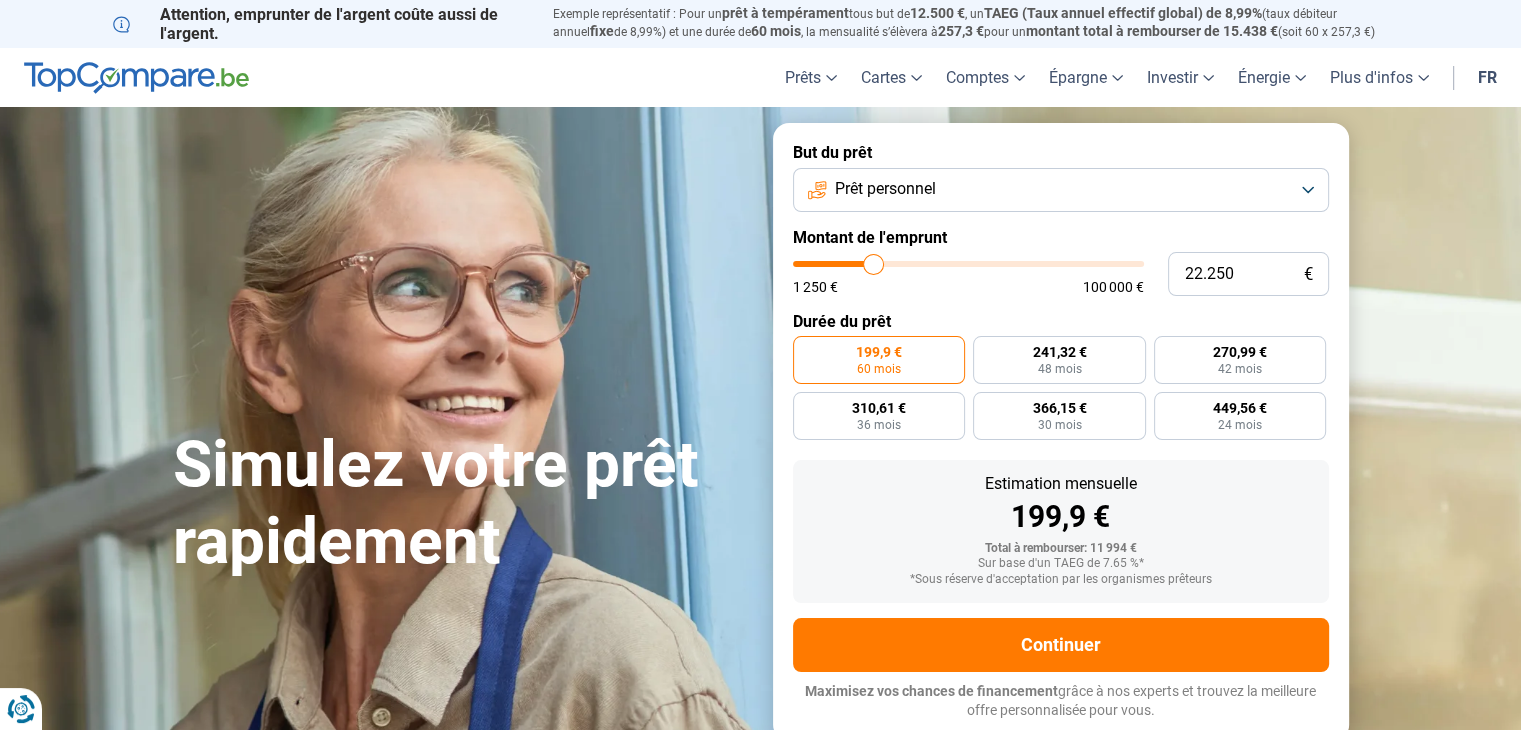 type on "26.250" 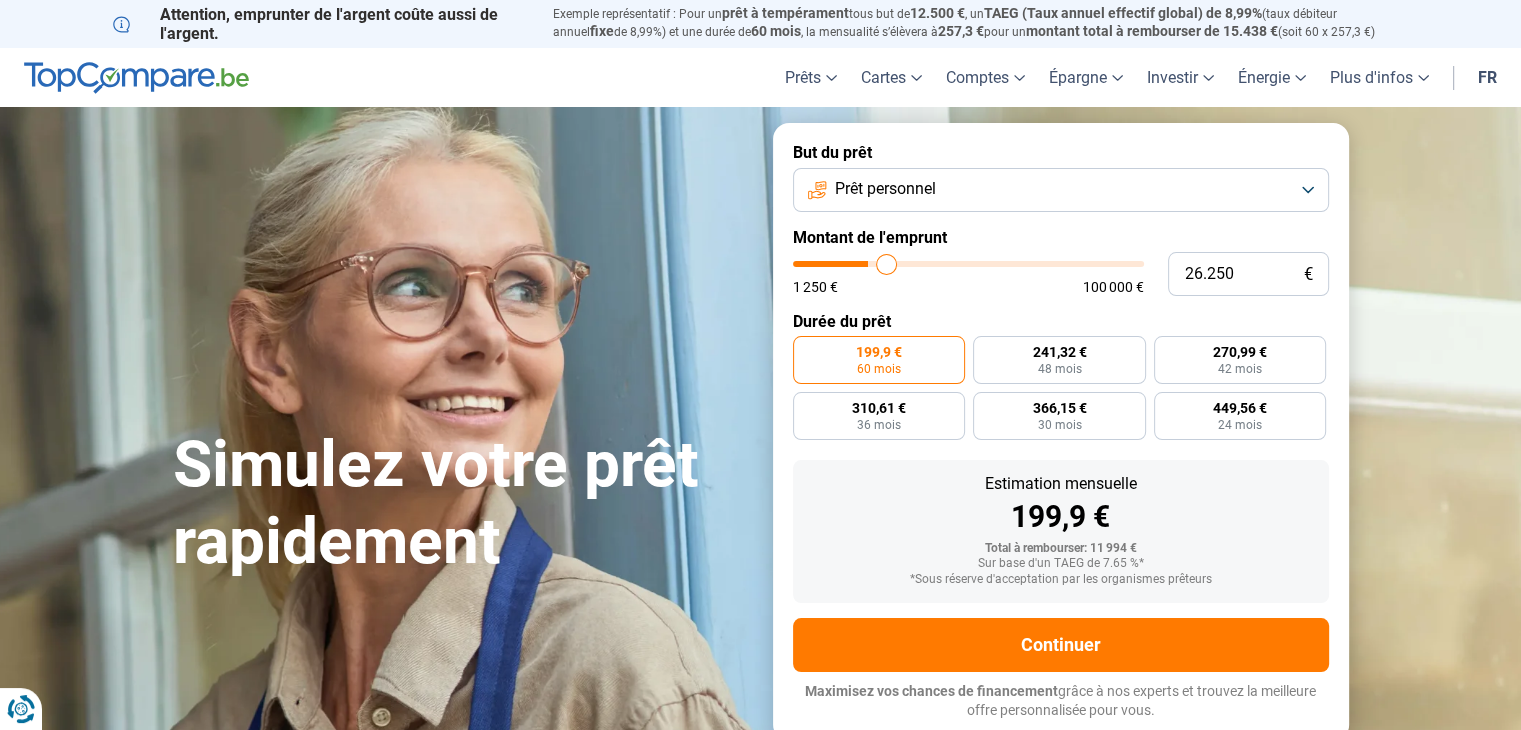 type on "30.000" 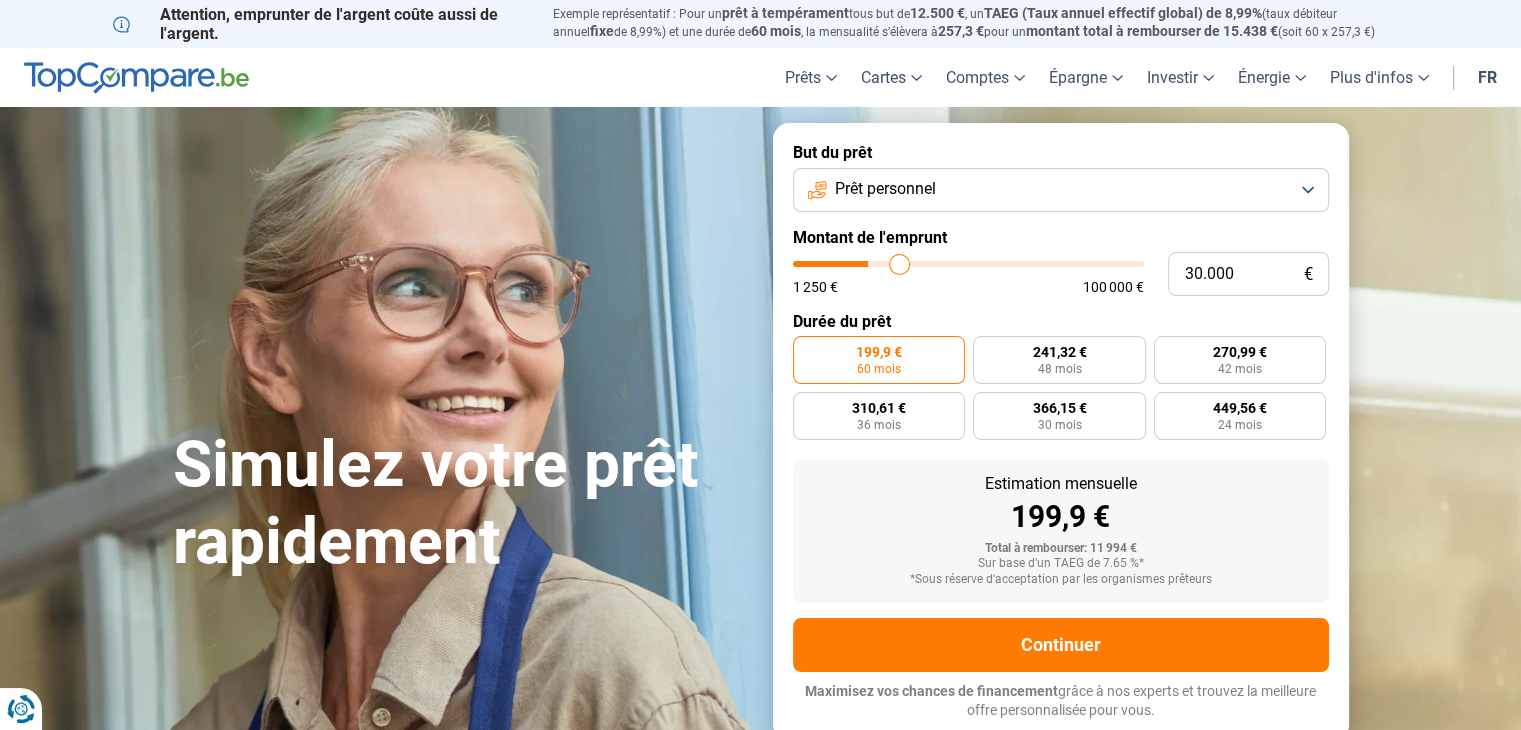 type on "34.000" 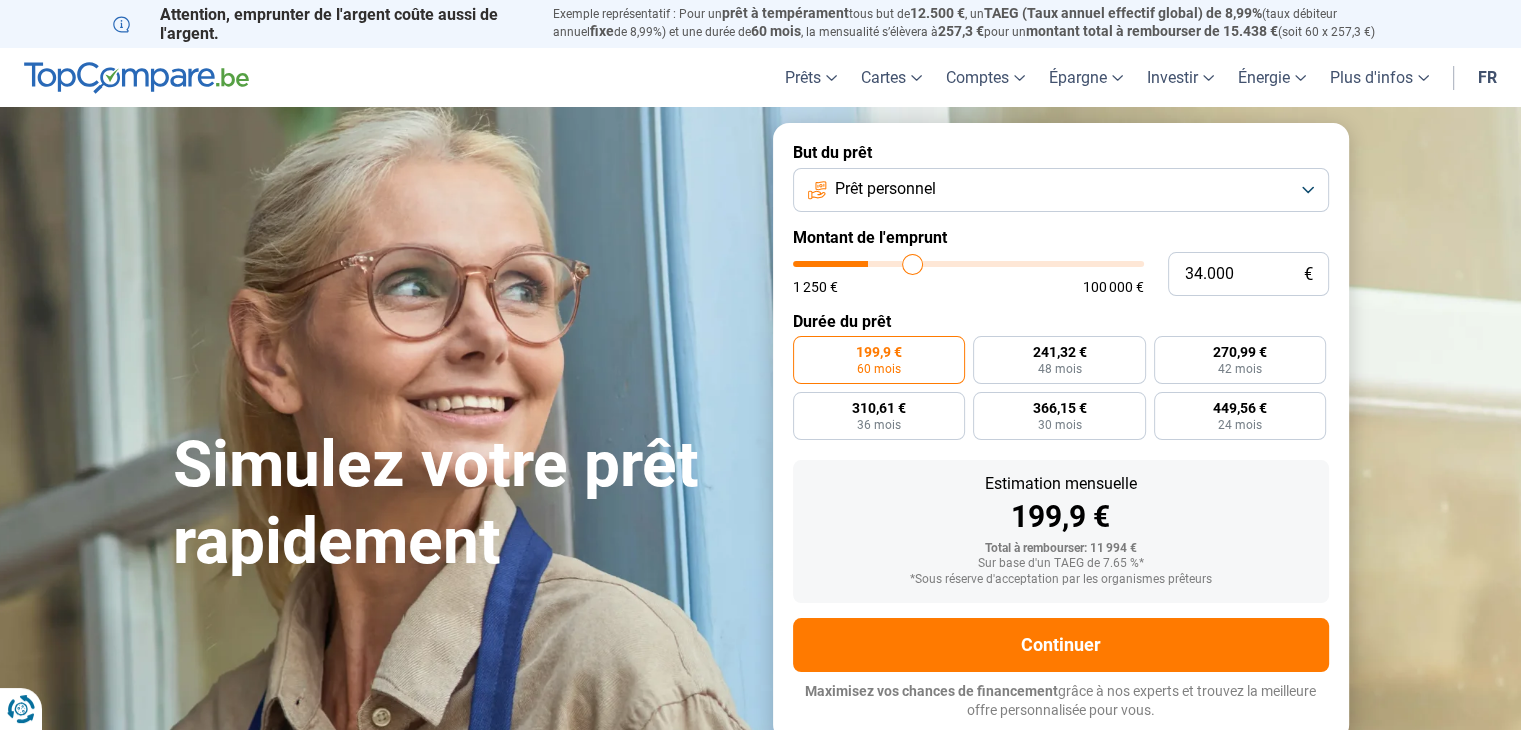 type on "39.000" 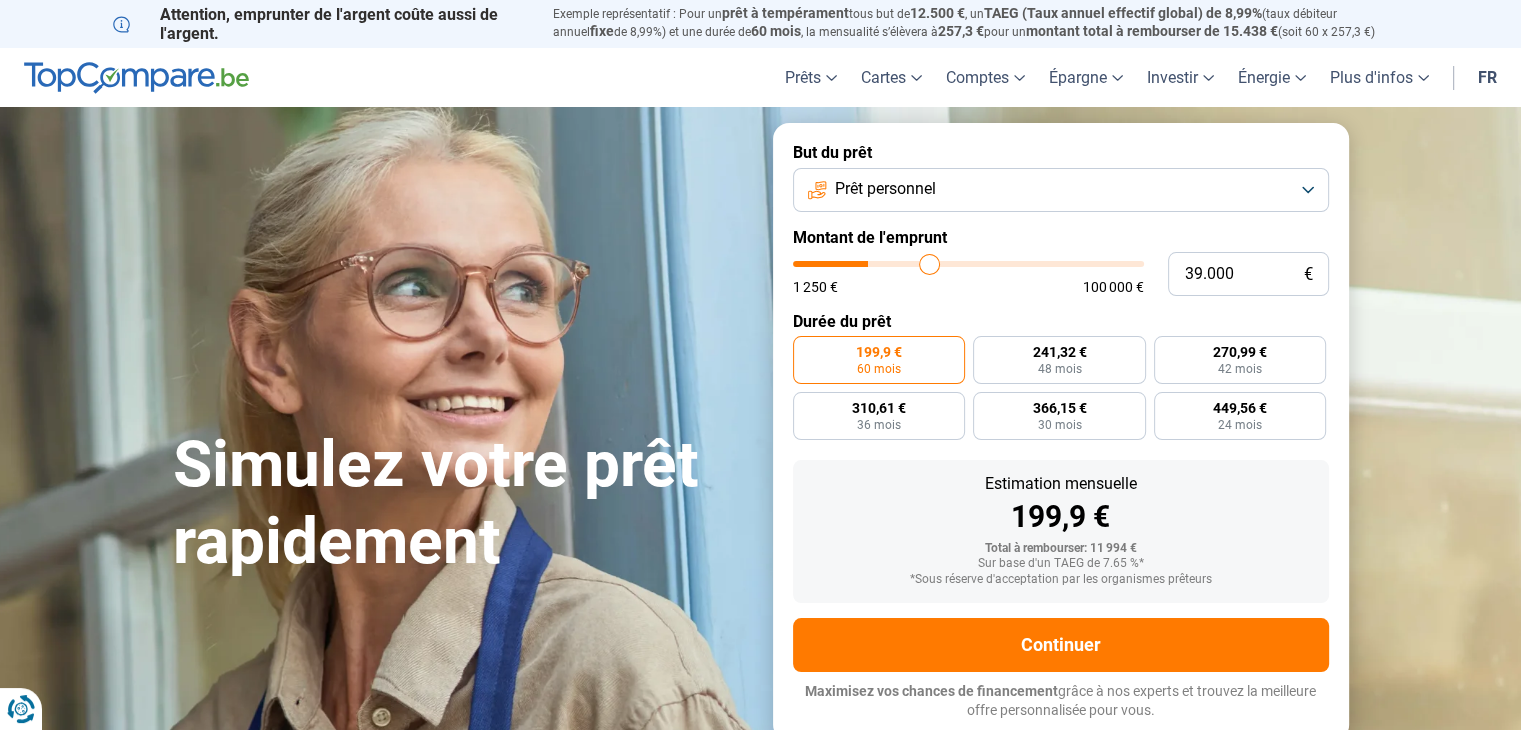 type on "41.750" 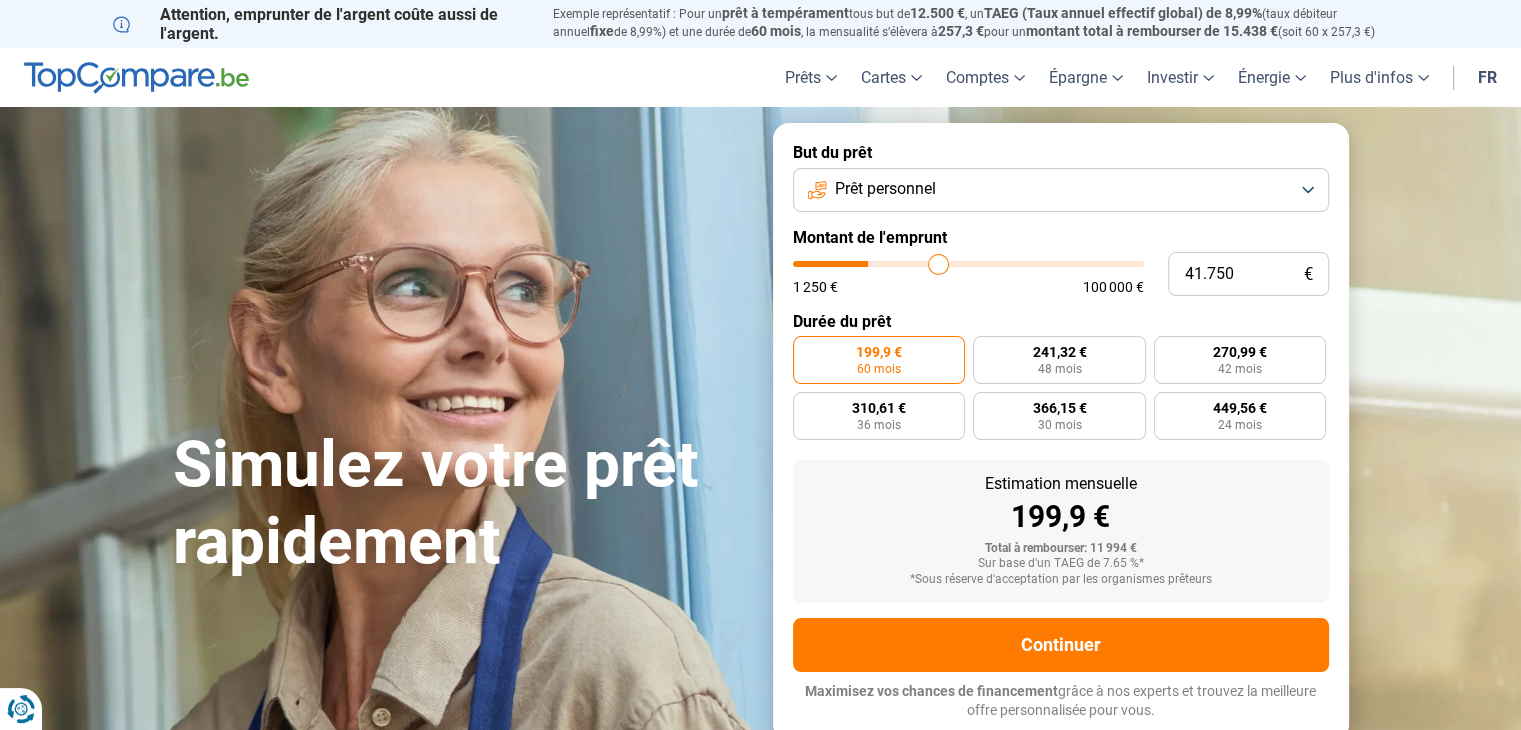 type on "44.250" 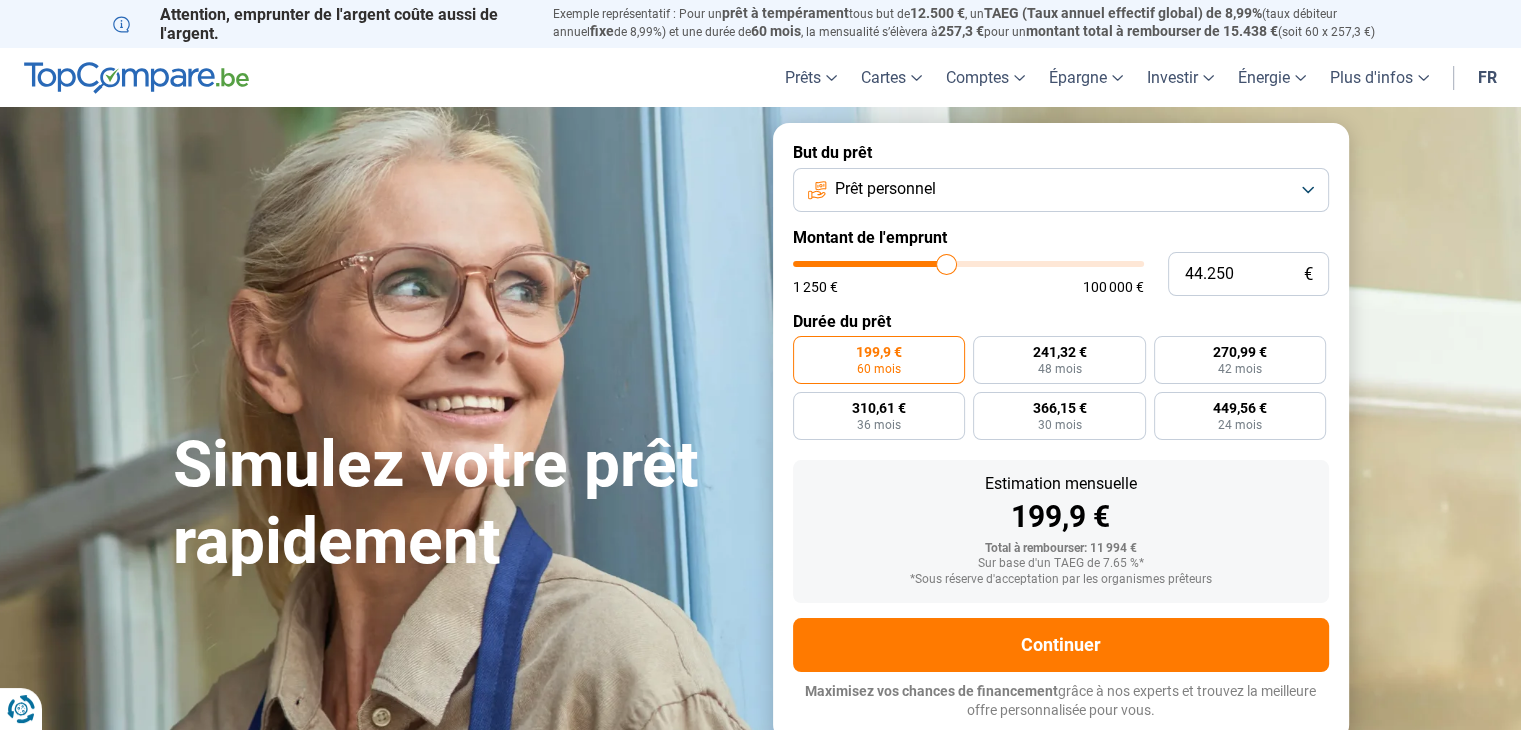 type on "45.000" 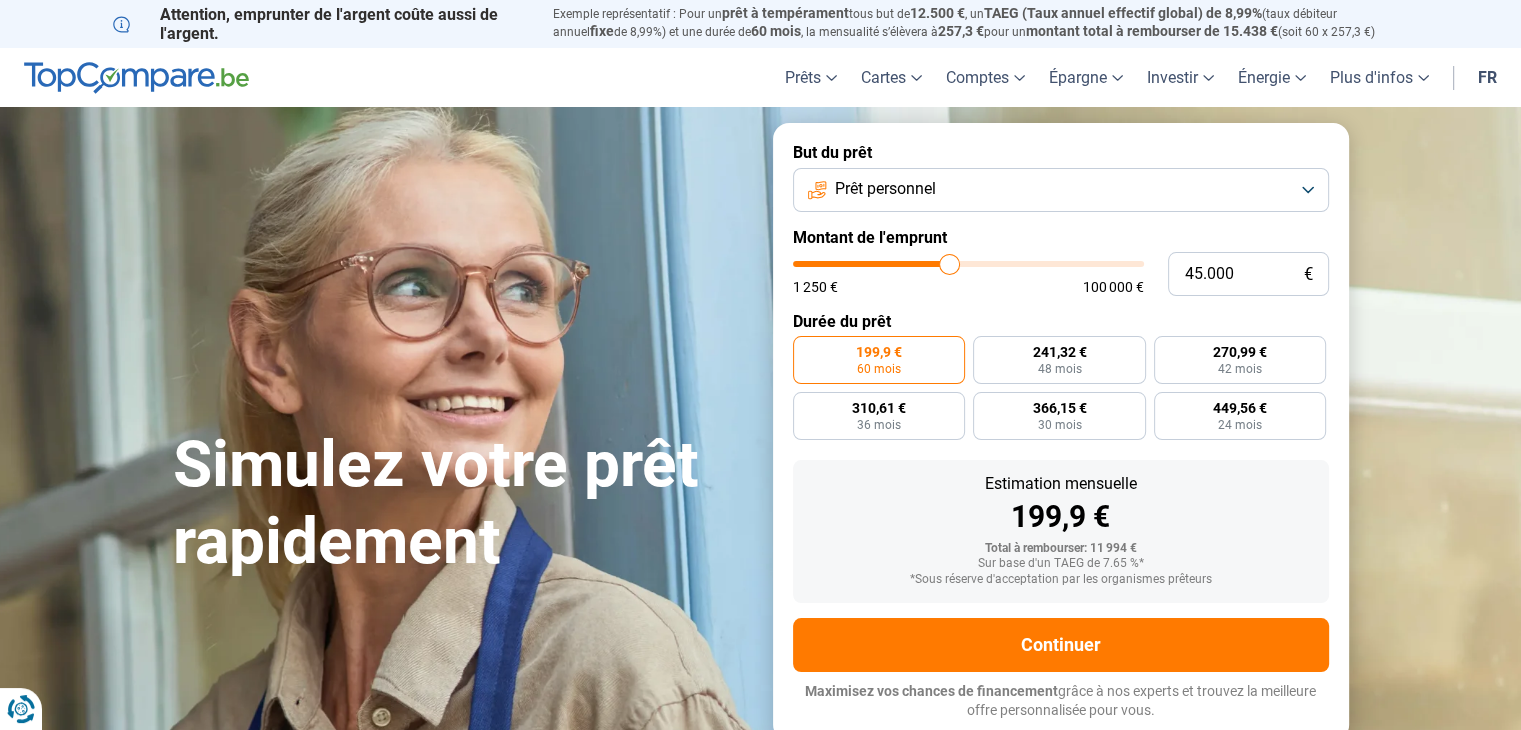 type on "48.000" 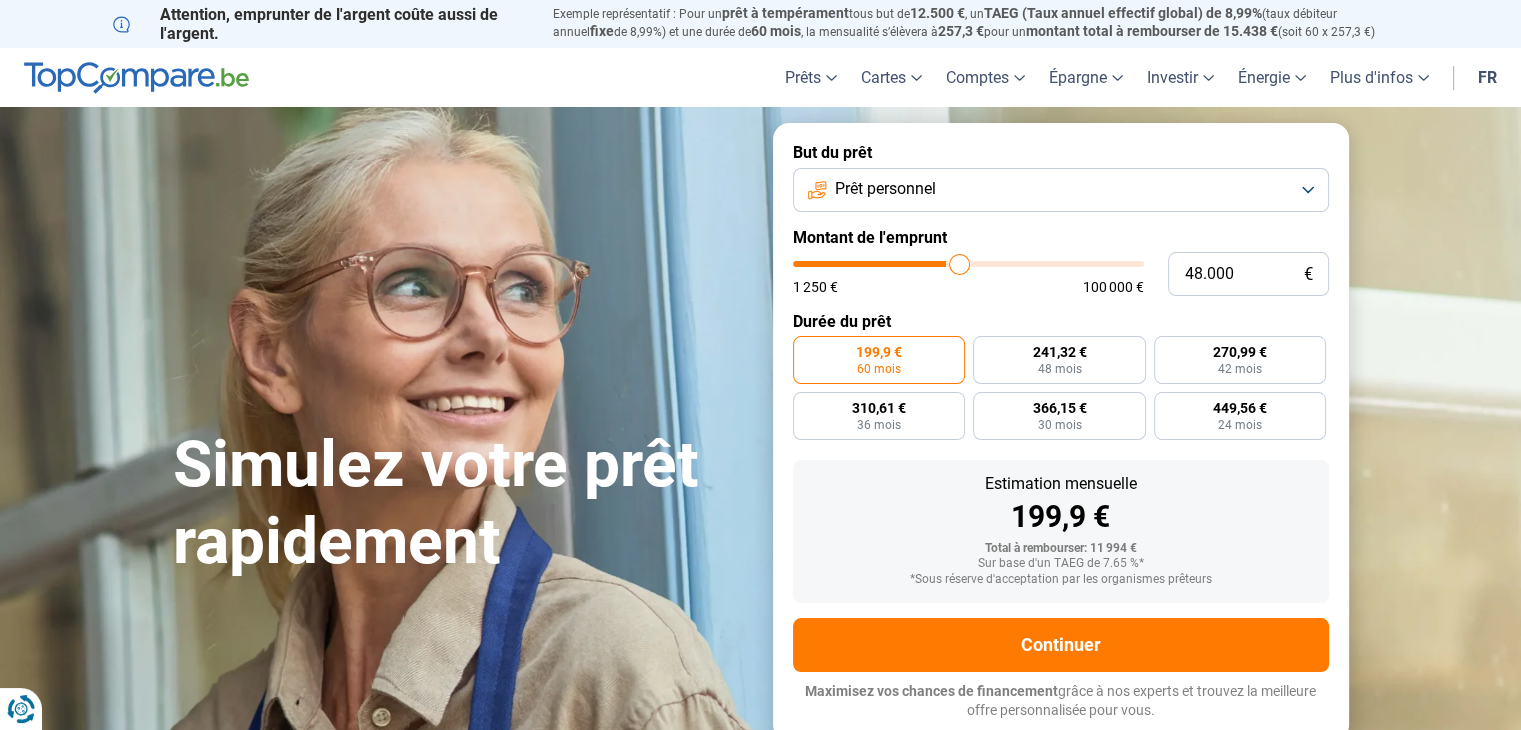 type on "55.000" 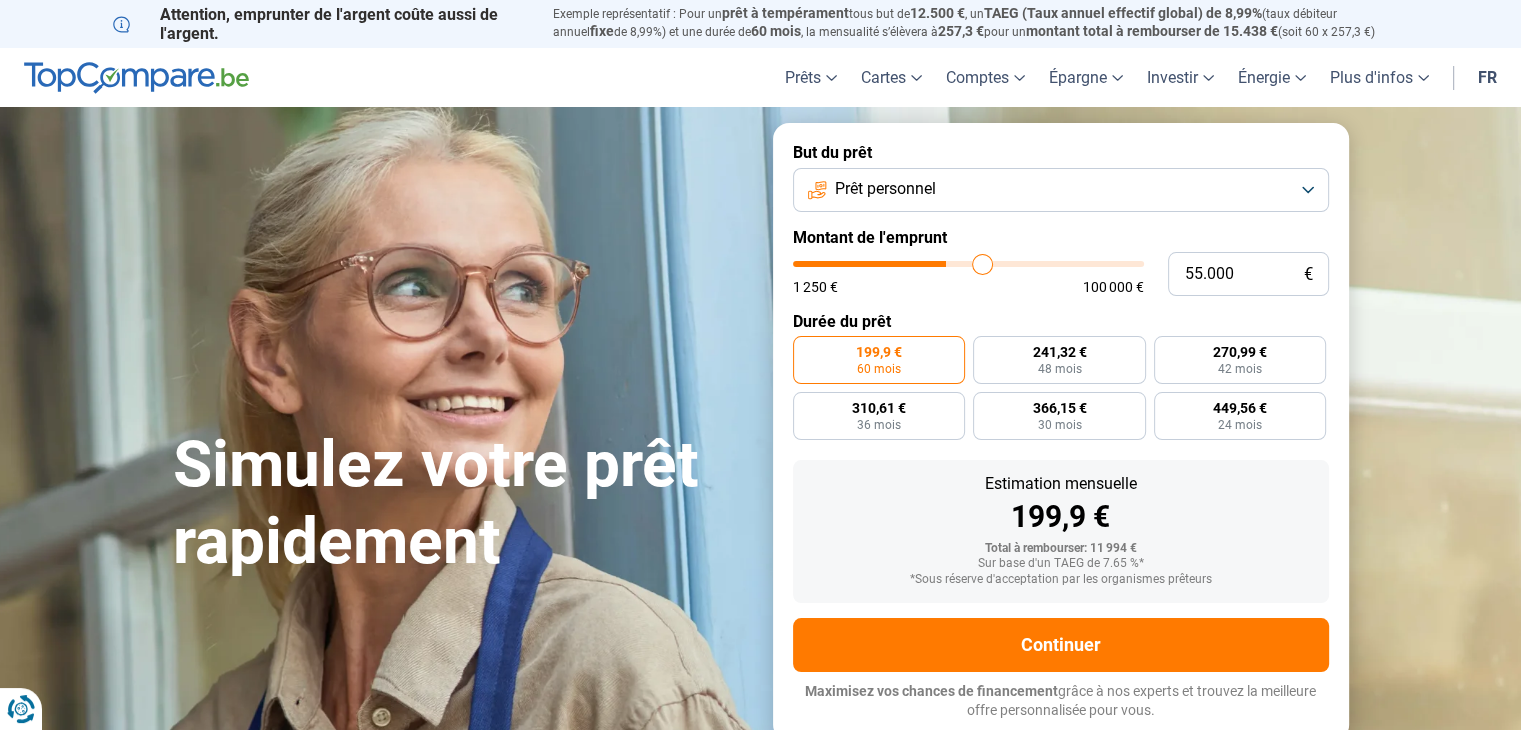 type on "59.000" 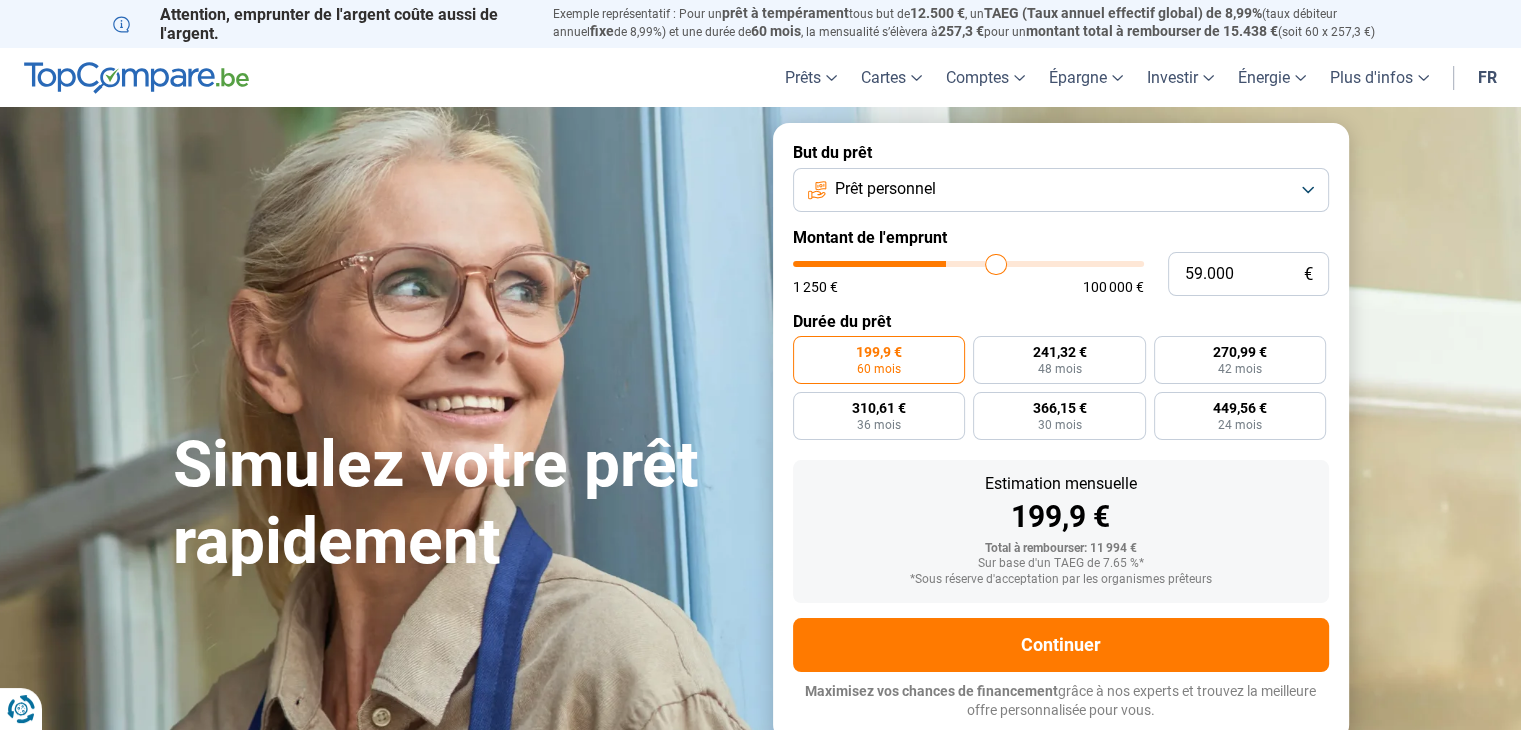 type on "64.500" 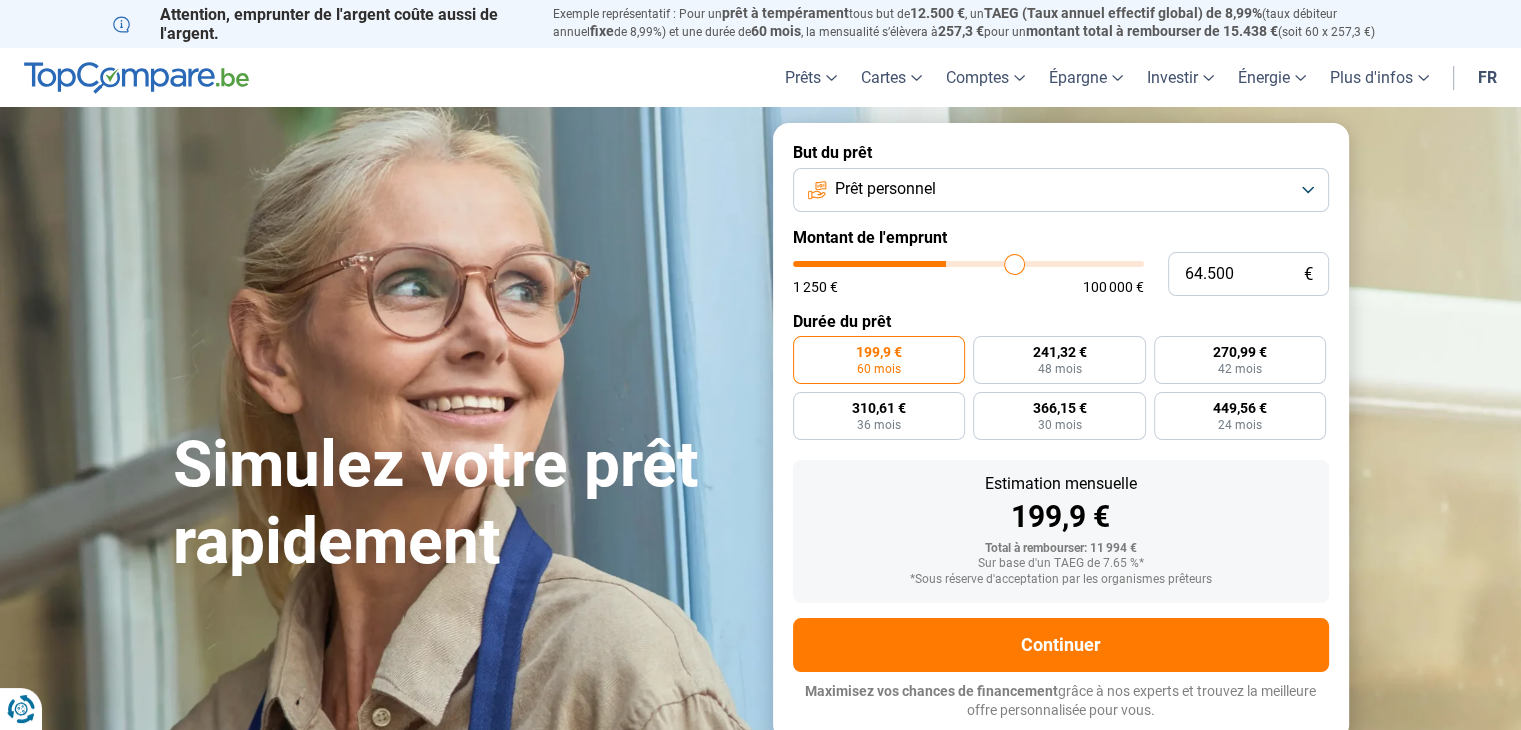type on "66.500" 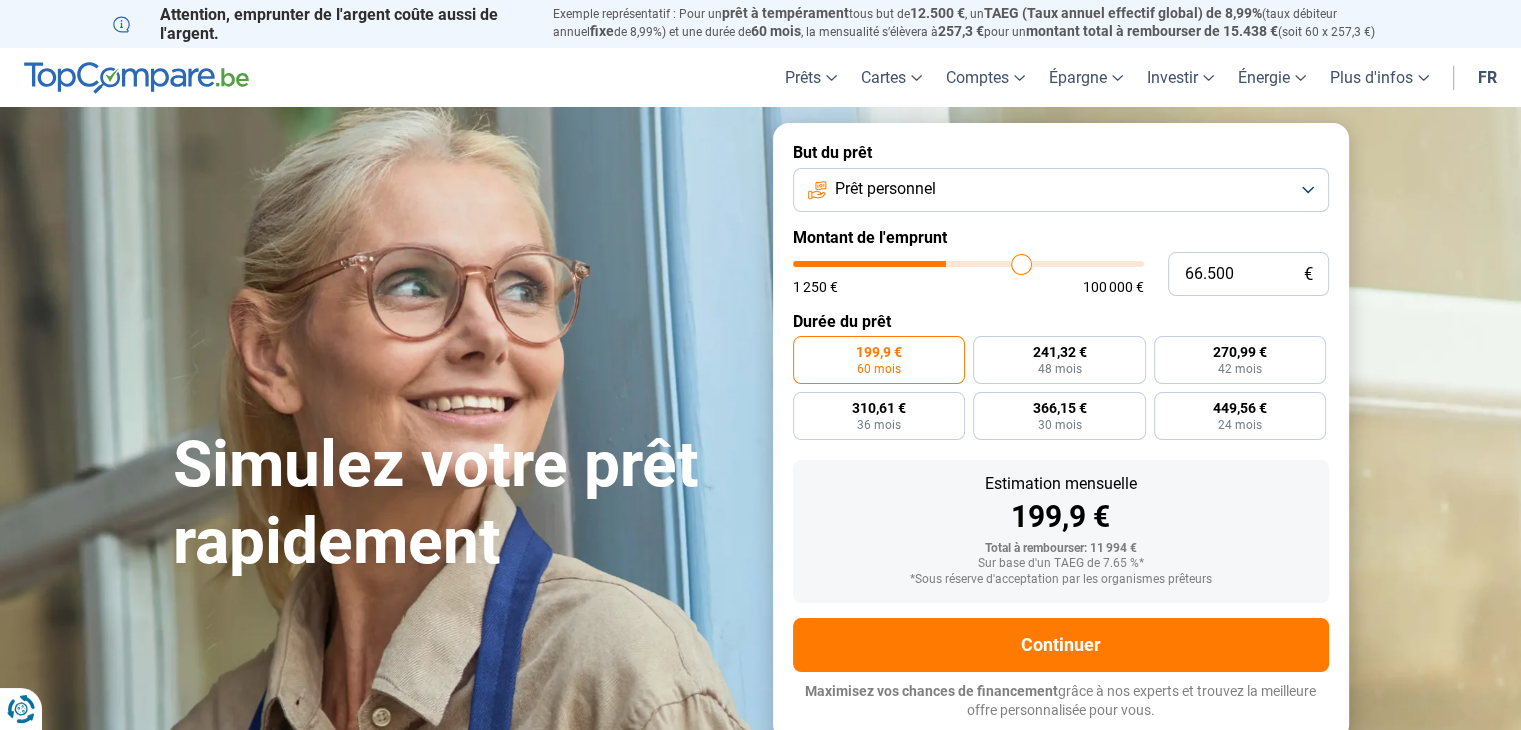 type on "68.500" 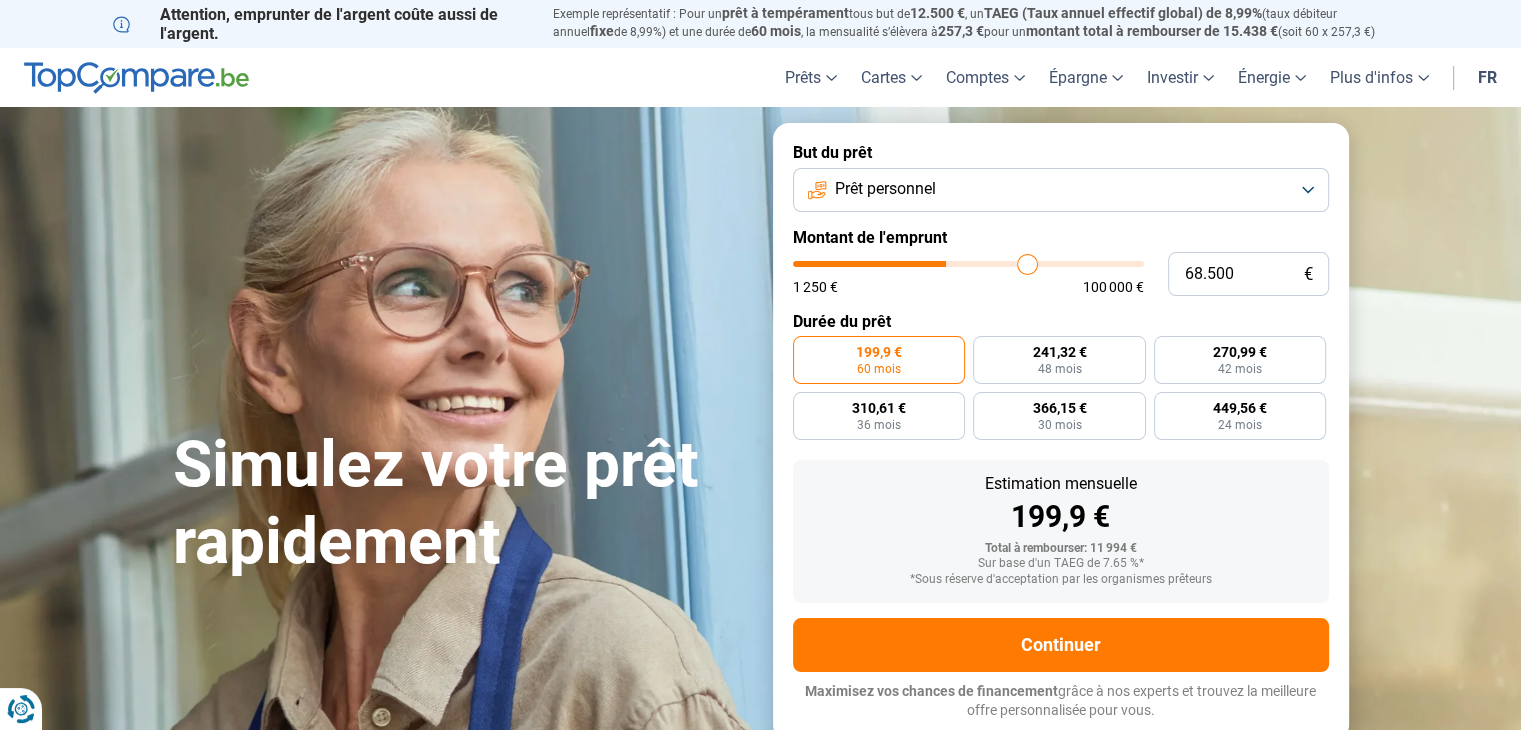 type on "70.000" 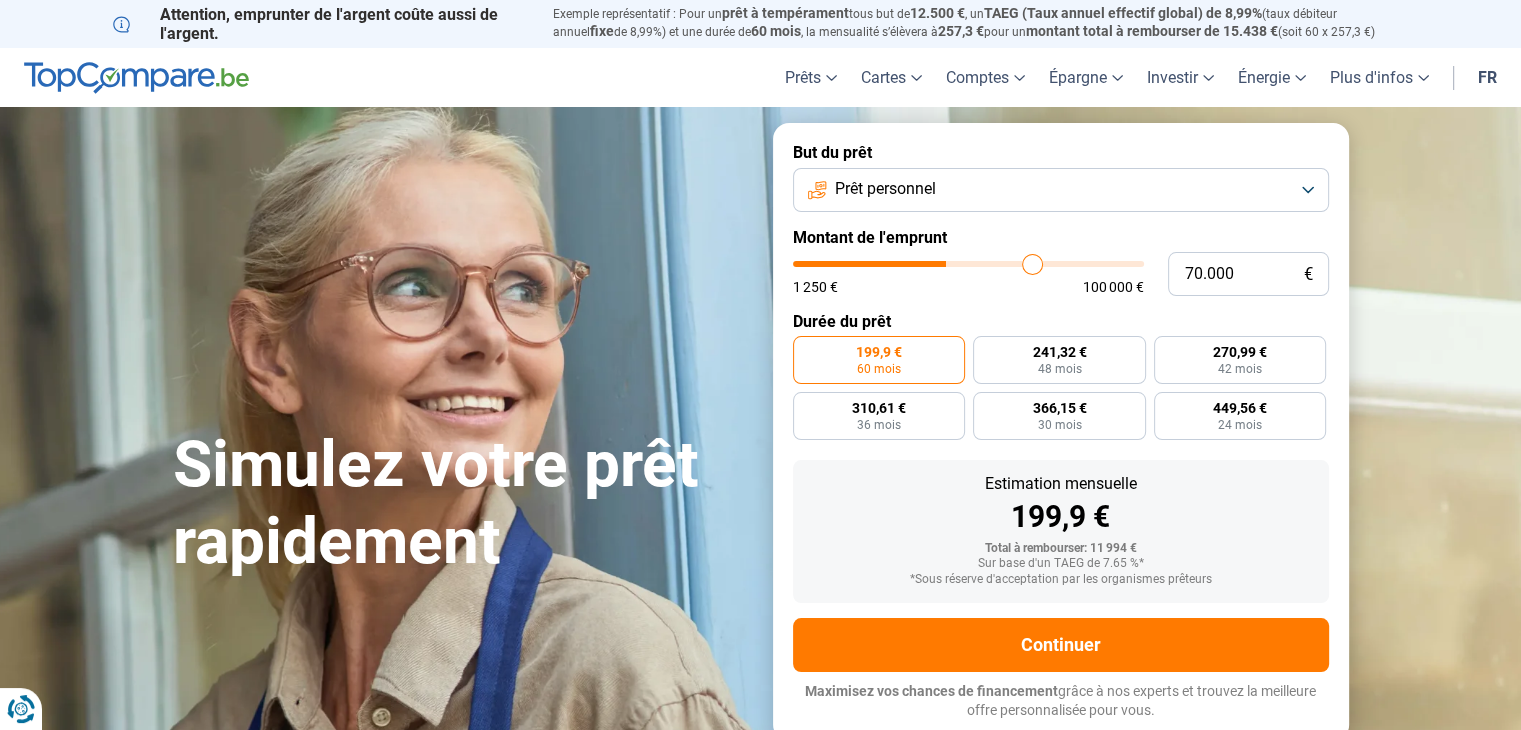 type on "71.000" 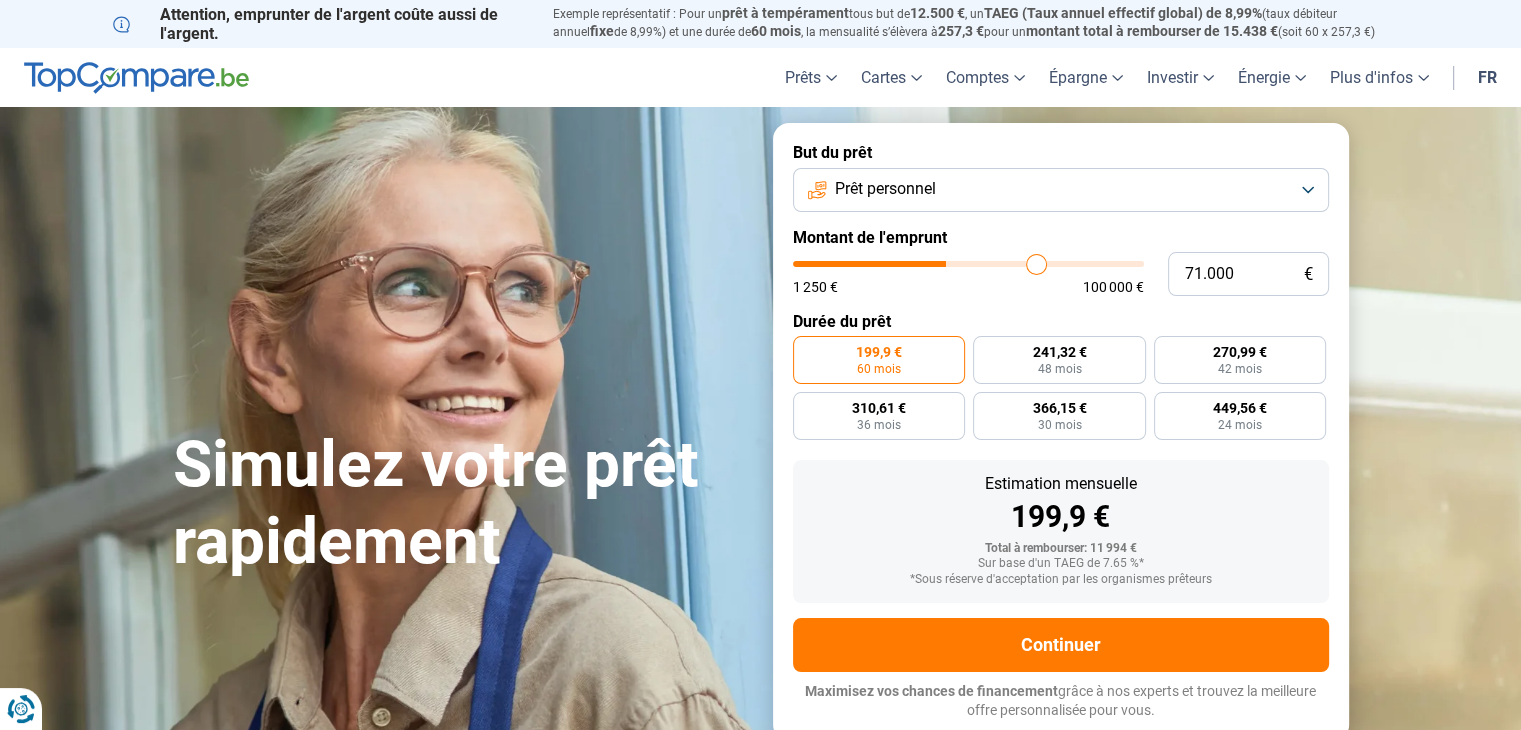 type on "71.750" 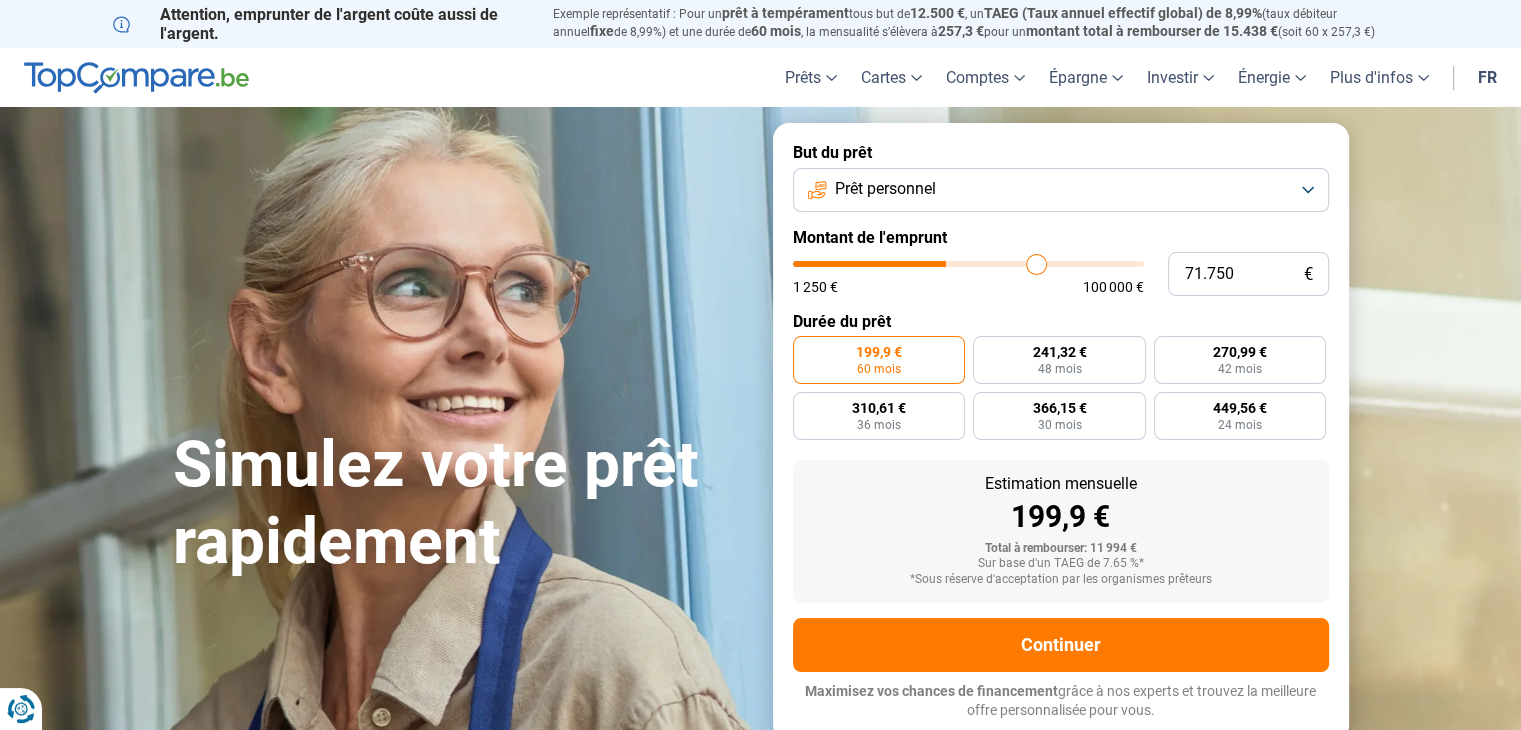 type on "71750" 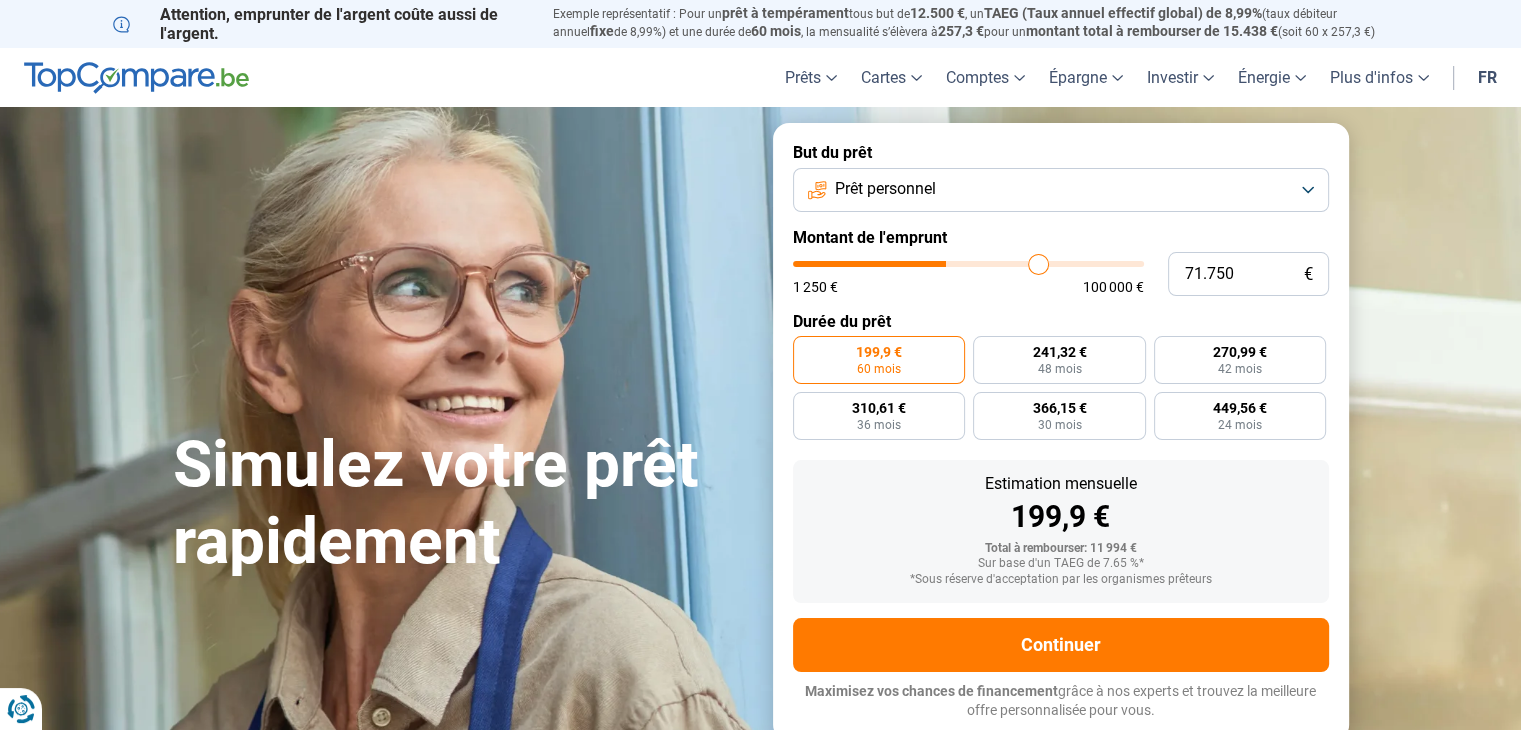 type on "72.750" 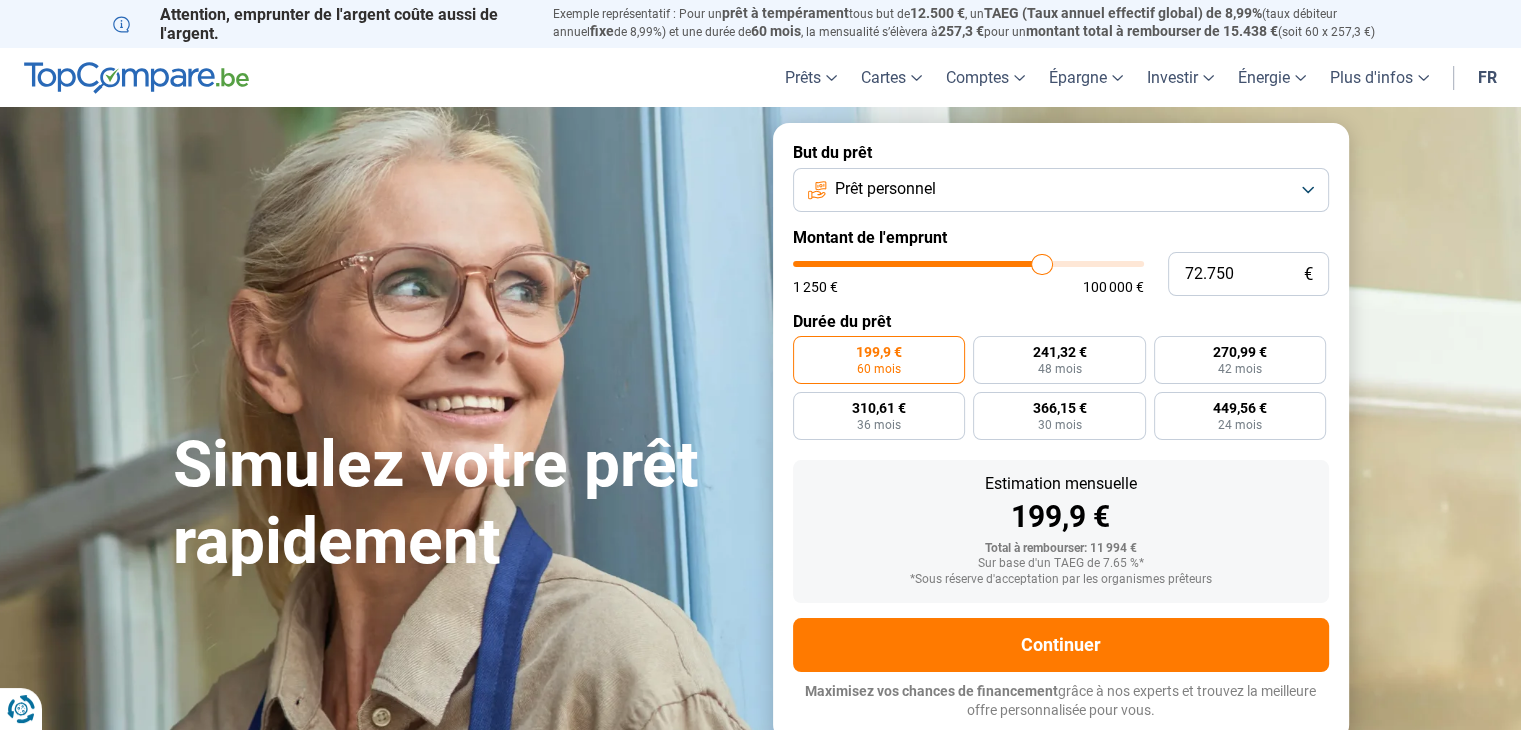 type on "73.750" 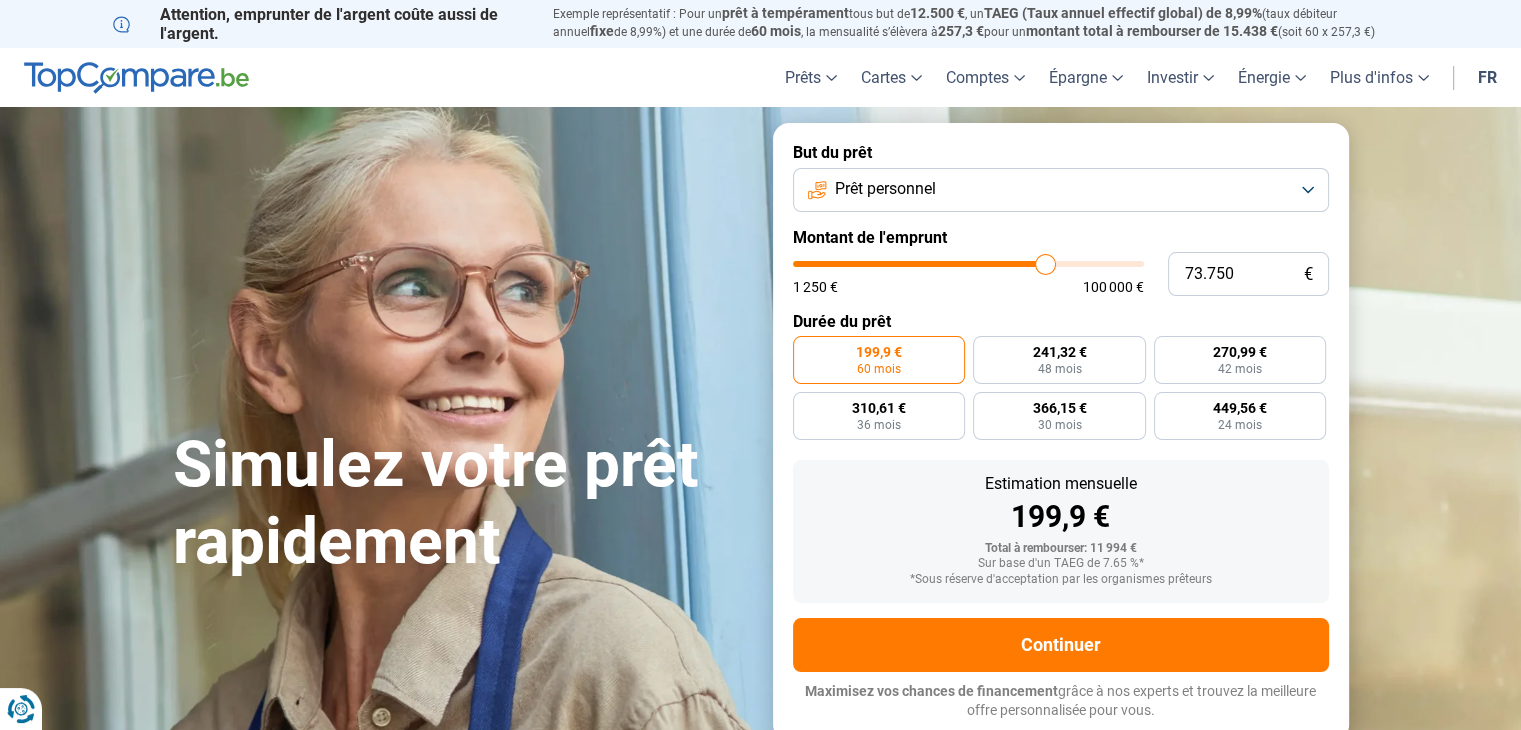 type on "77.000" 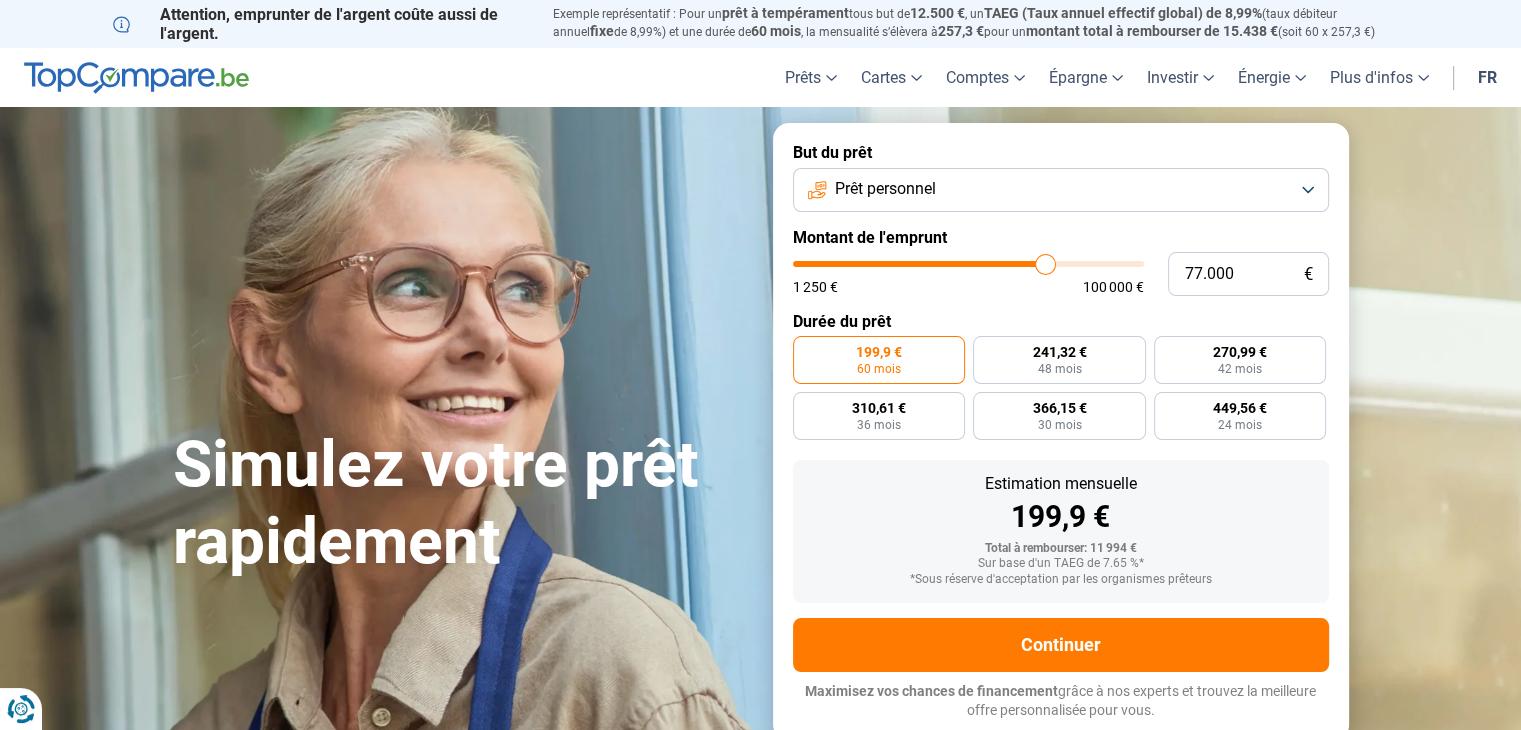 type on "77000" 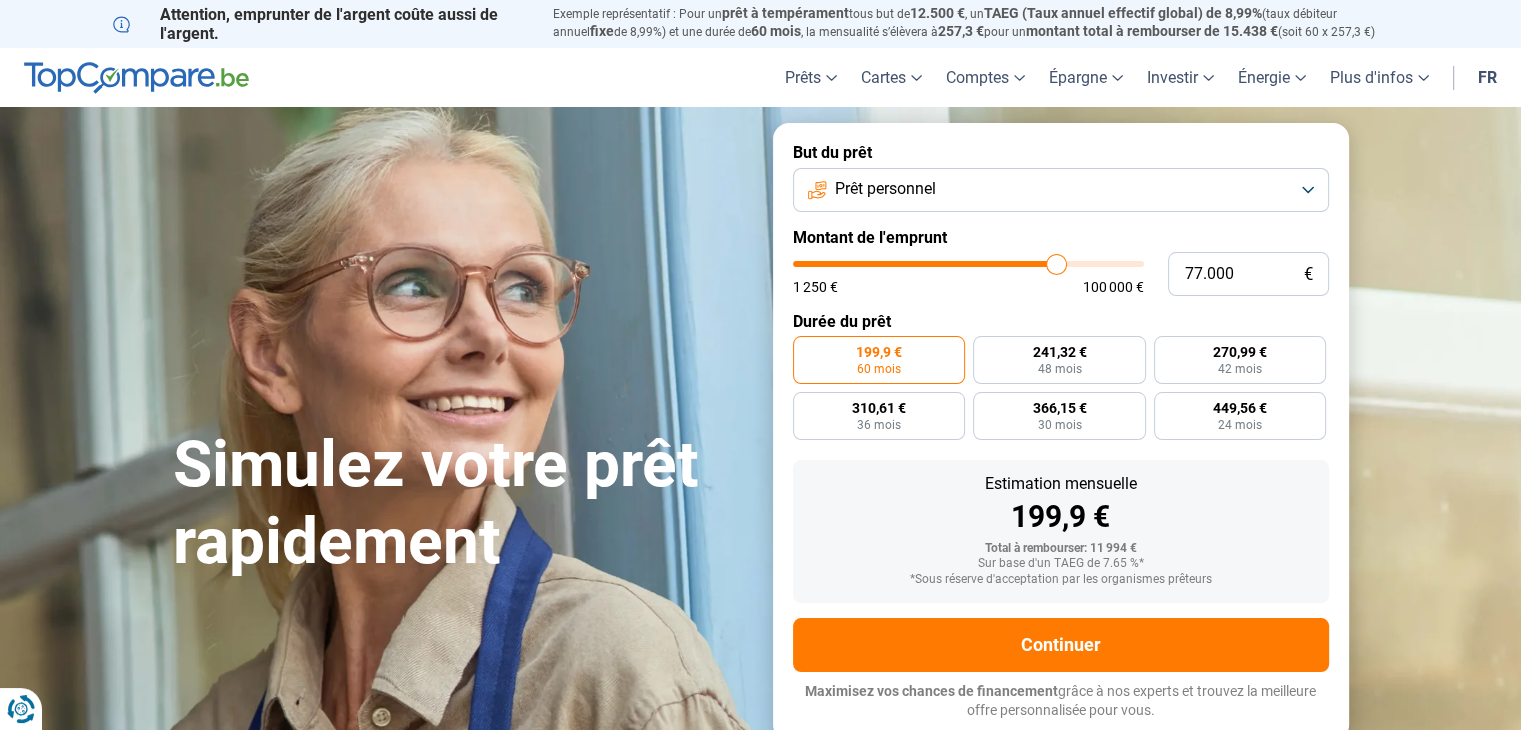 type on "80.250" 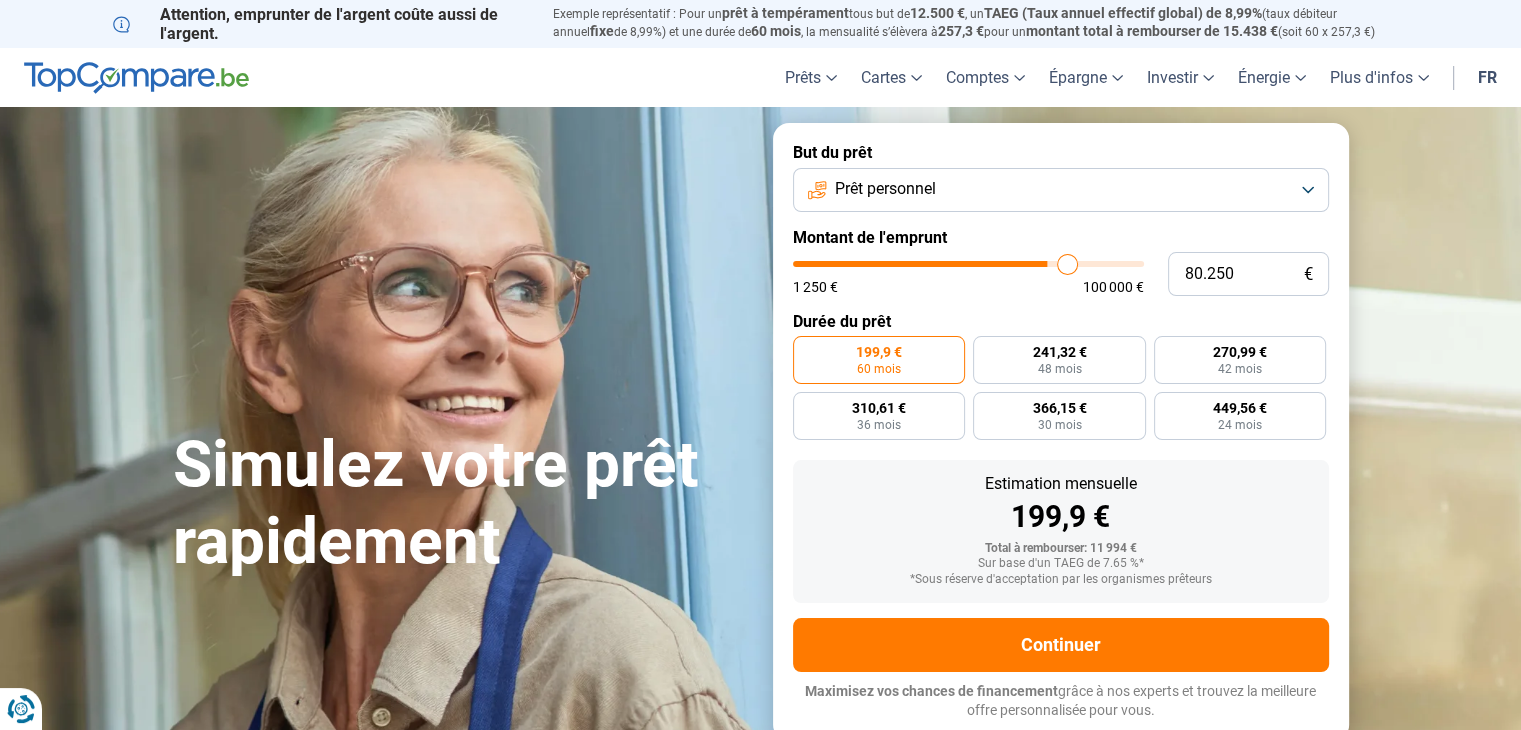 type on "82.250" 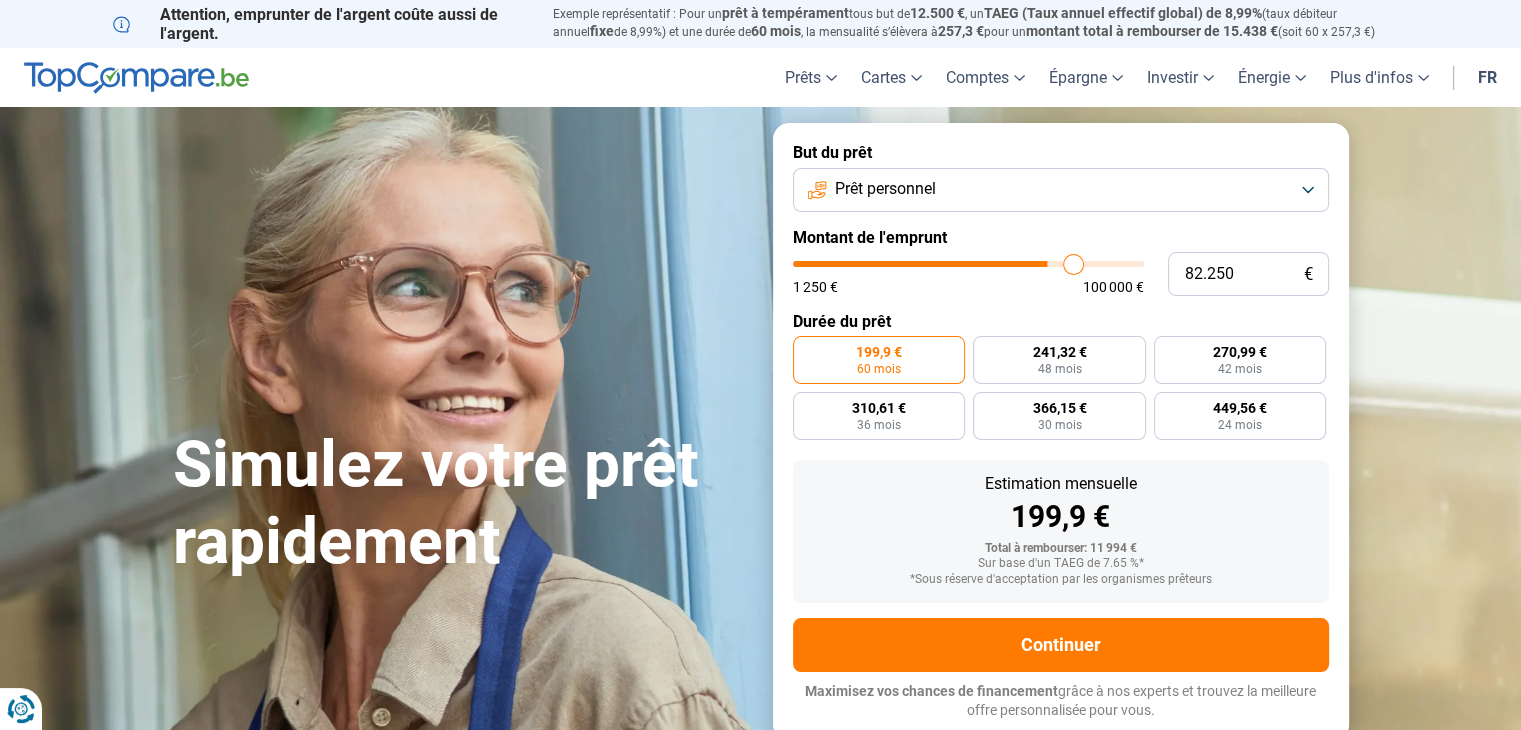 type on "83.750" 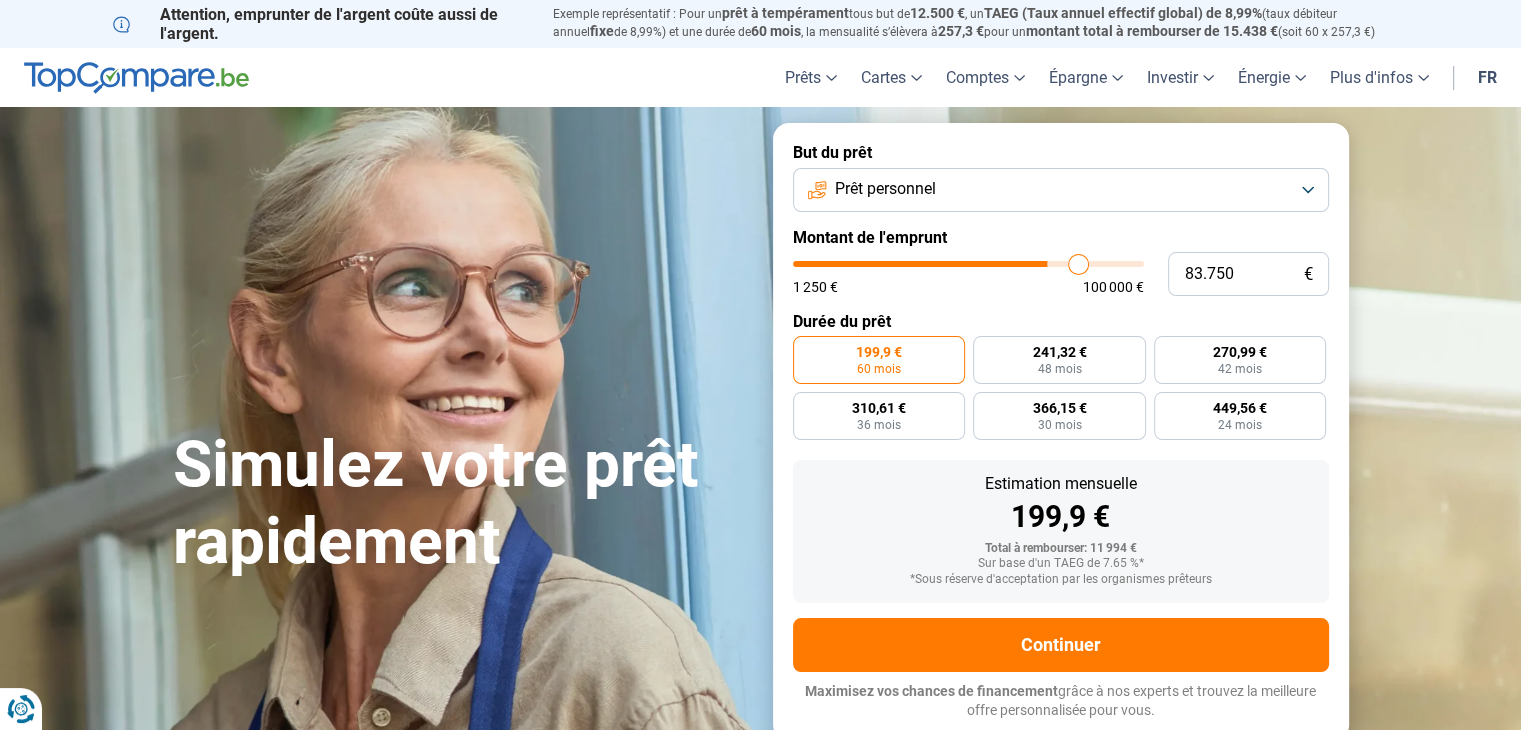 type on "84.750" 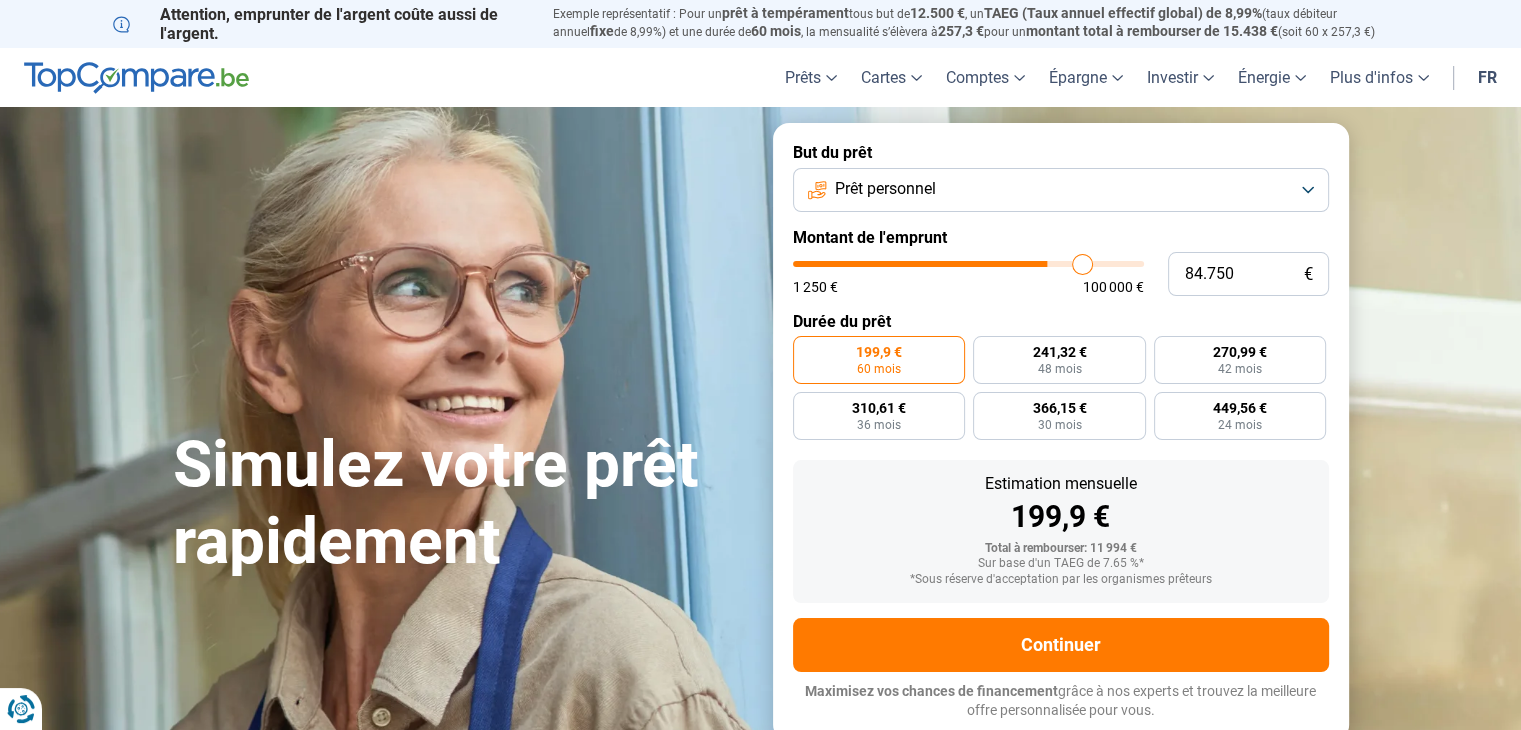 type on "86.000" 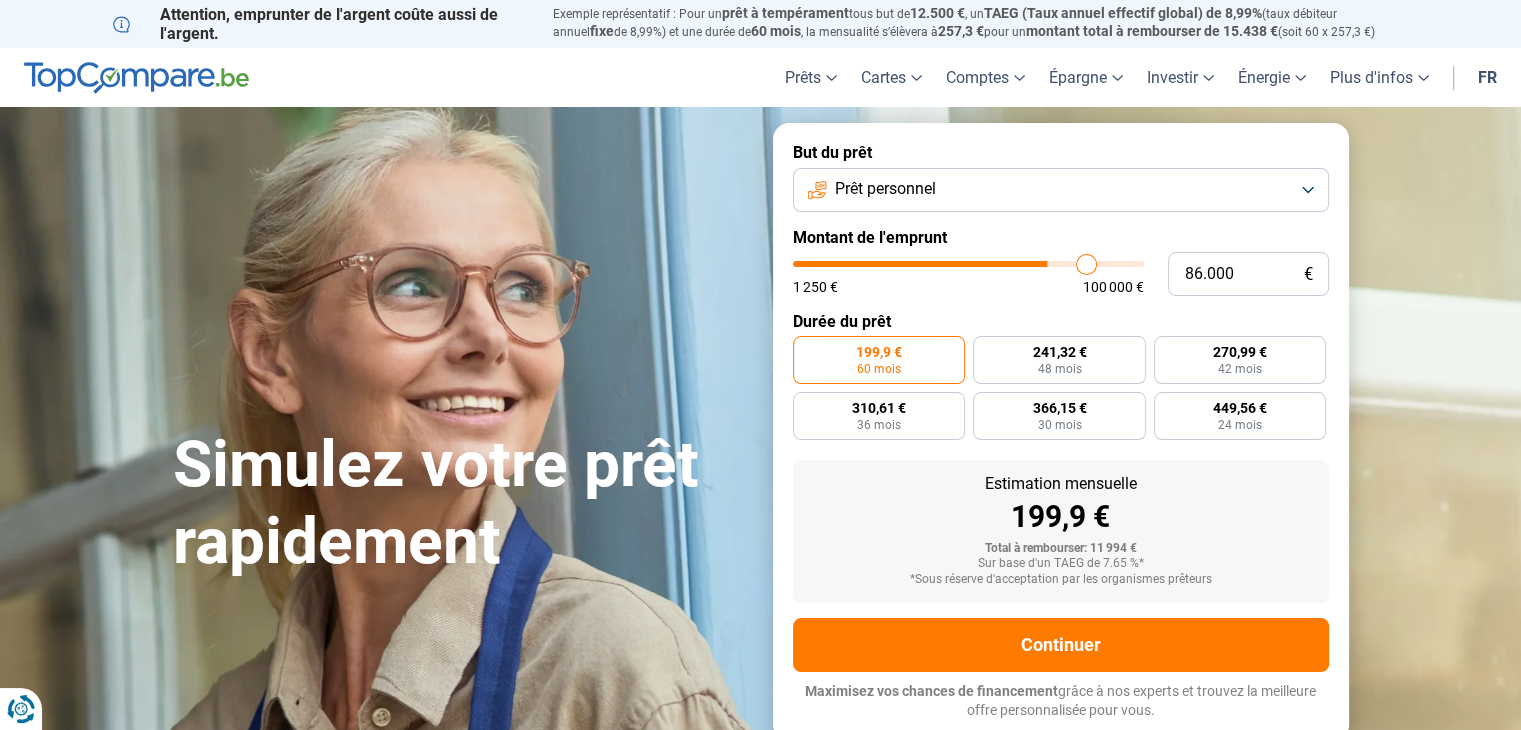 type on "86.500" 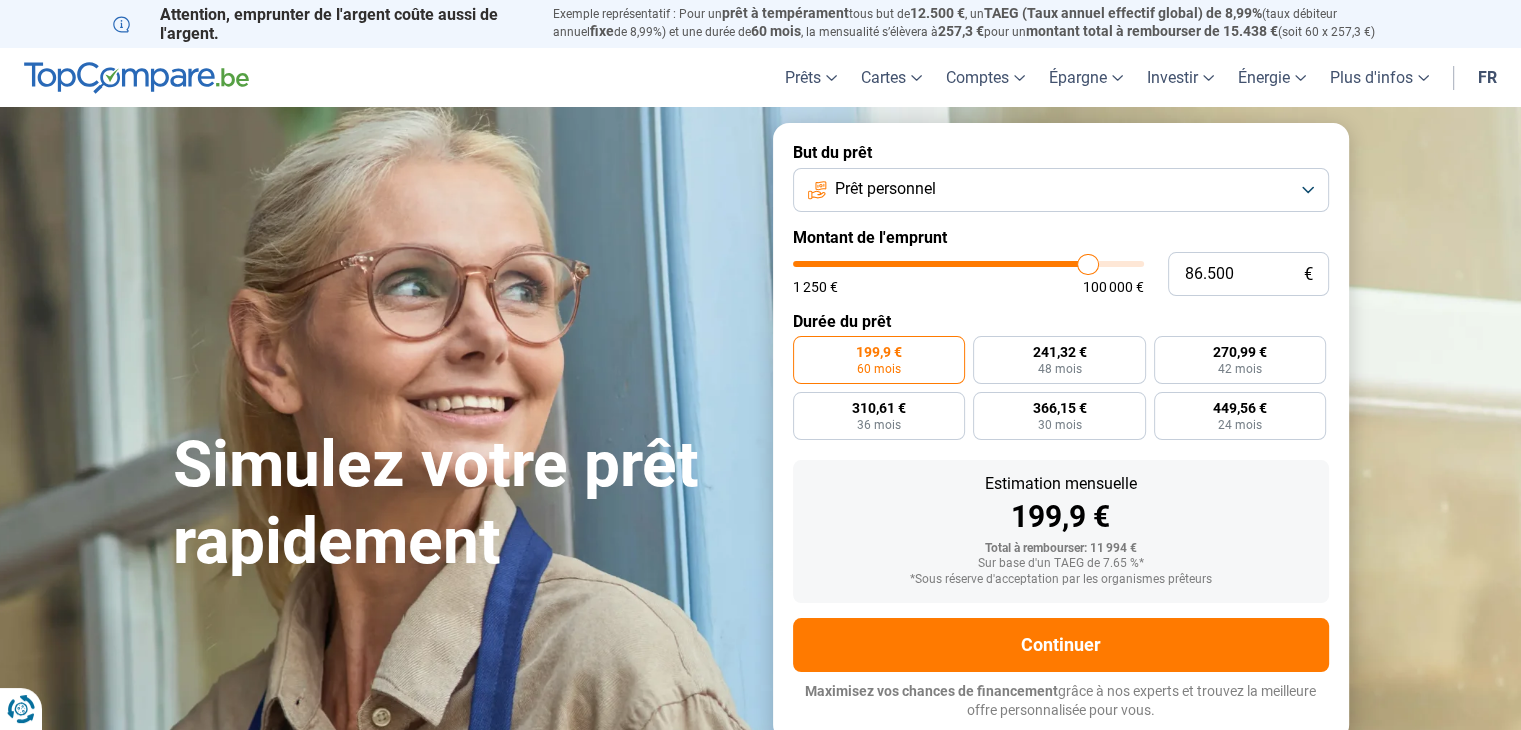 type on "86.000" 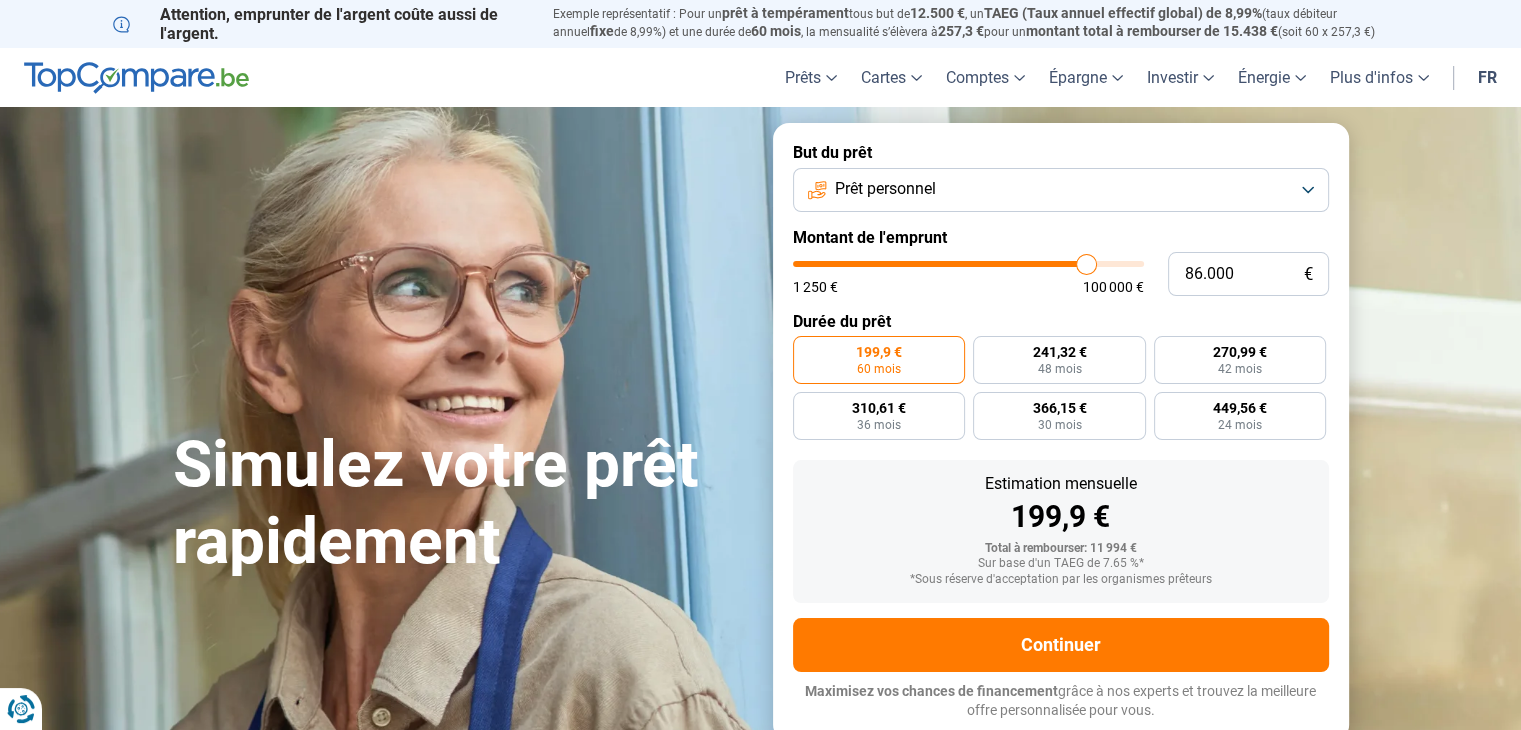 type on "84.750" 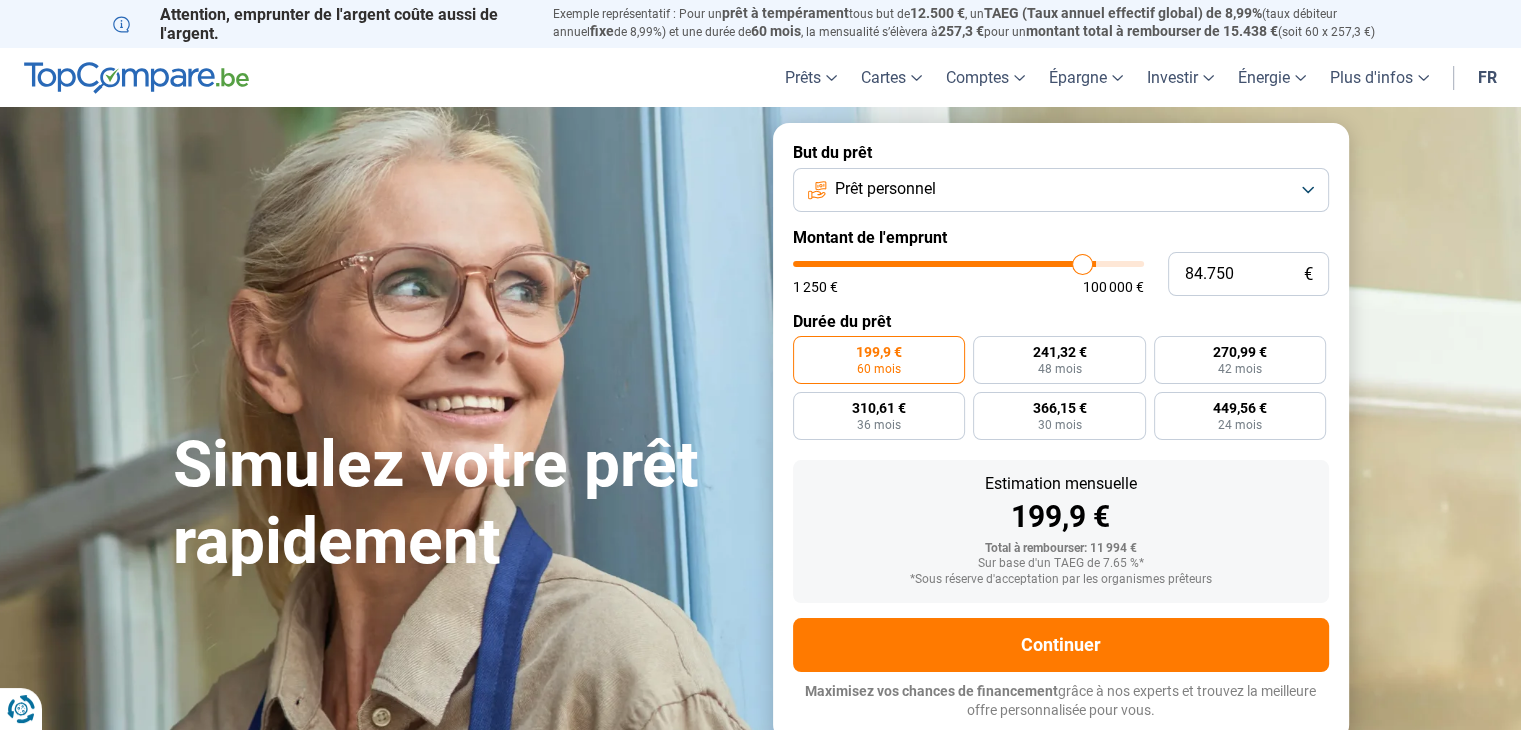 type on "81.750" 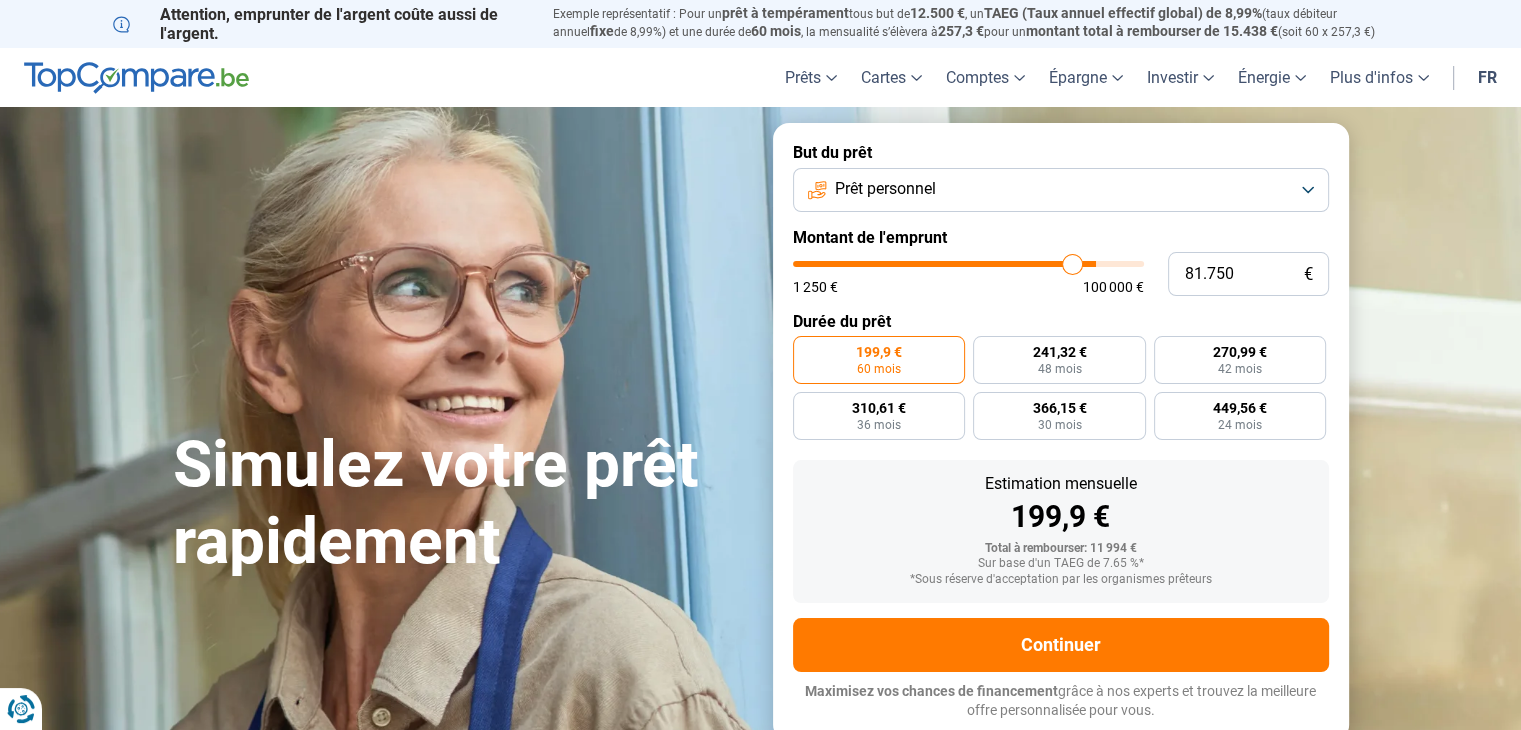 type on "76.750" 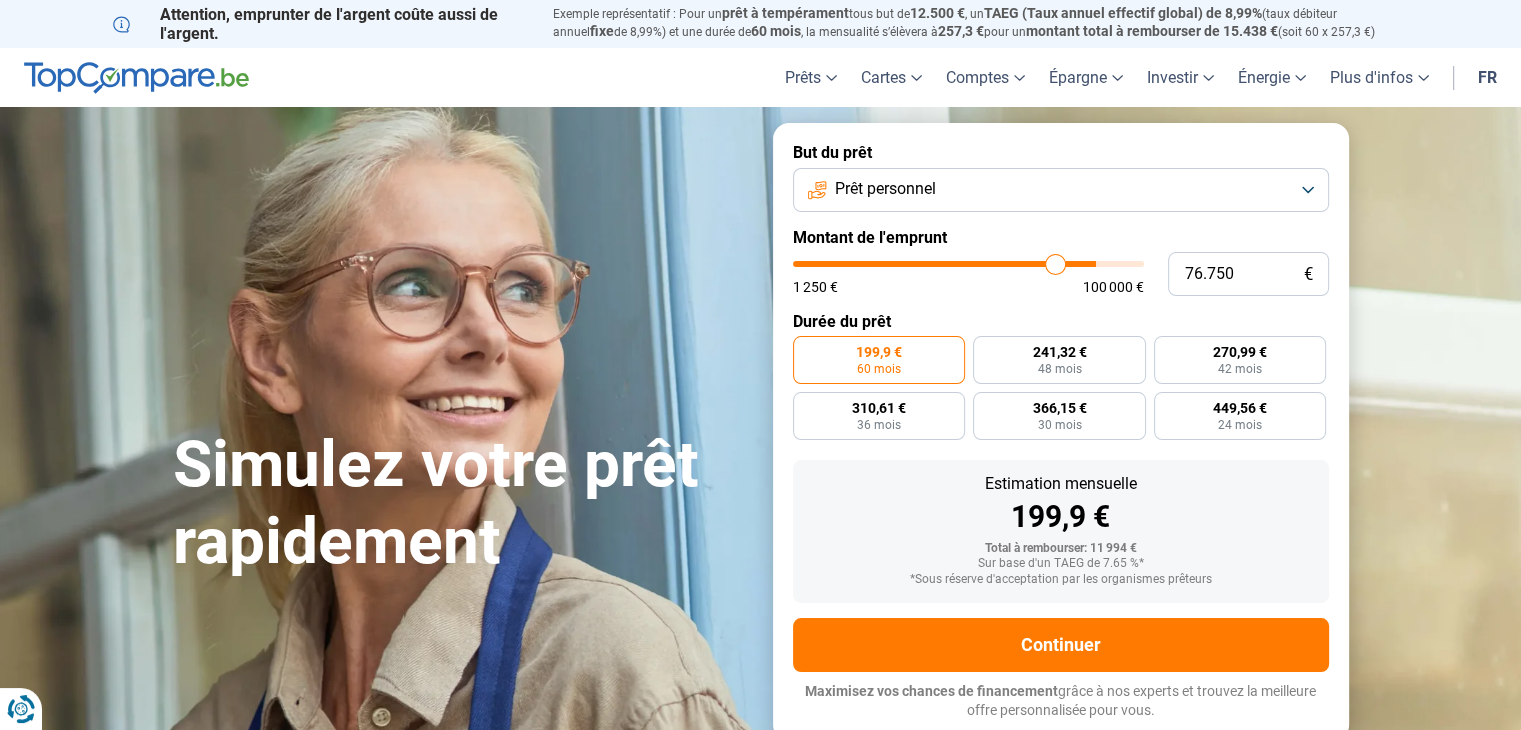 type on "74.250" 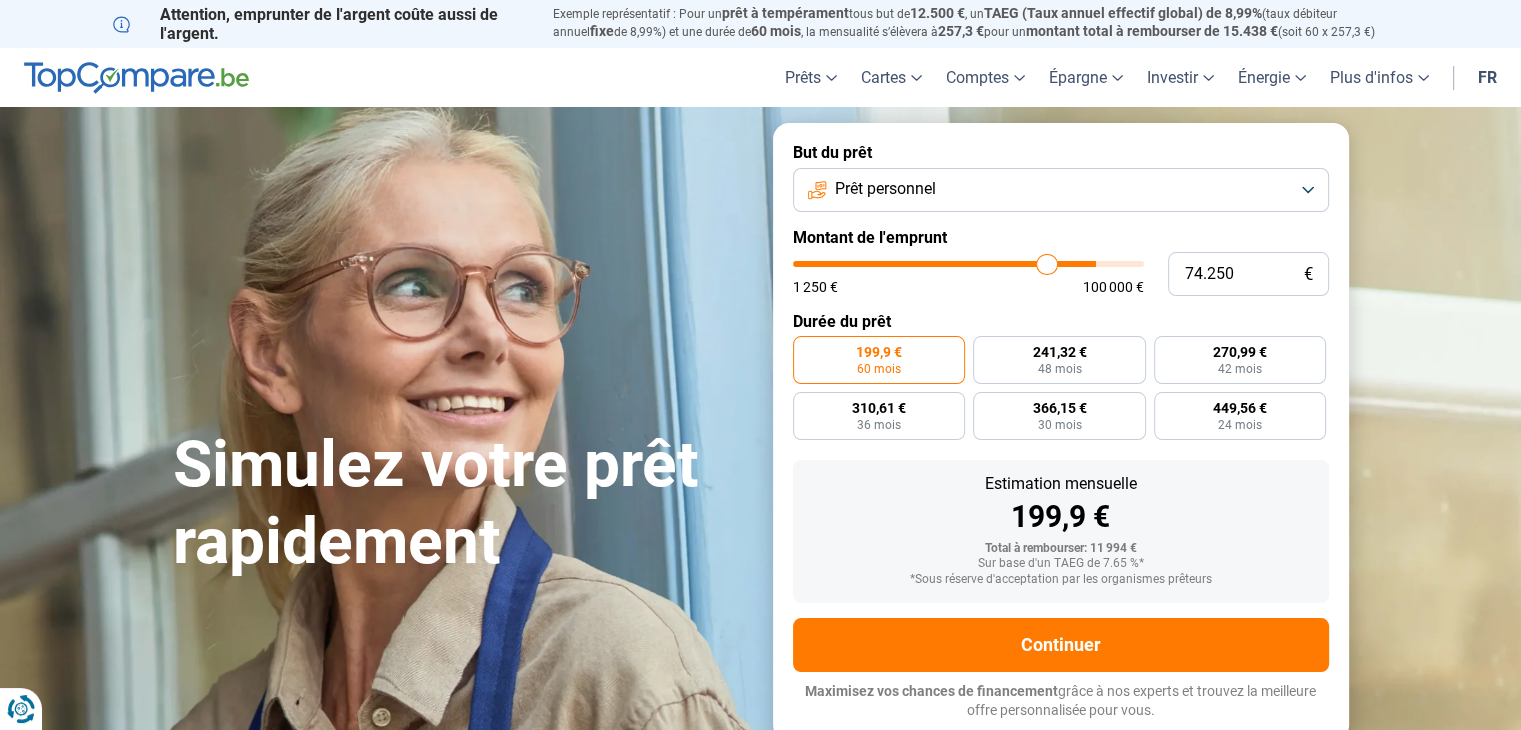 type on "71.750" 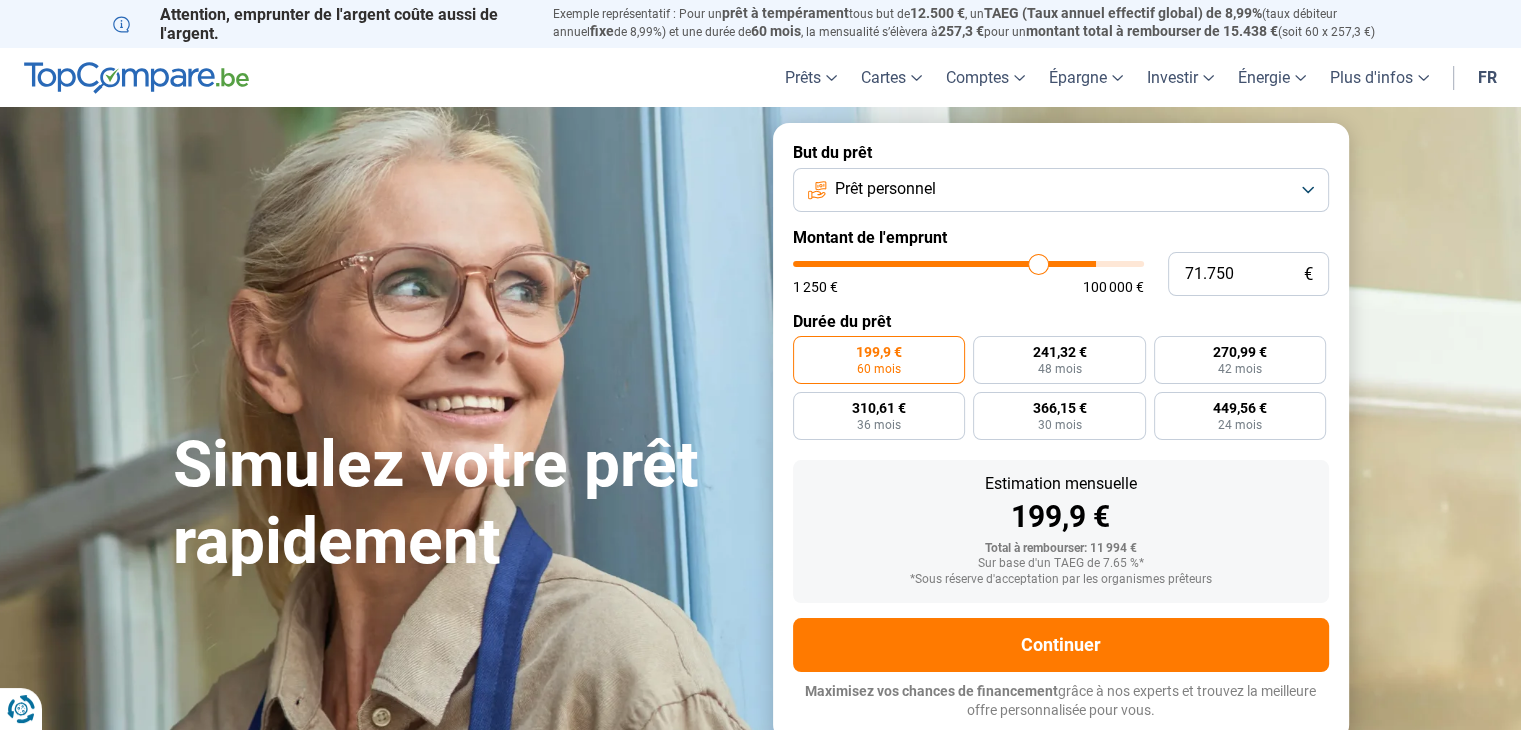 type on "69.750" 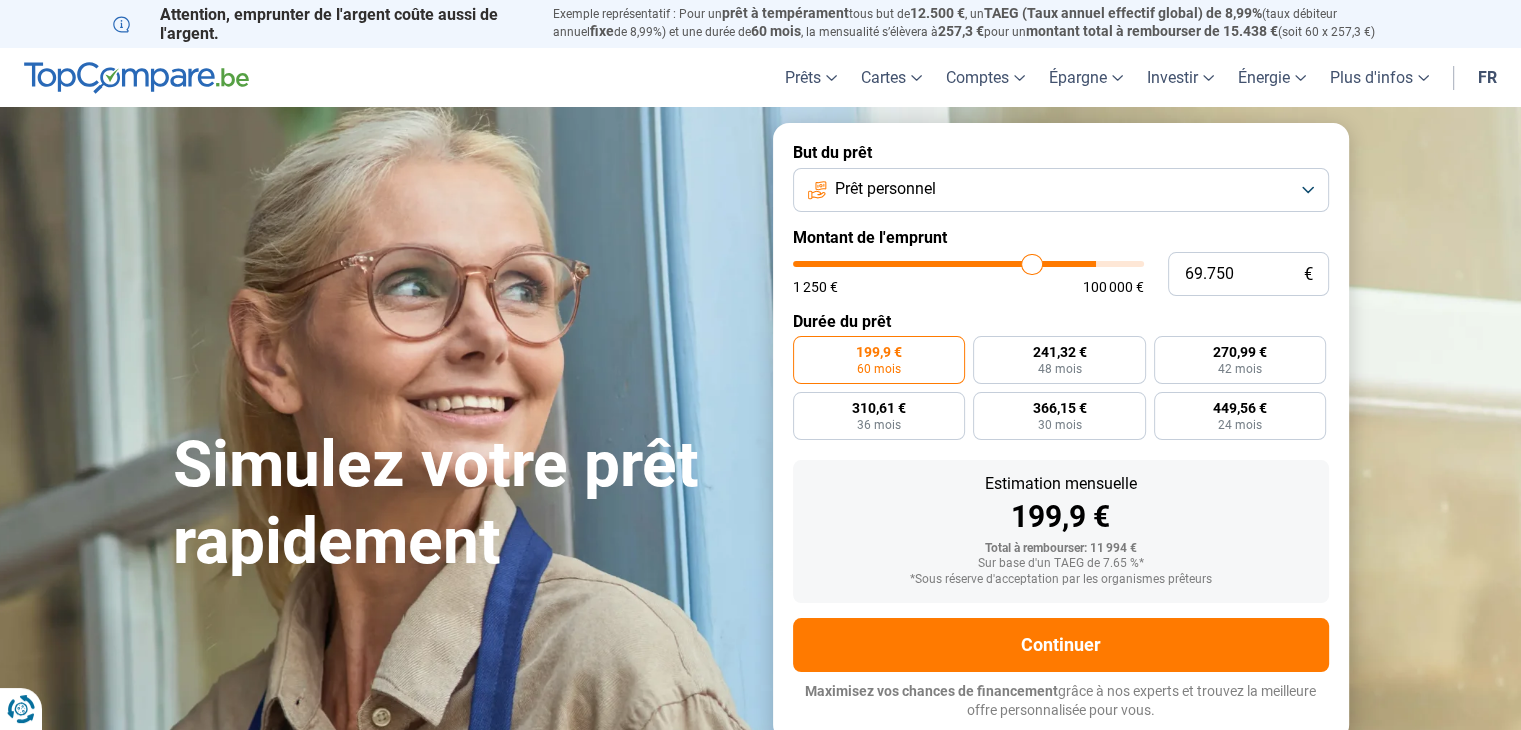 type on "68.500" 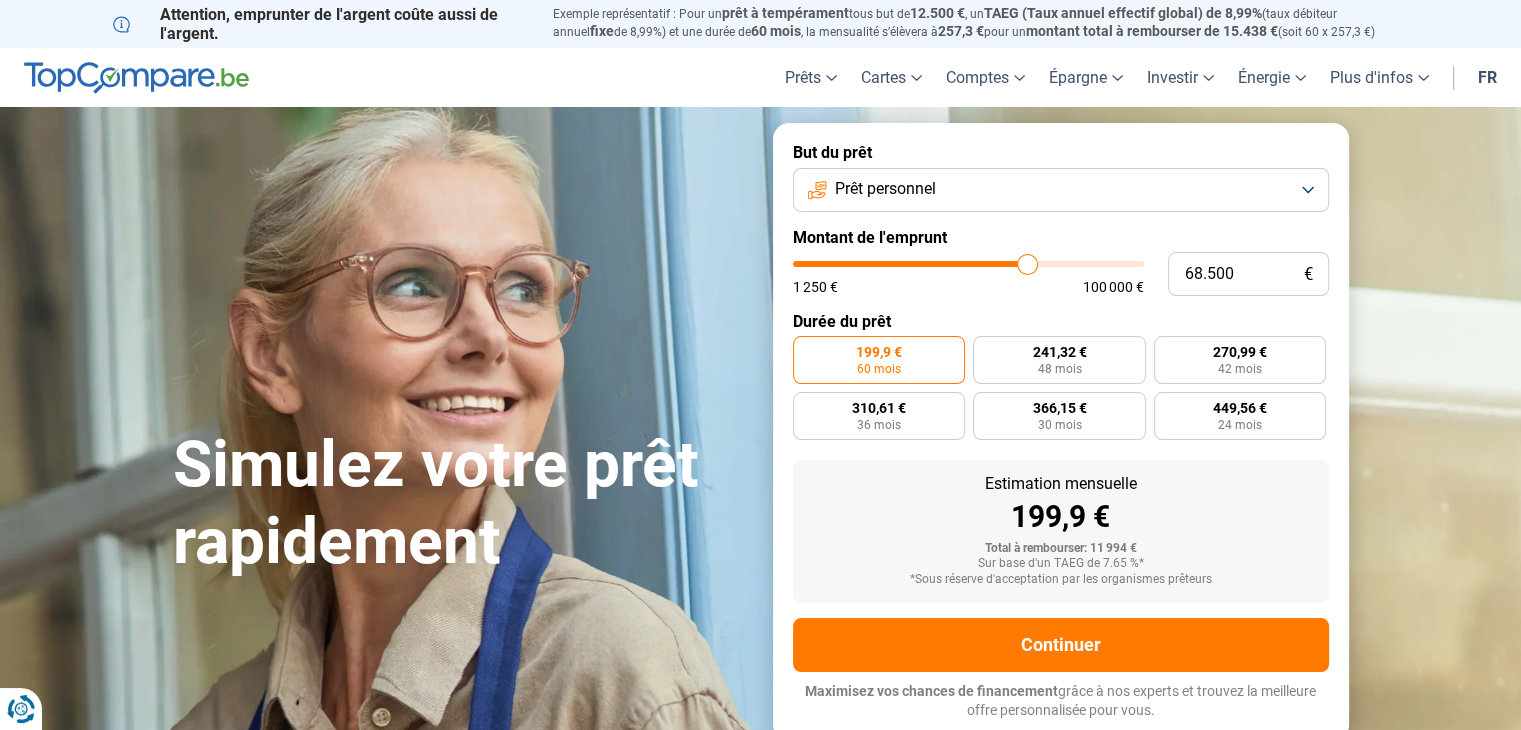 type on "47.000" 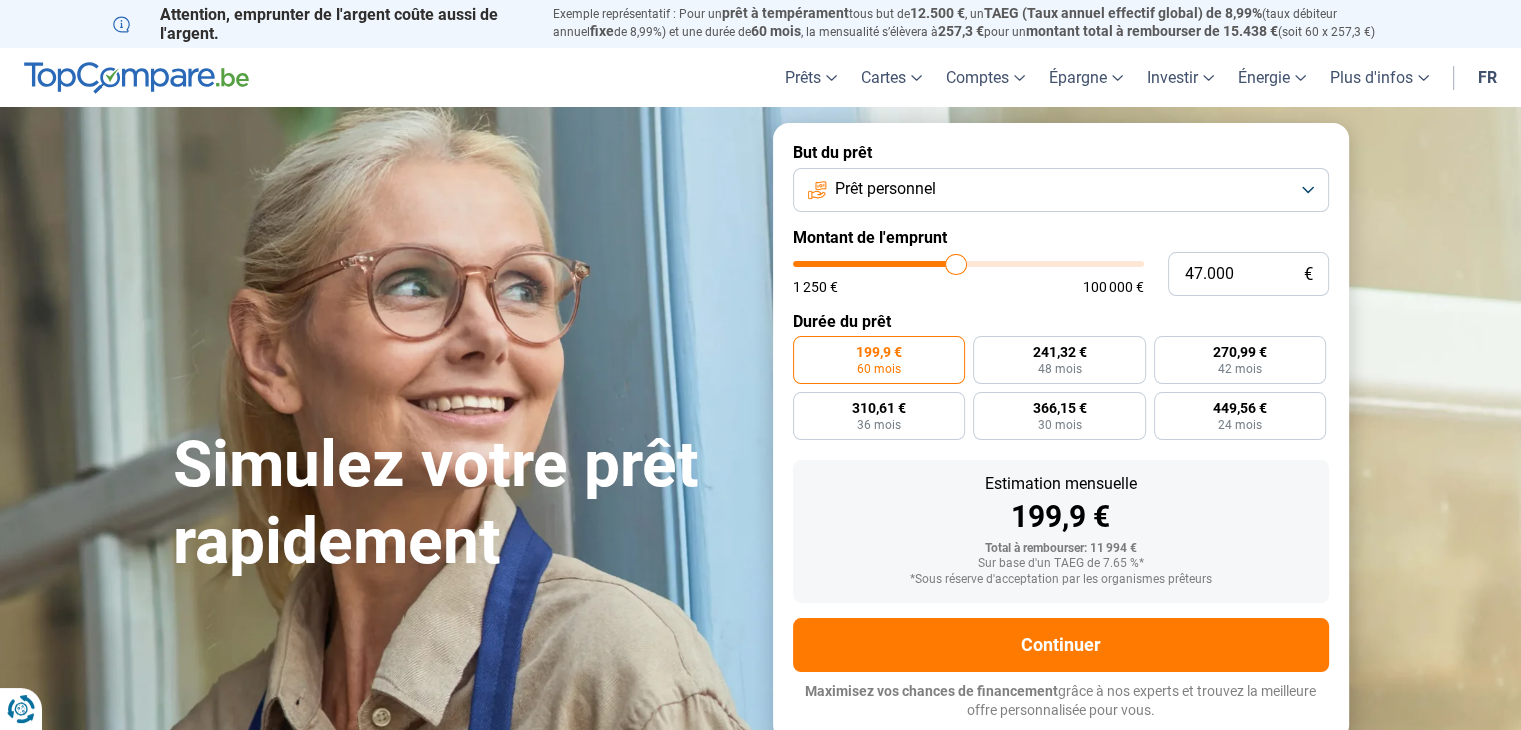 type on "46.500" 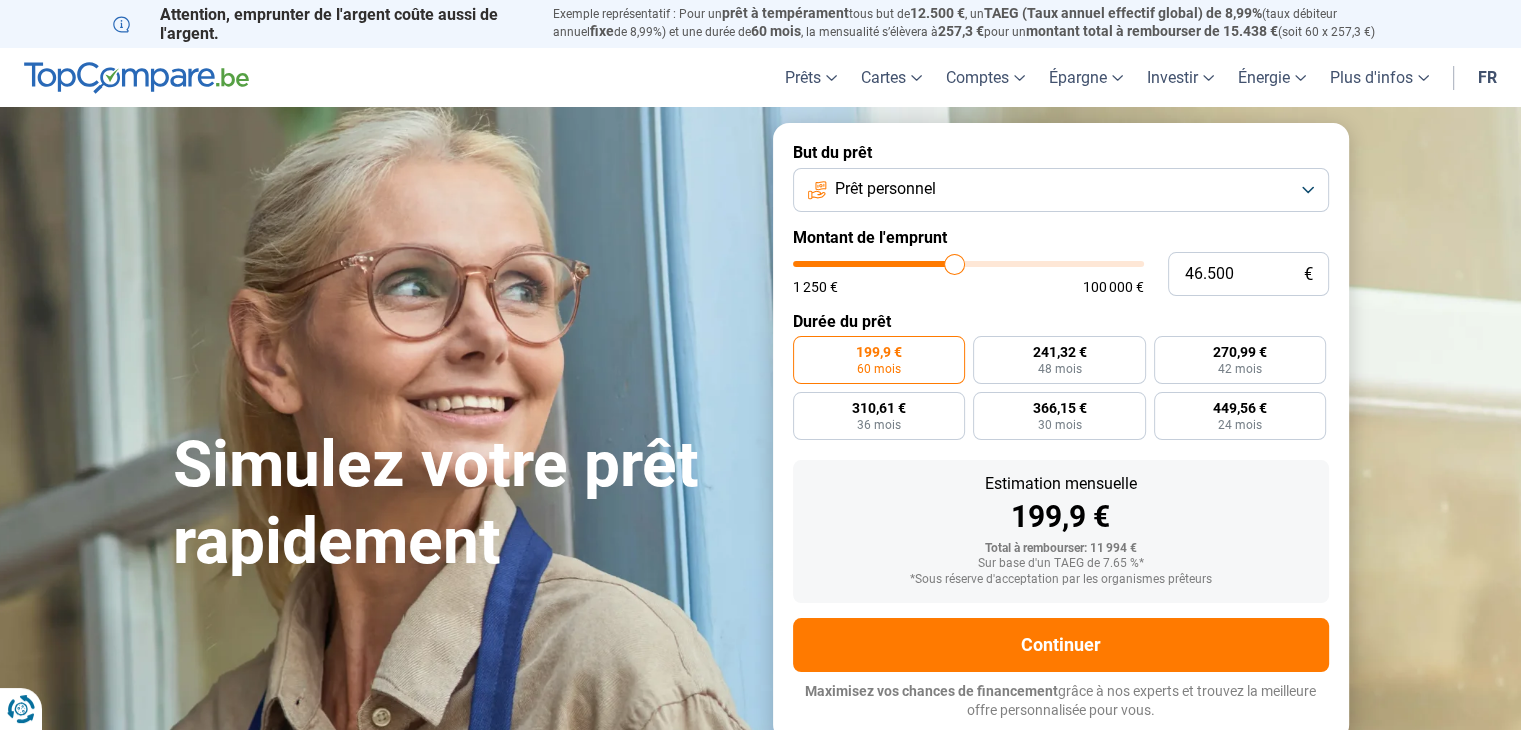 type on "45.250" 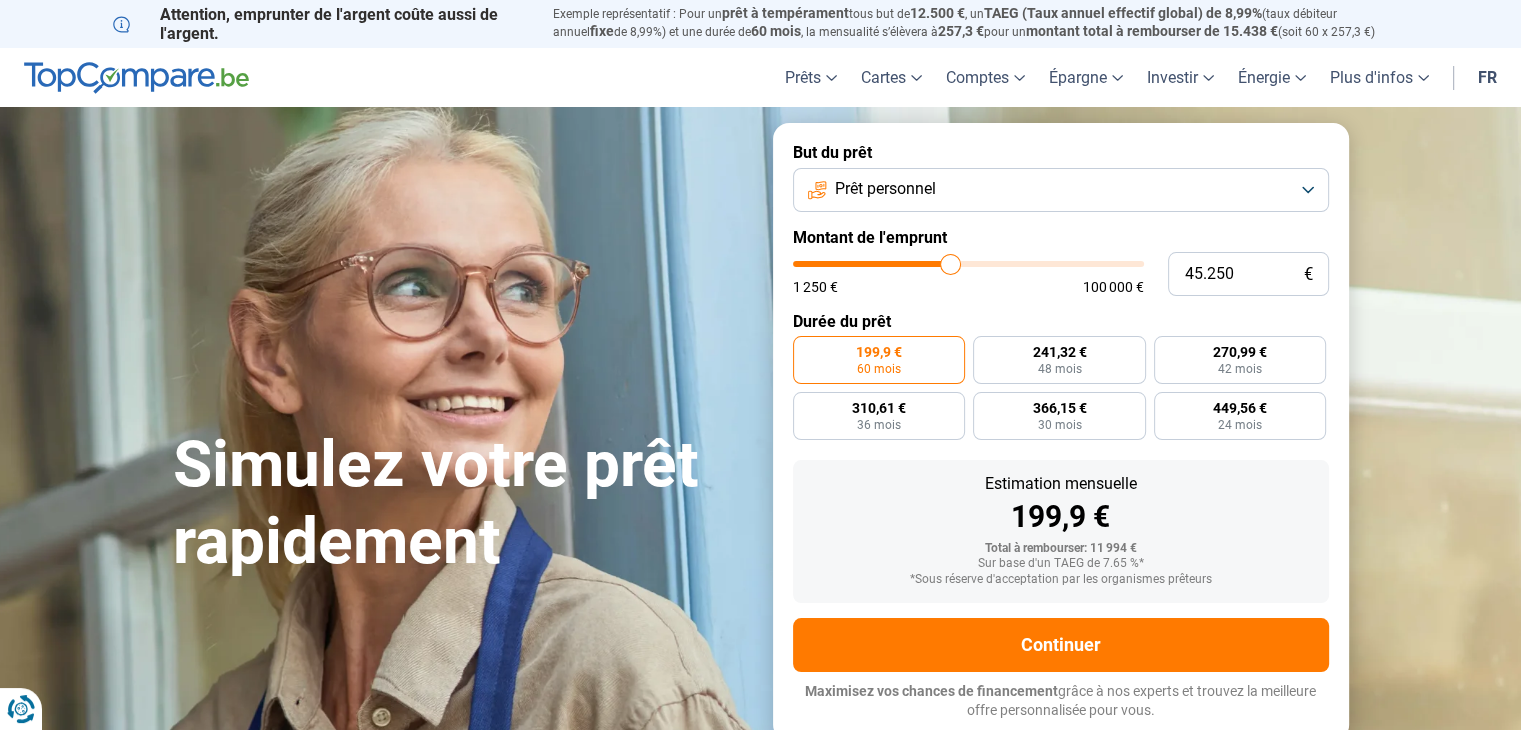 type on "44.250" 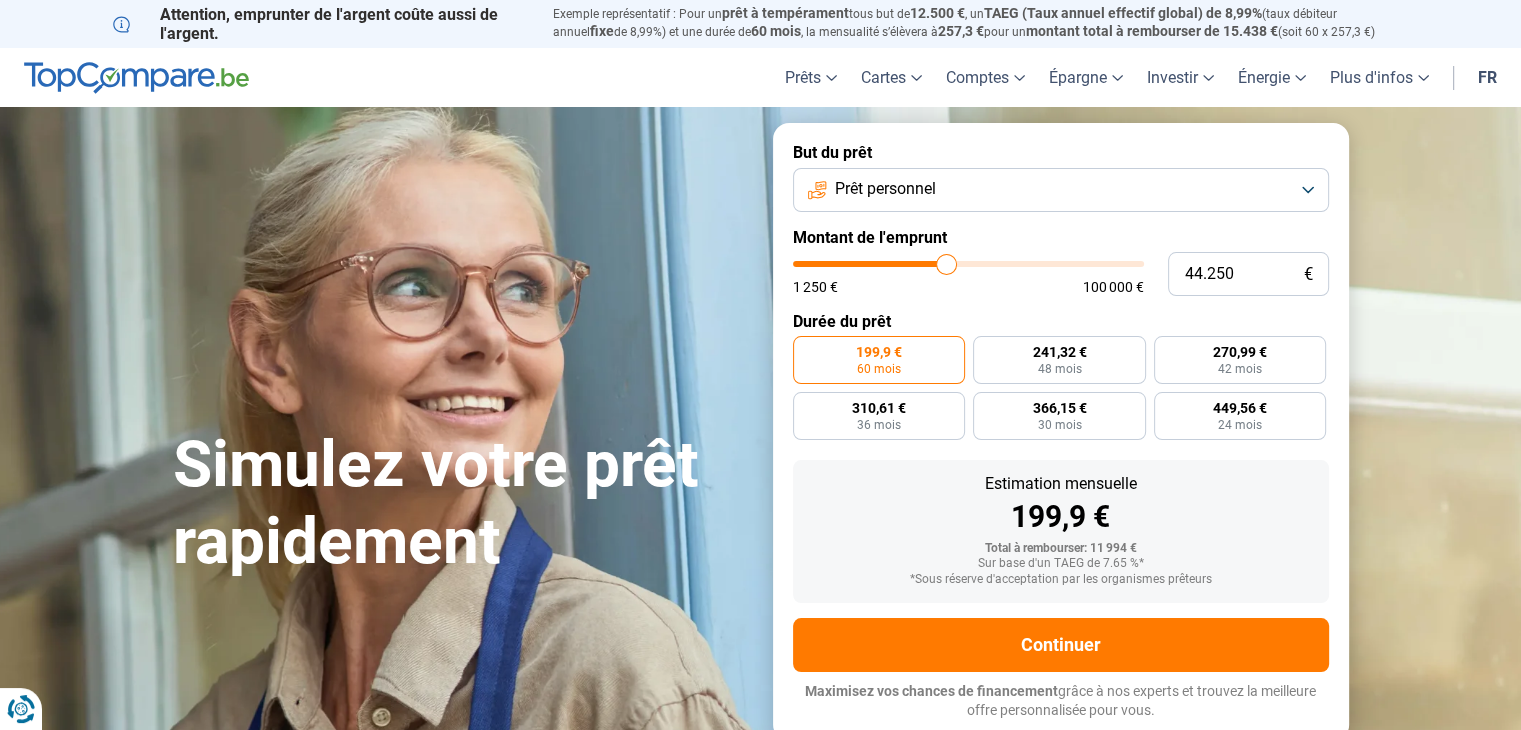 type on "44.000" 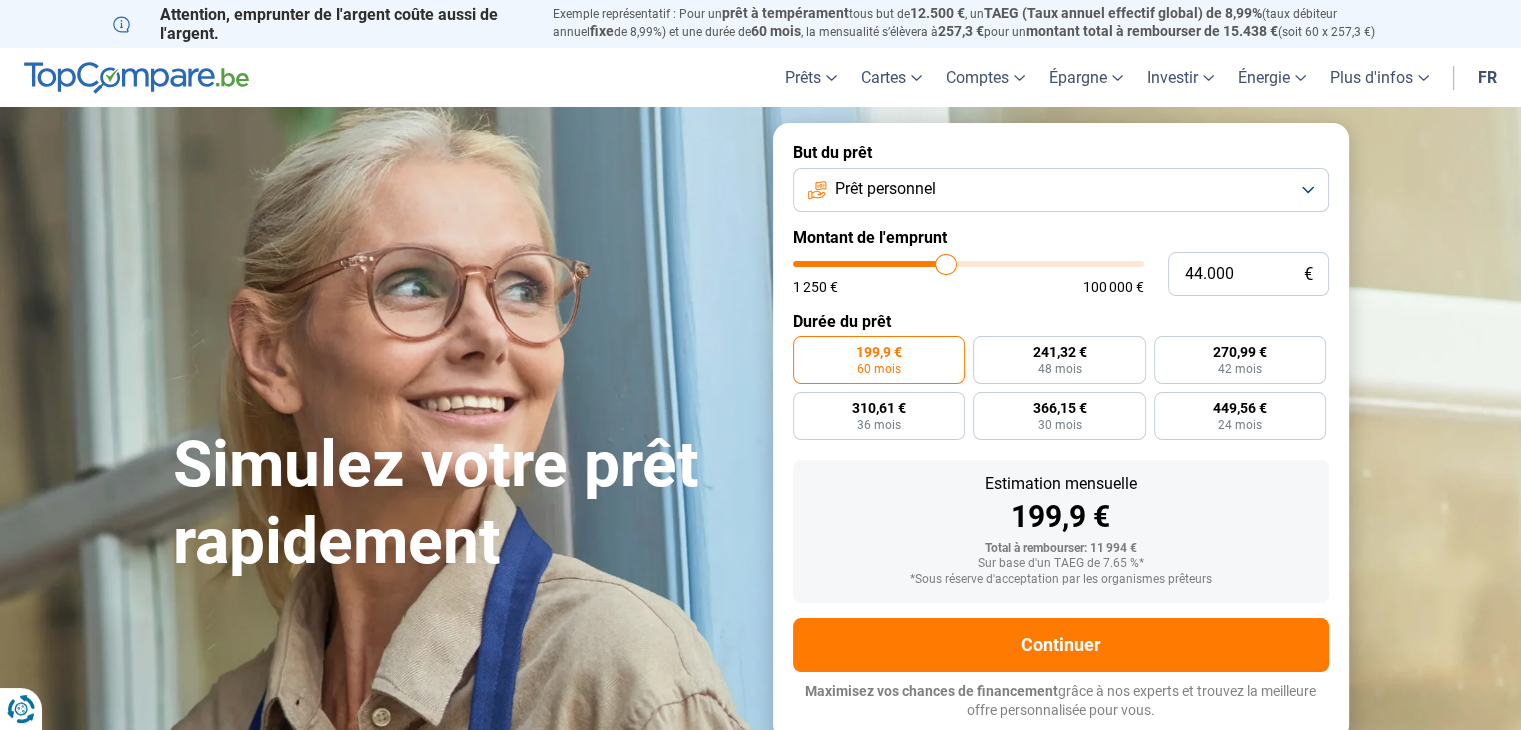 type on "43.250" 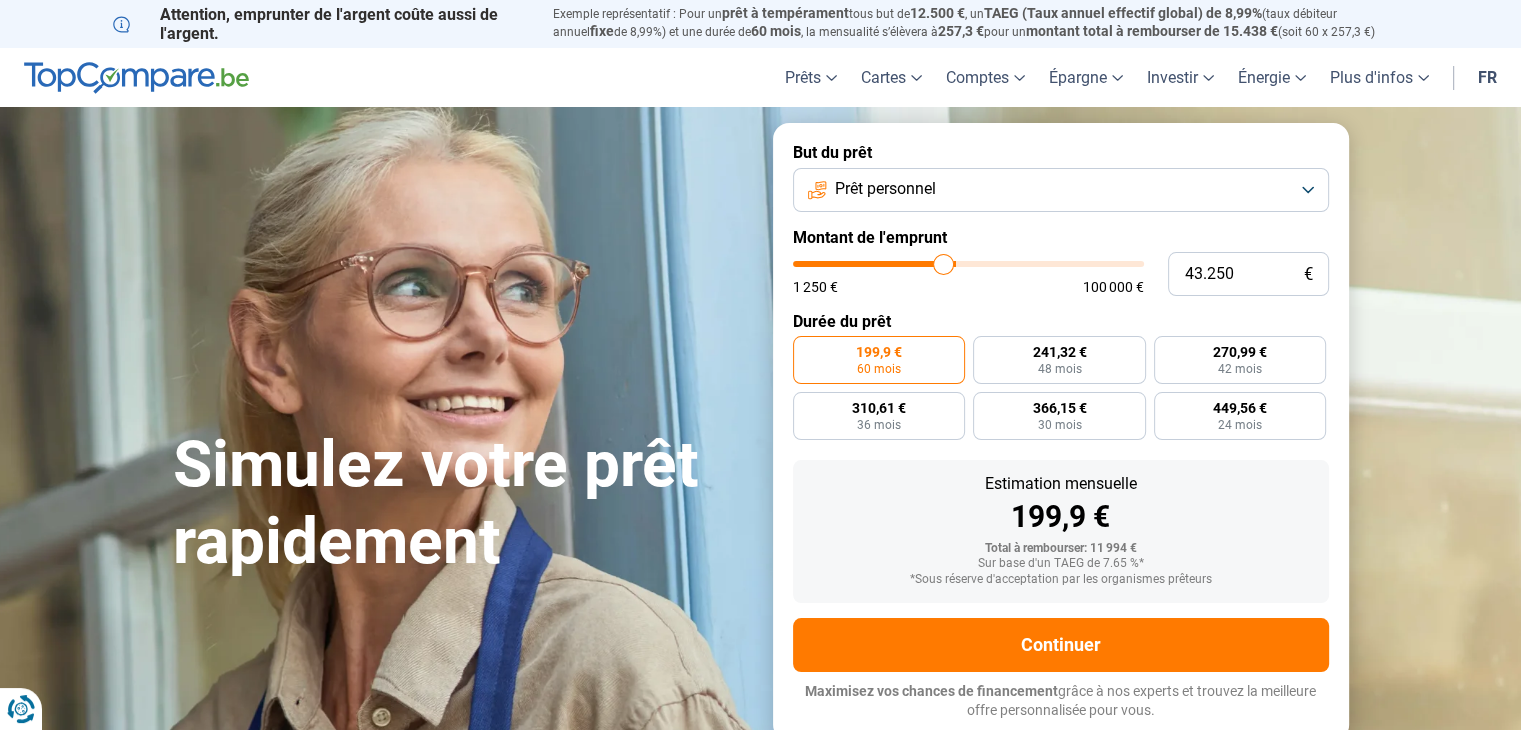 type on "42.500" 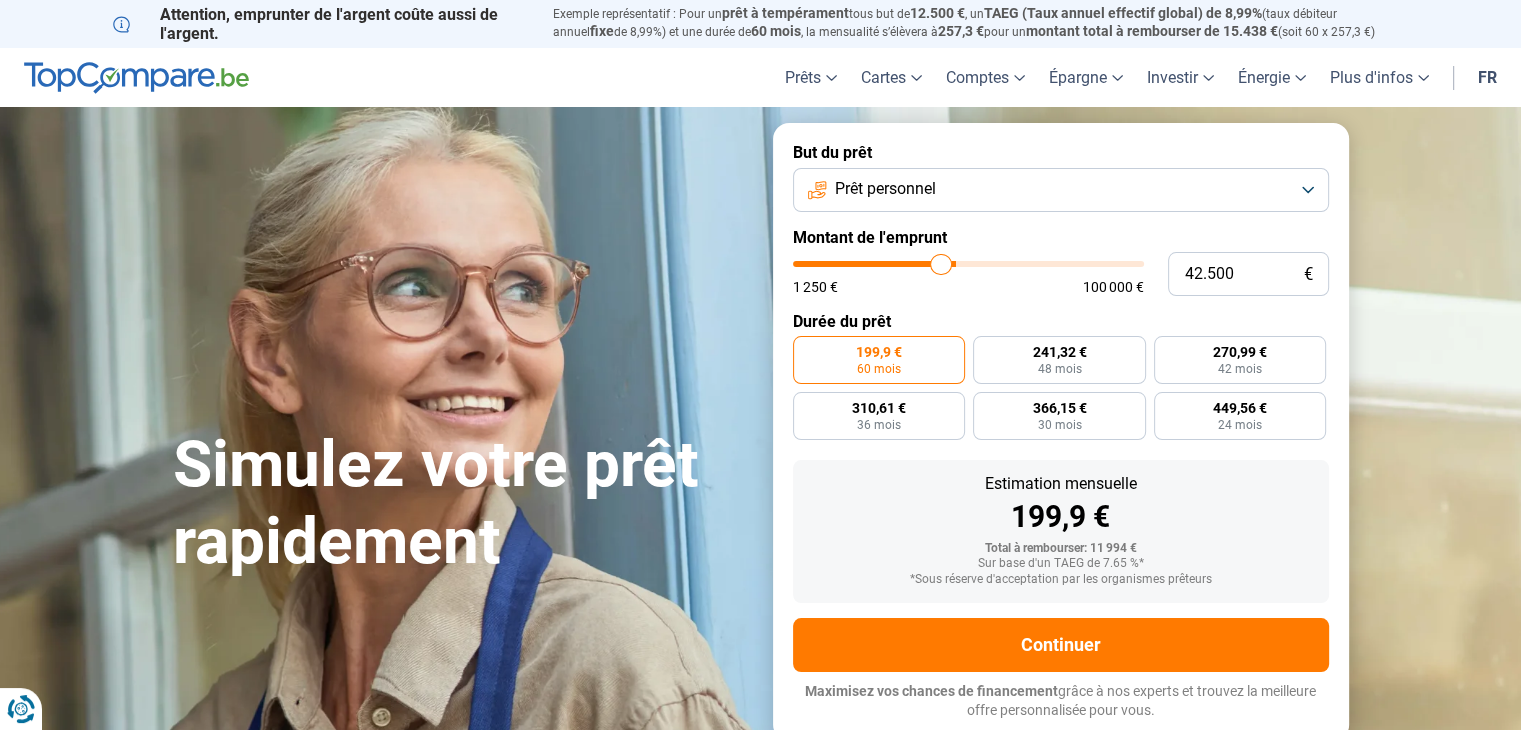 type on "42.000" 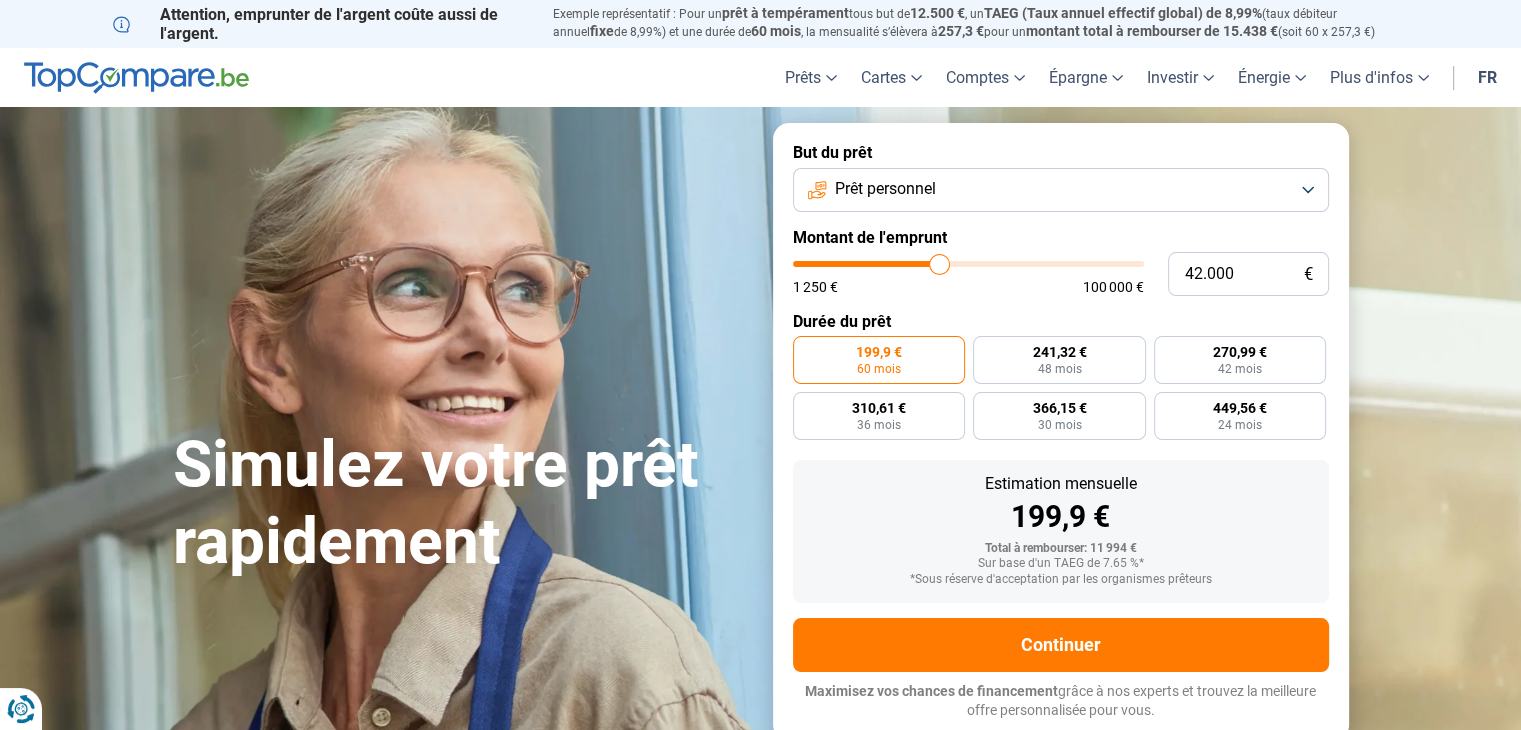 type on "41.500" 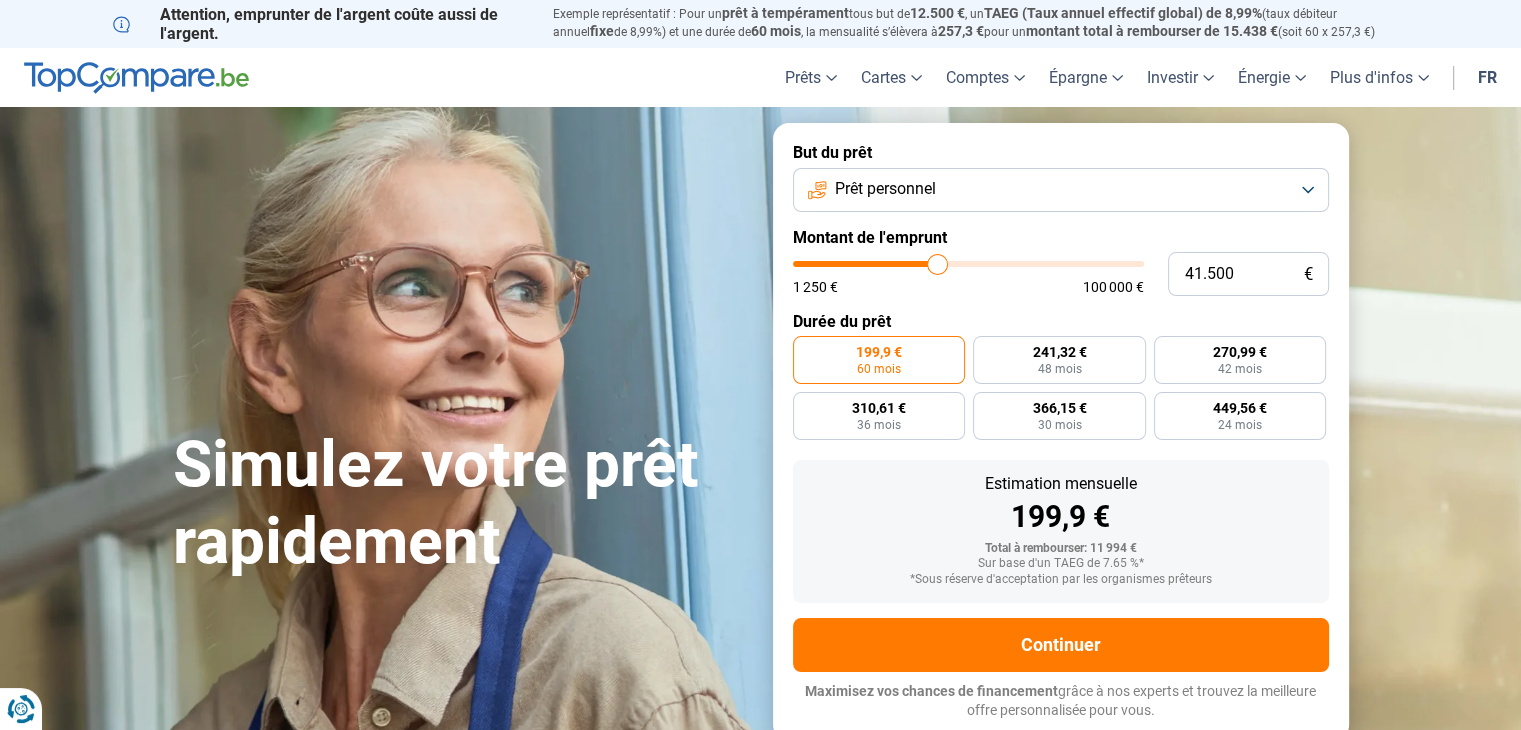 type on "41.000" 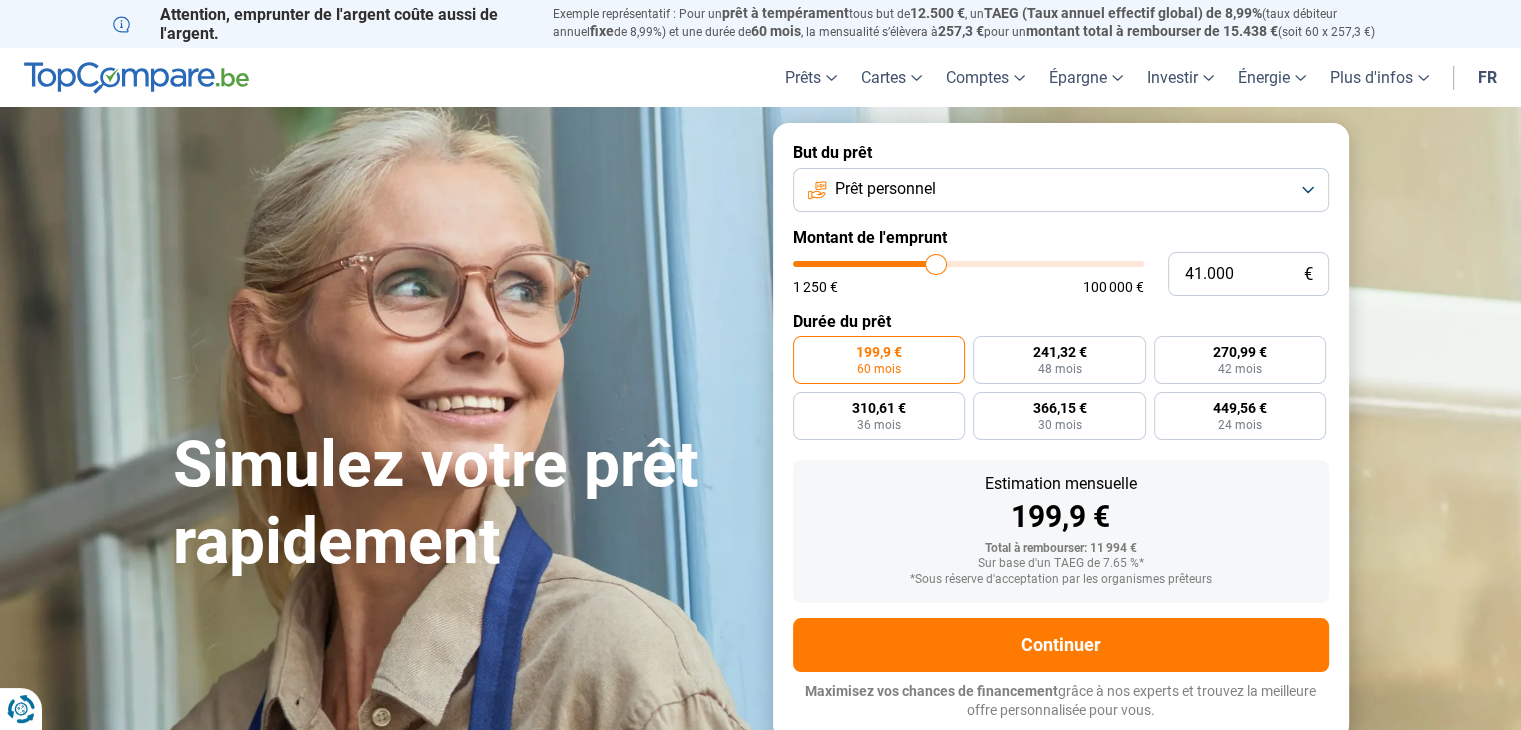 type on "40.500" 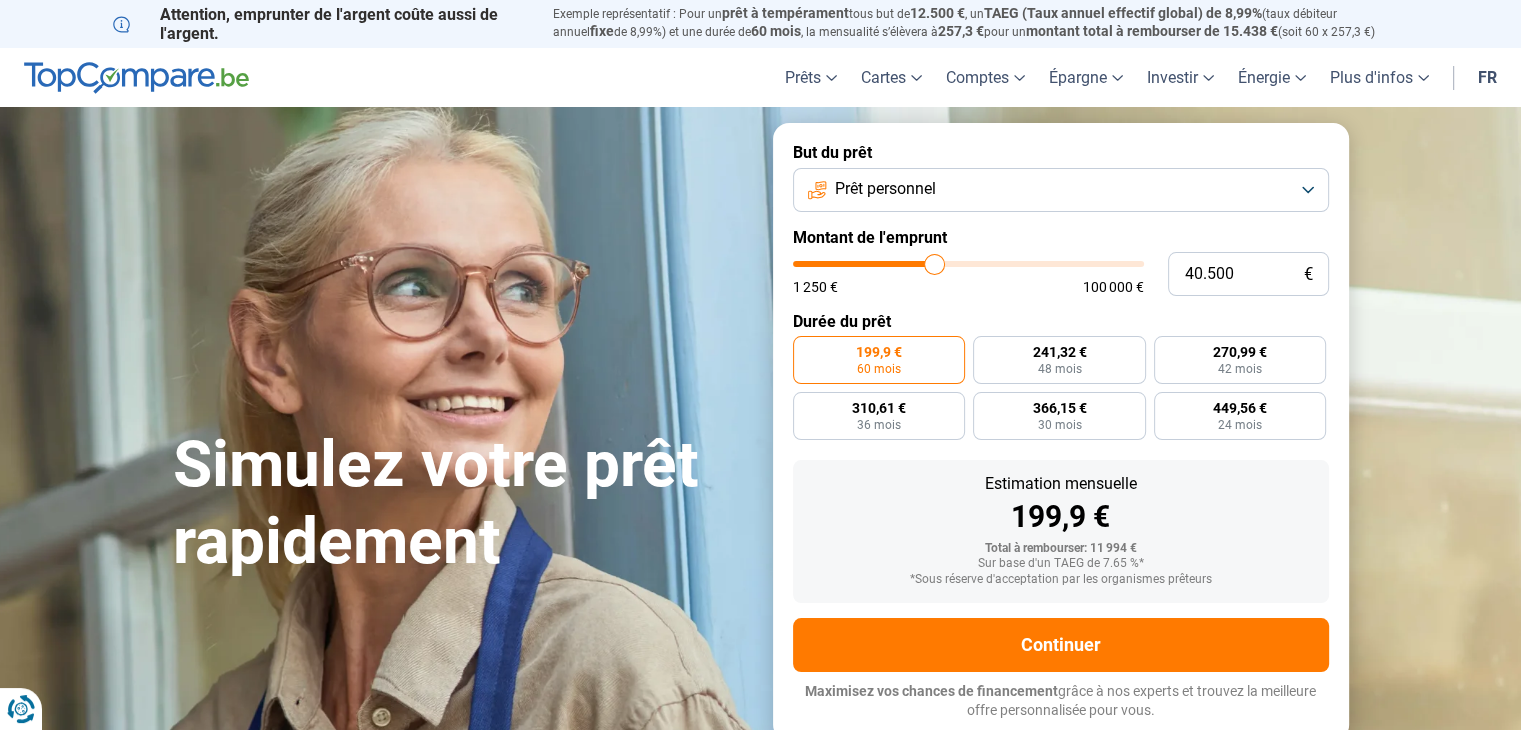 type on "40.250" 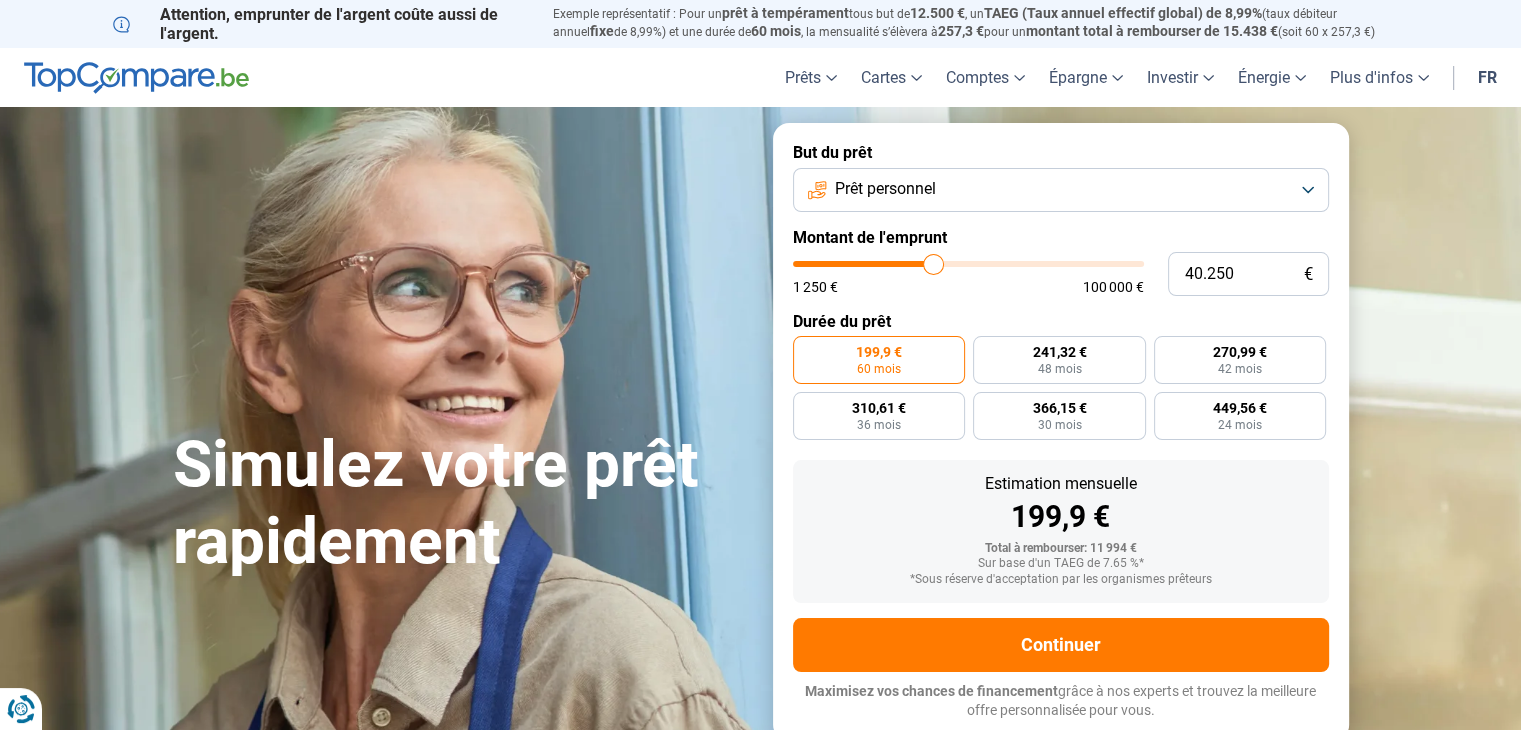 type on "40.000" 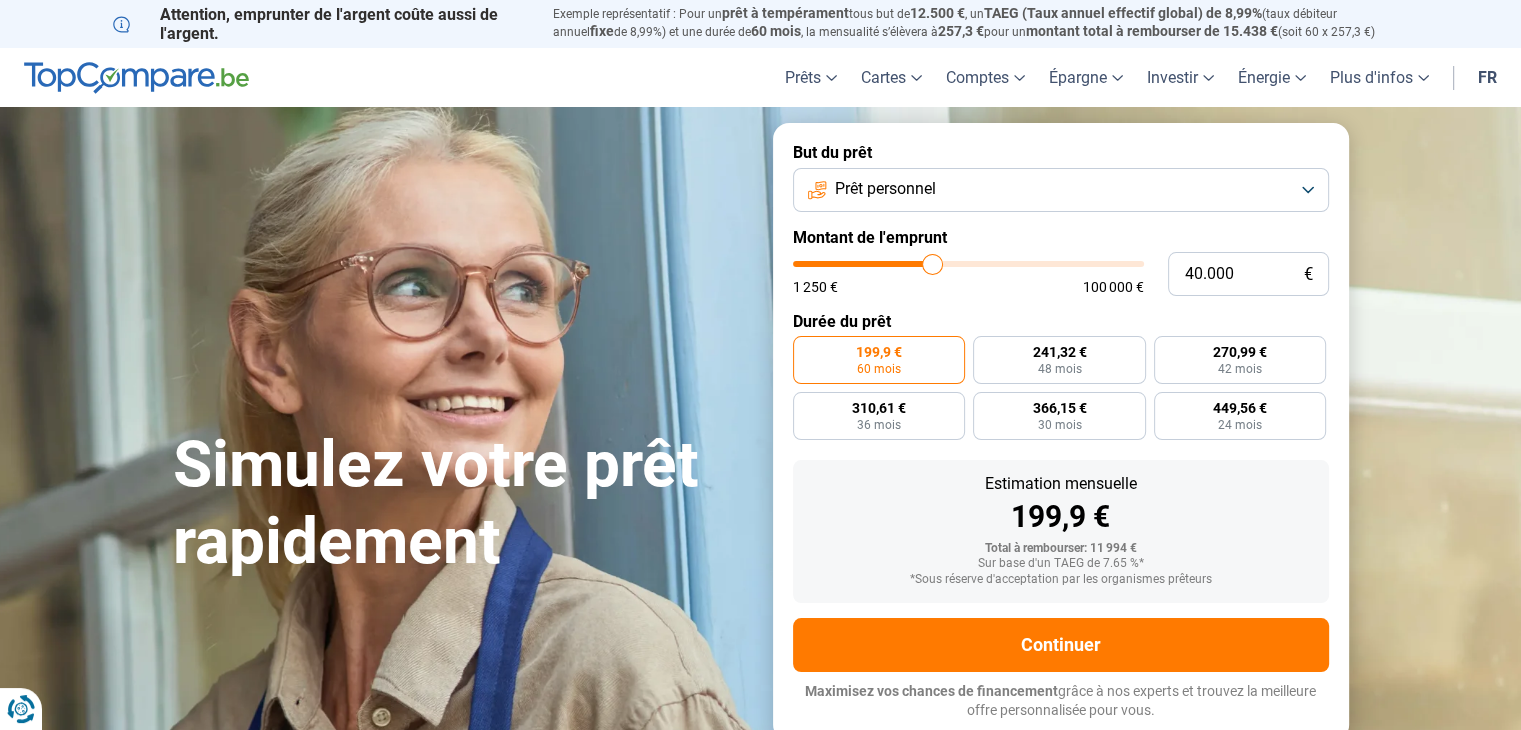 type on "39.750" 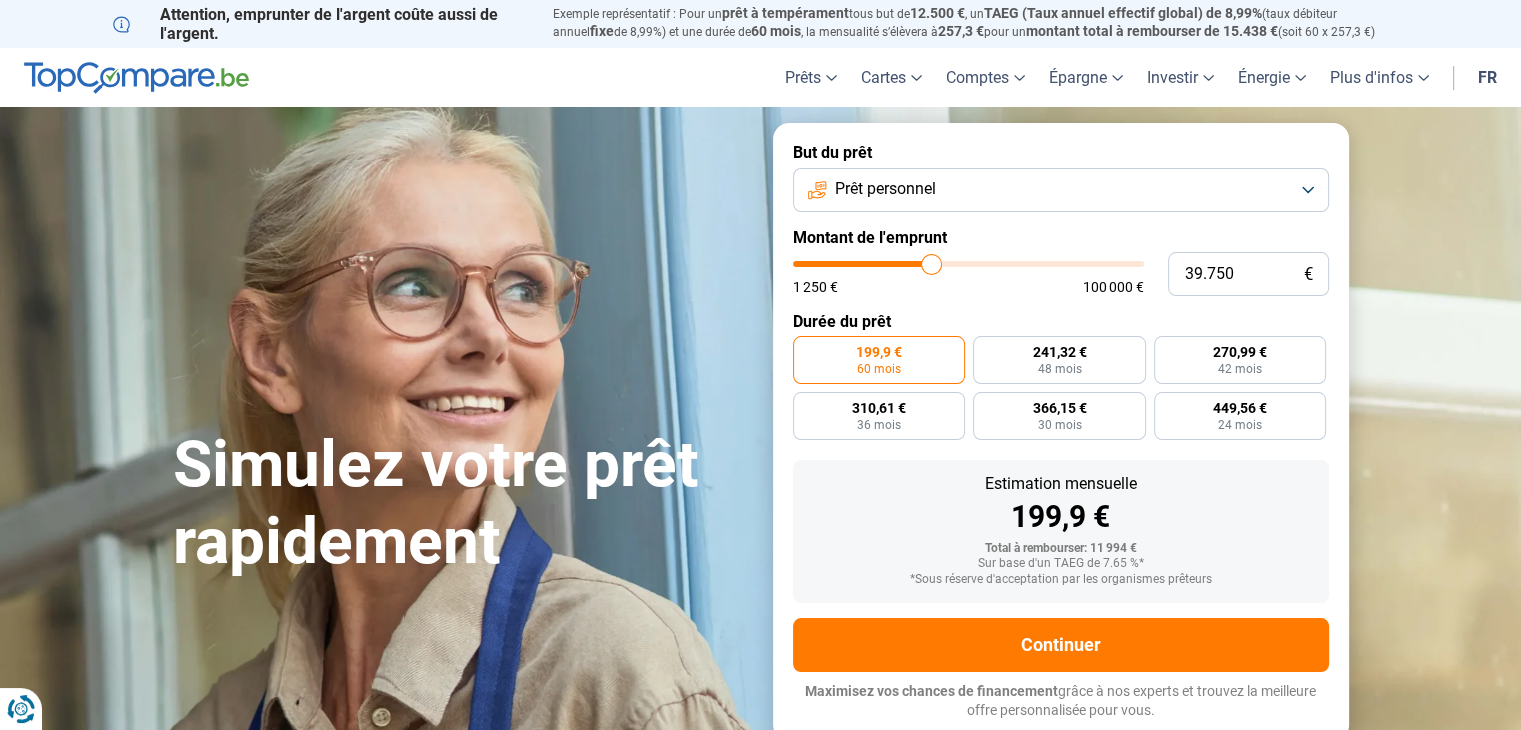 type on "39.250" 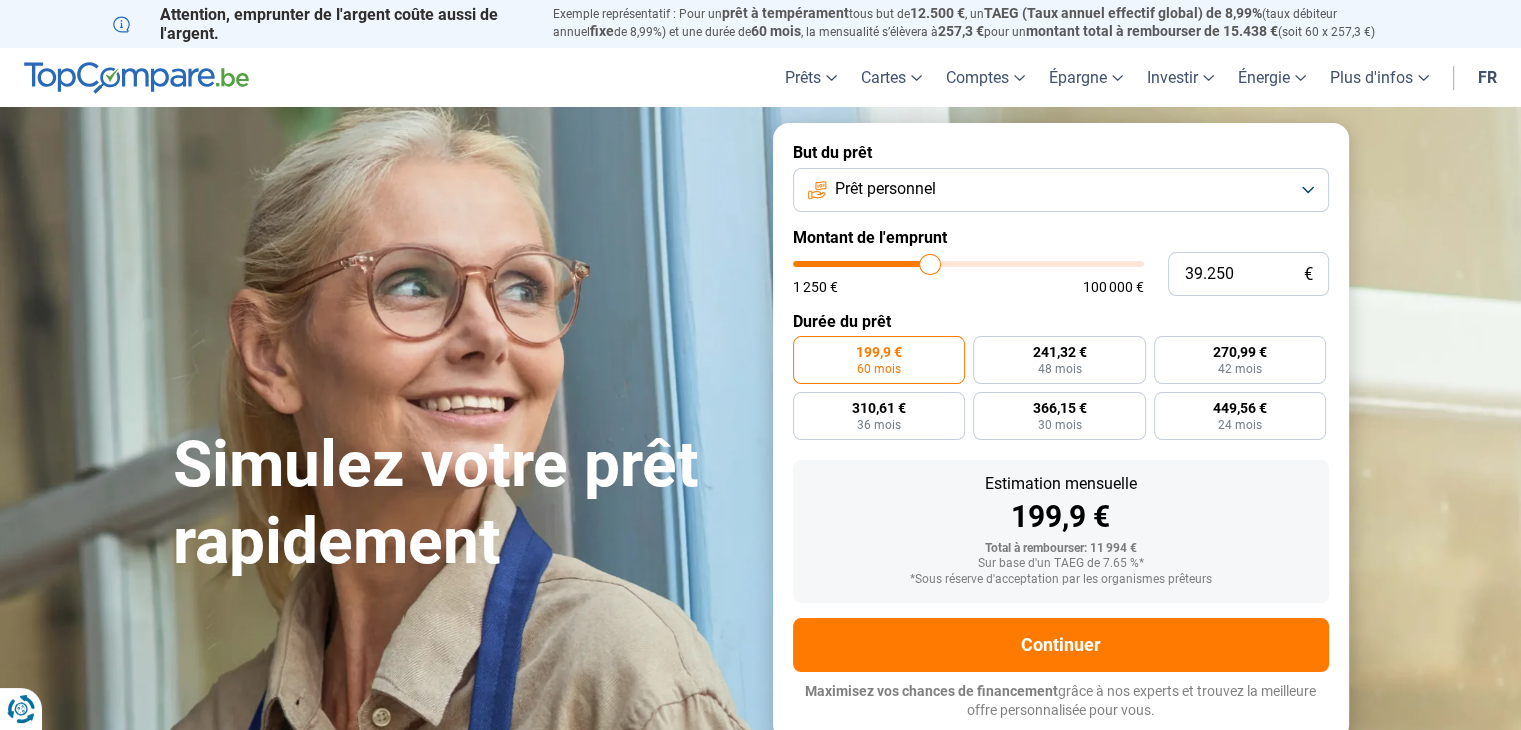 type on "39.000" 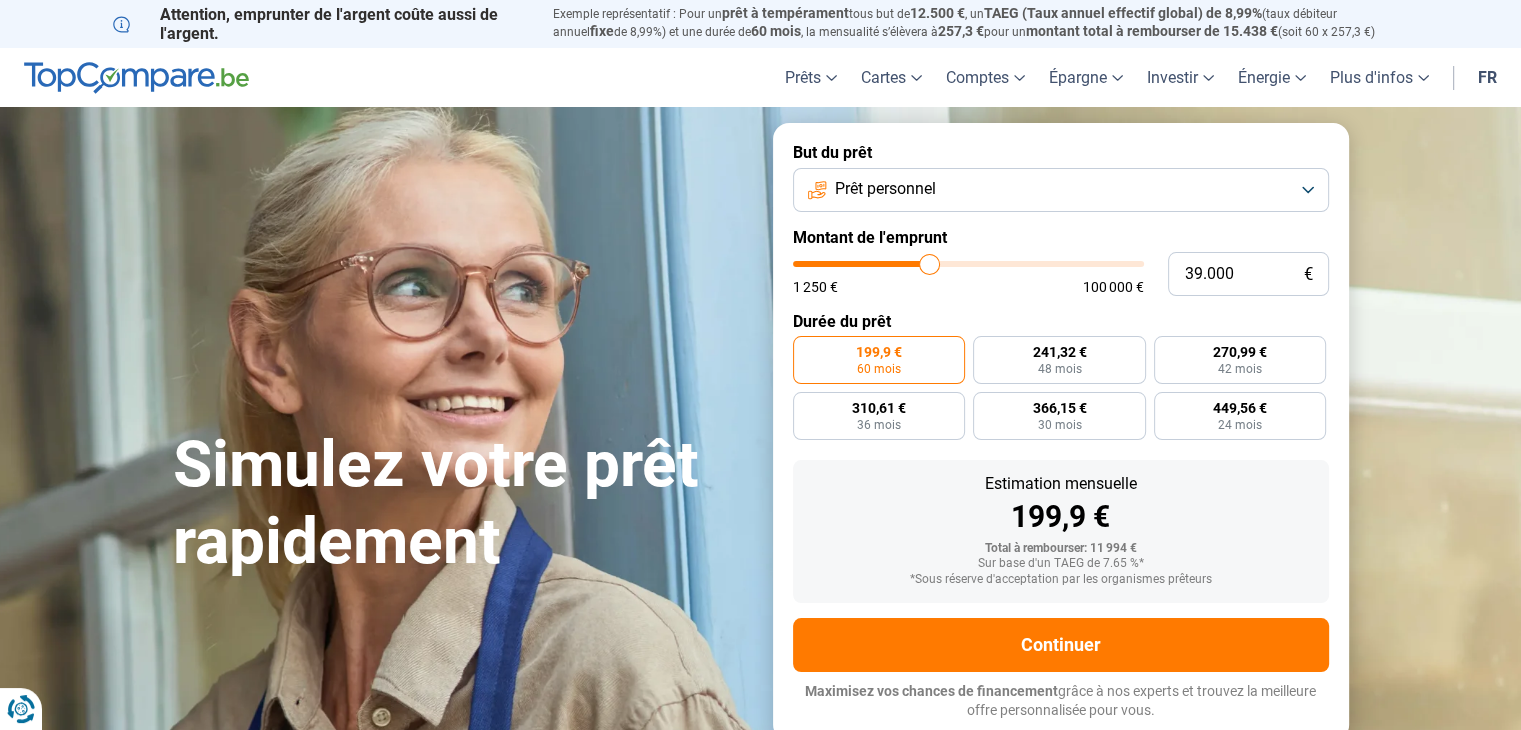 type on "38.750" 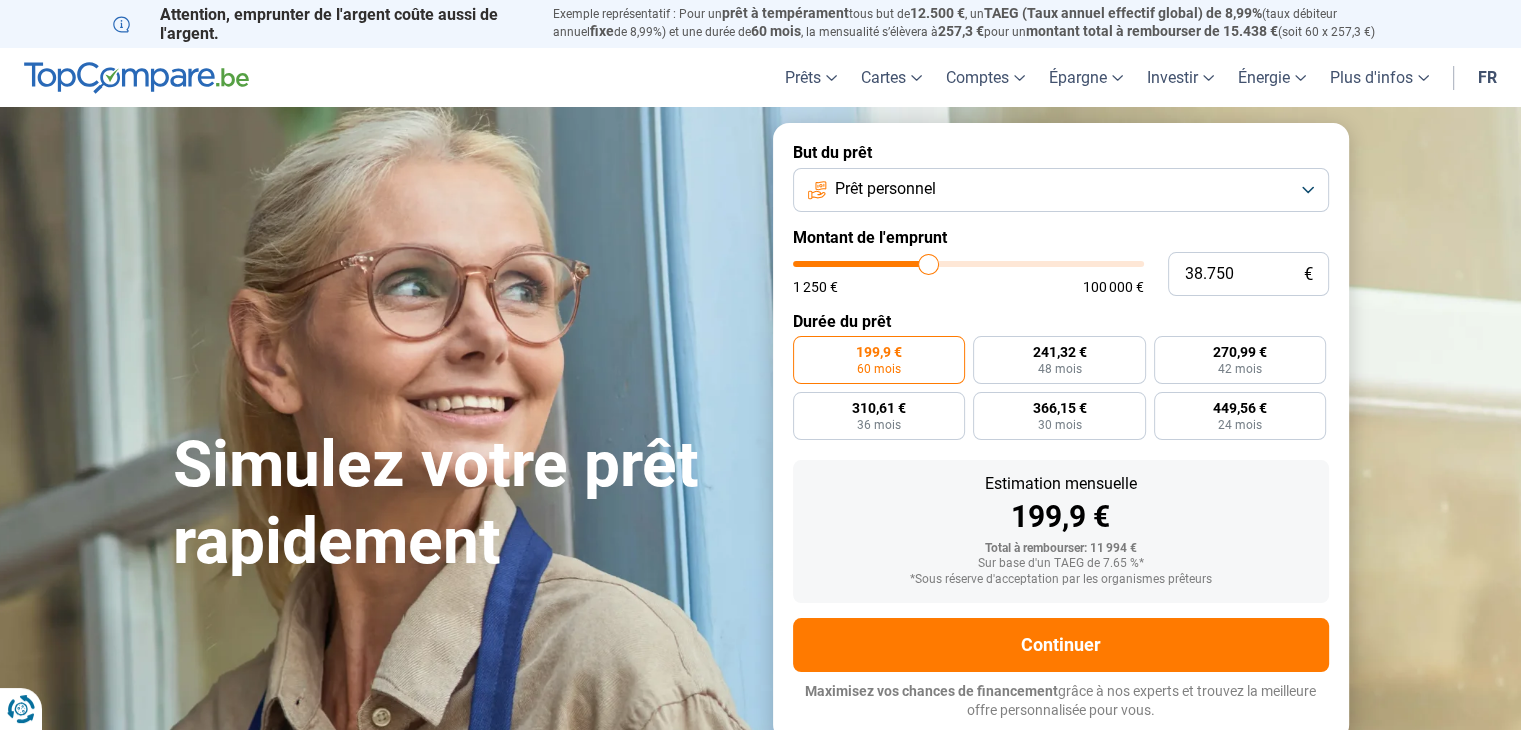 type on "38.500" 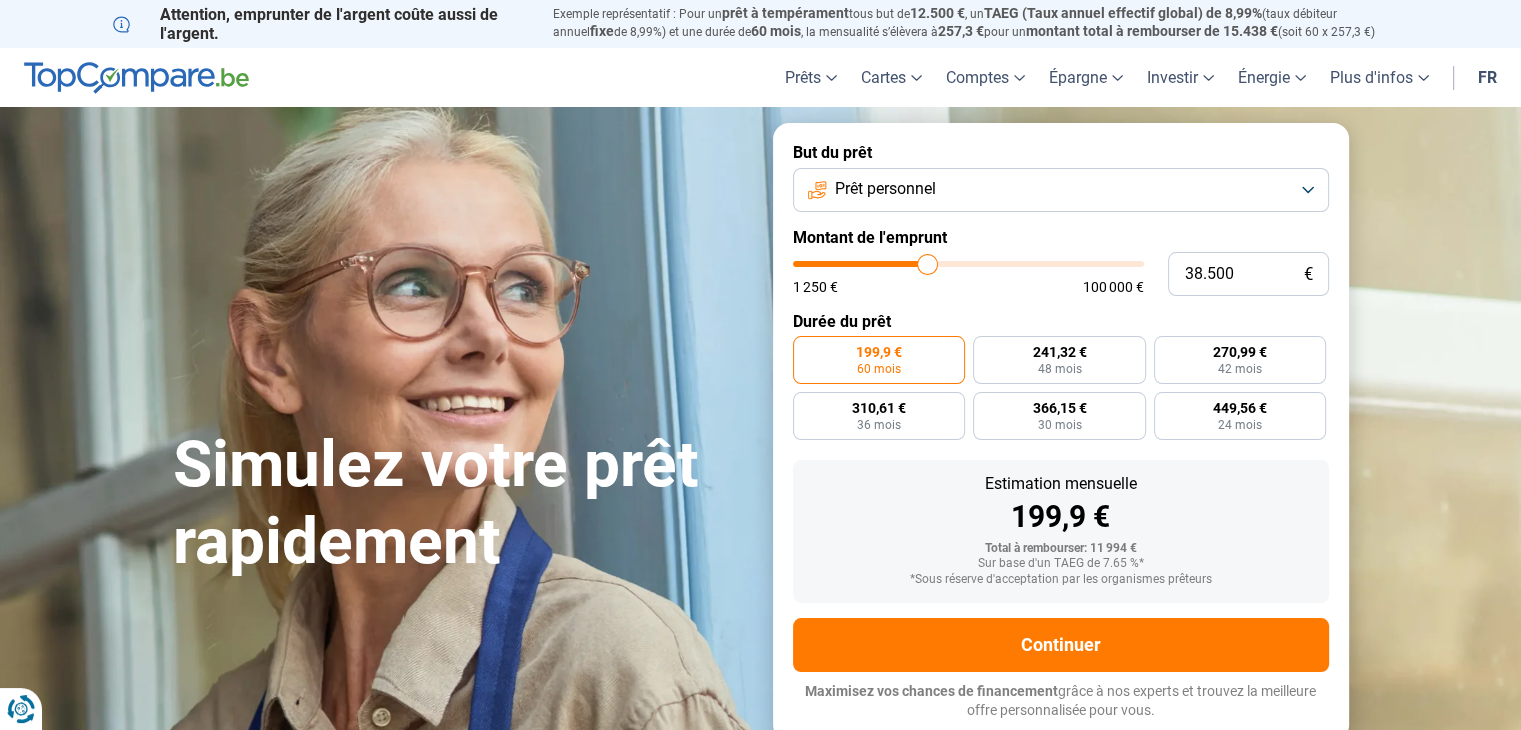type on "38.250" 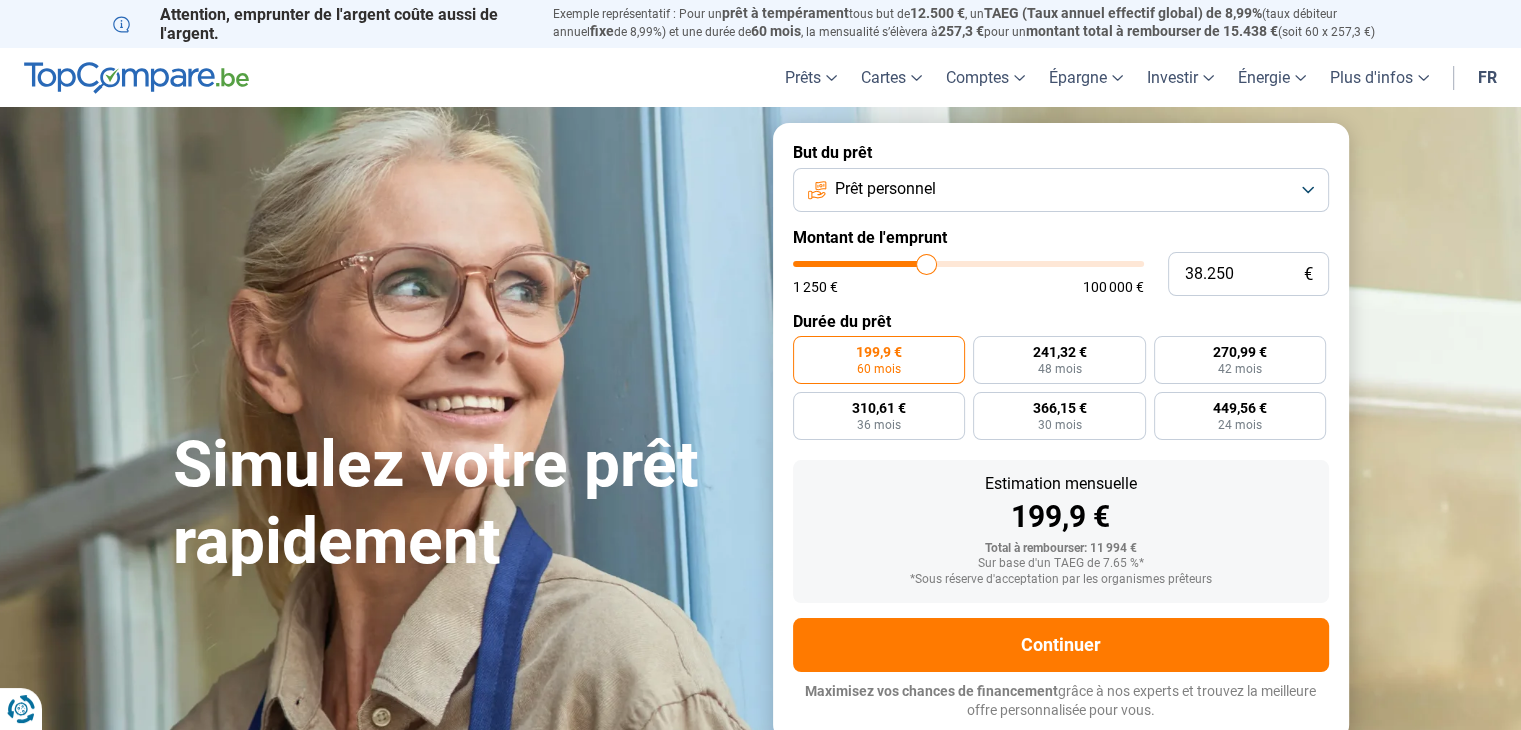 type on "38.000" 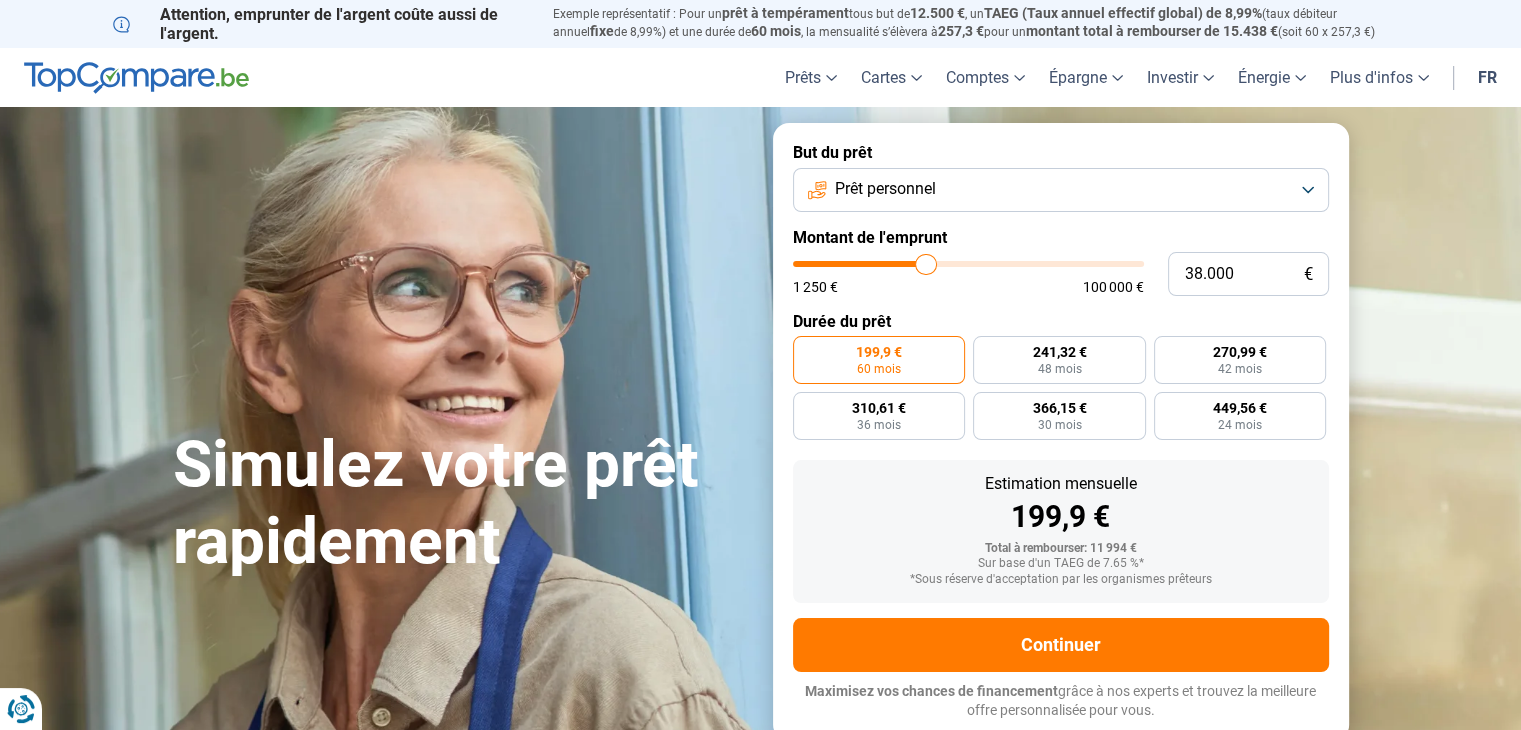 type on "38.250" 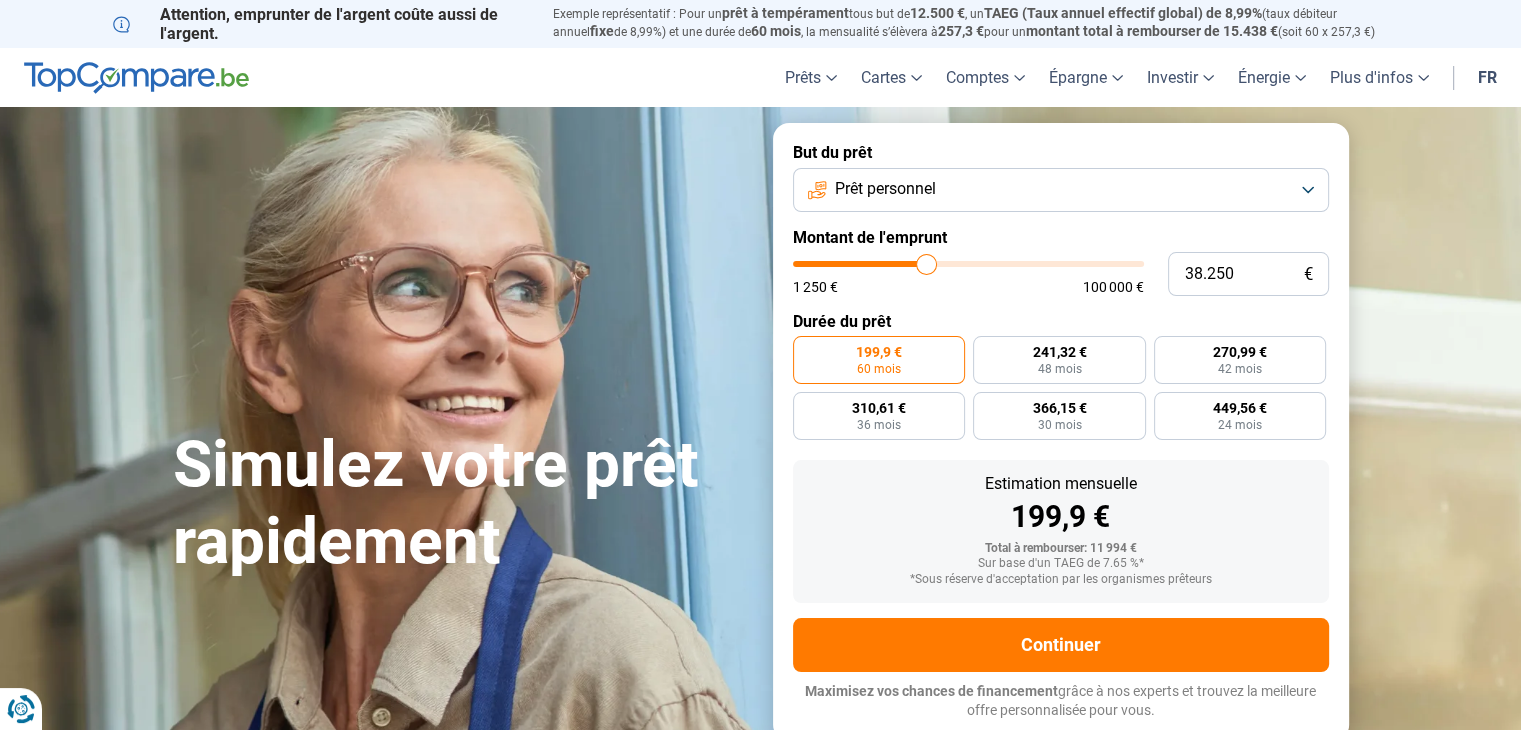 type on "38.500" 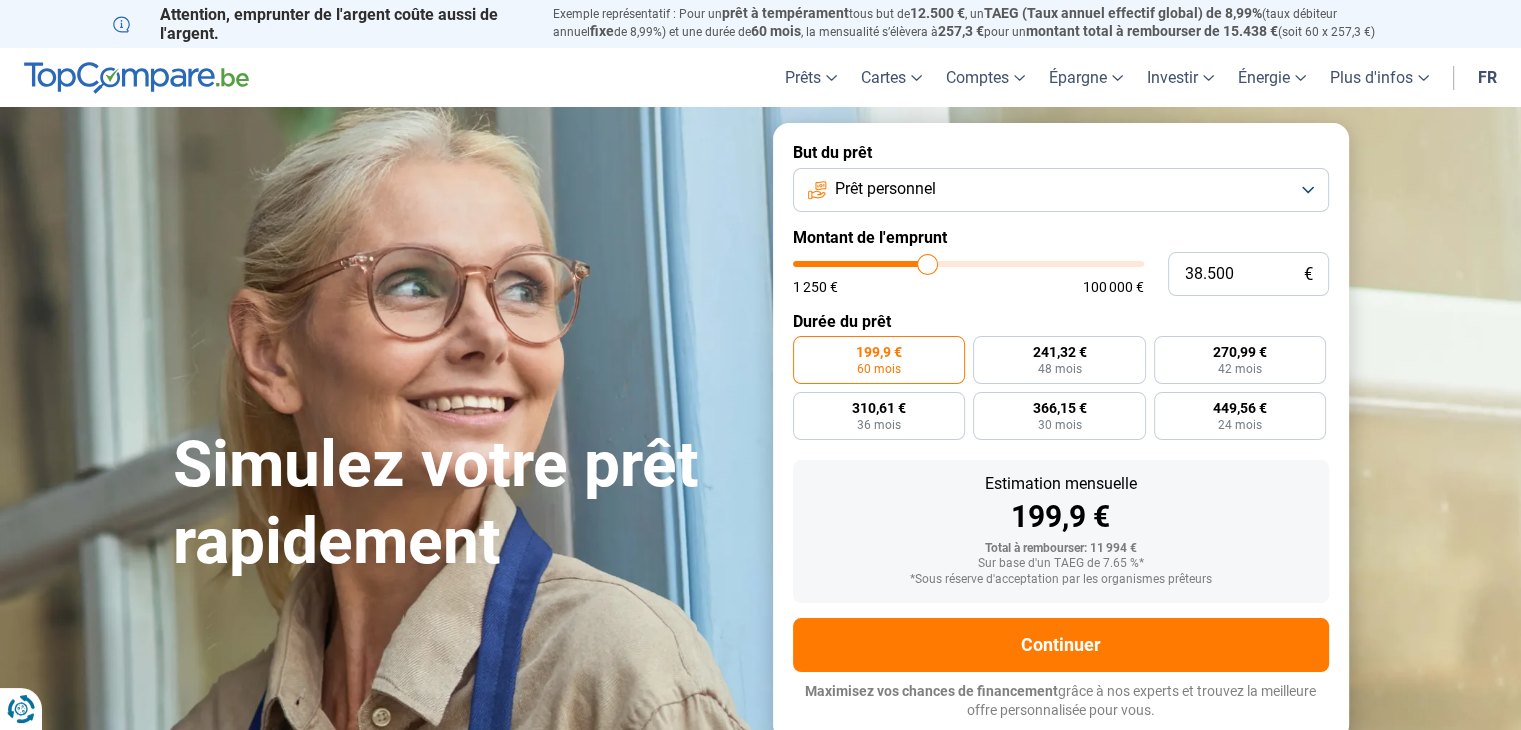 type on "38.750" 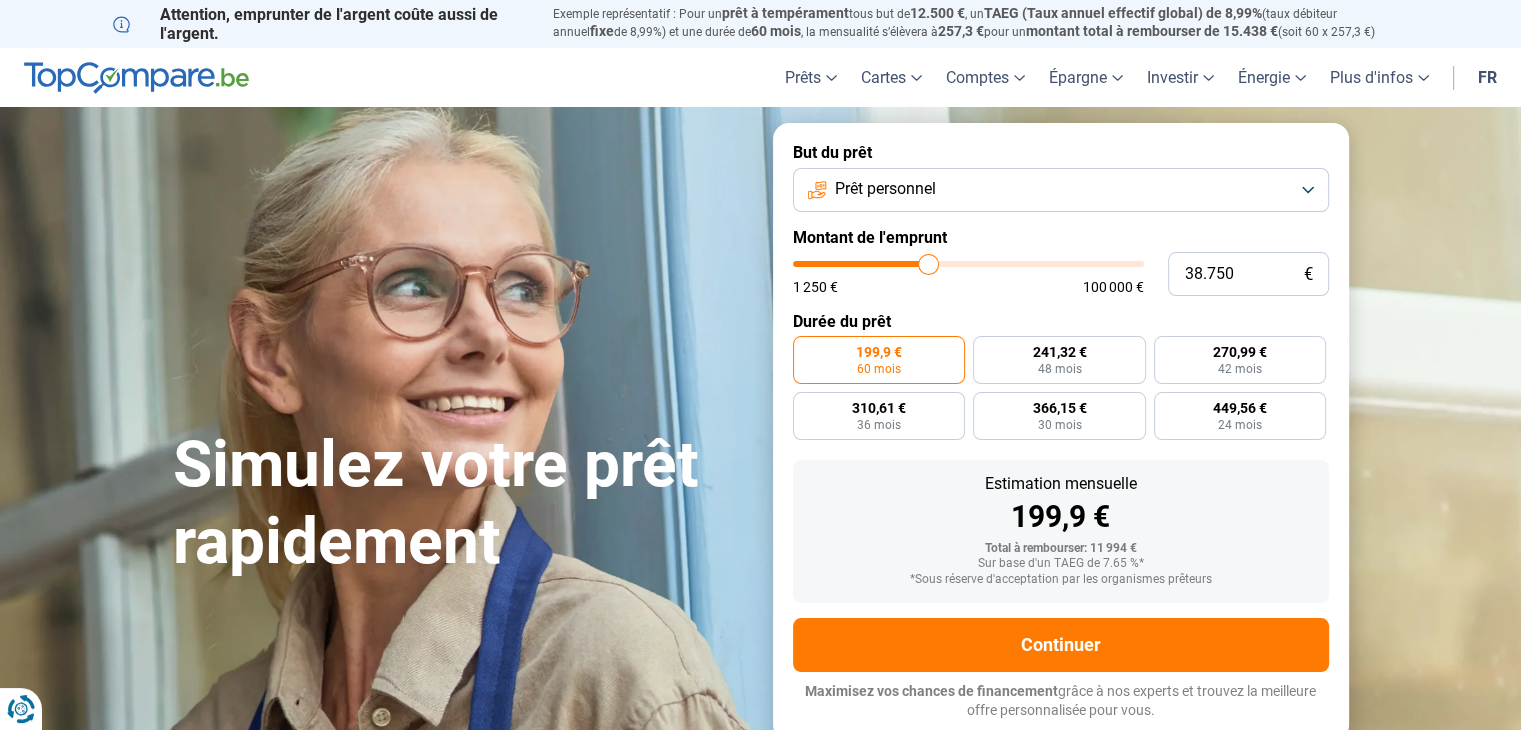 type on "39.000" 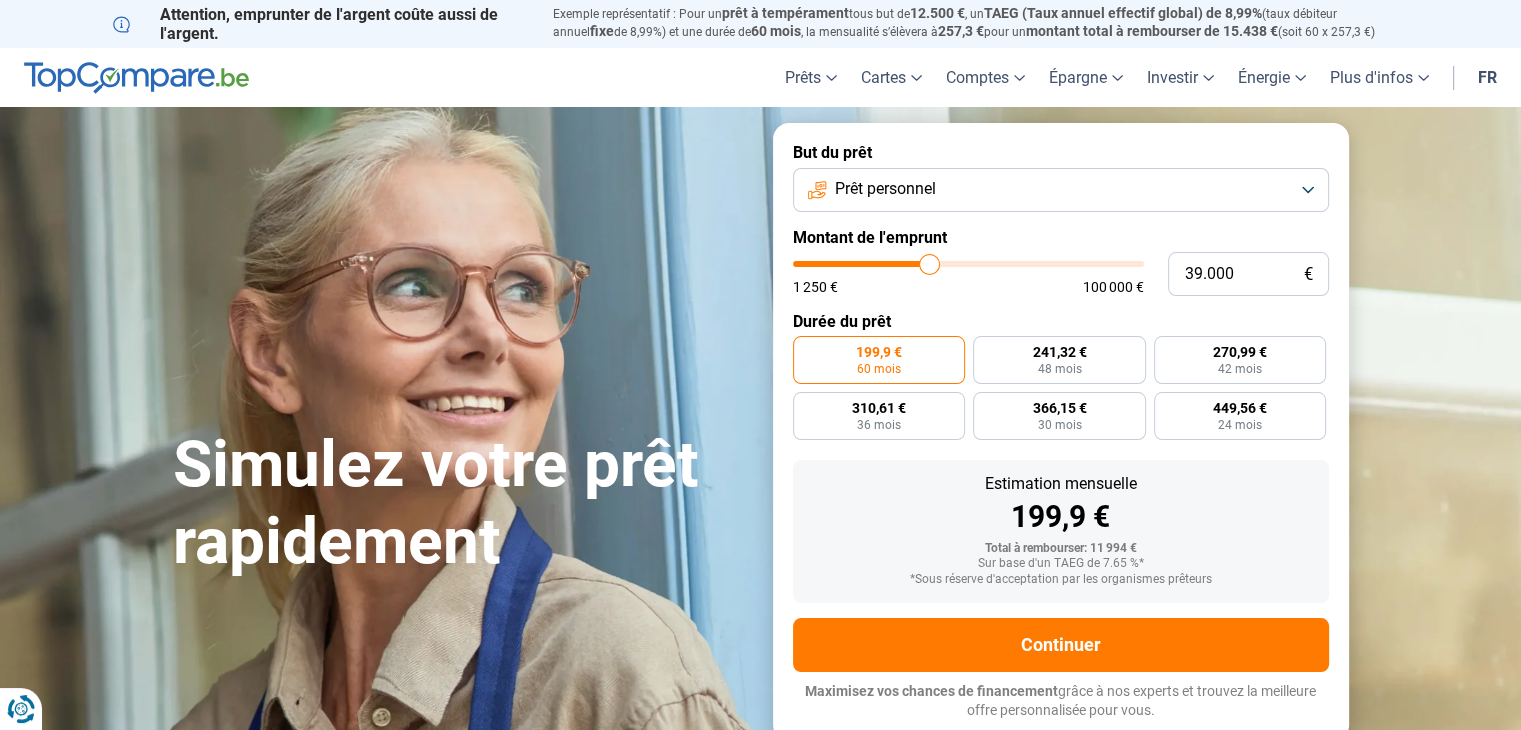 type on "39.500" 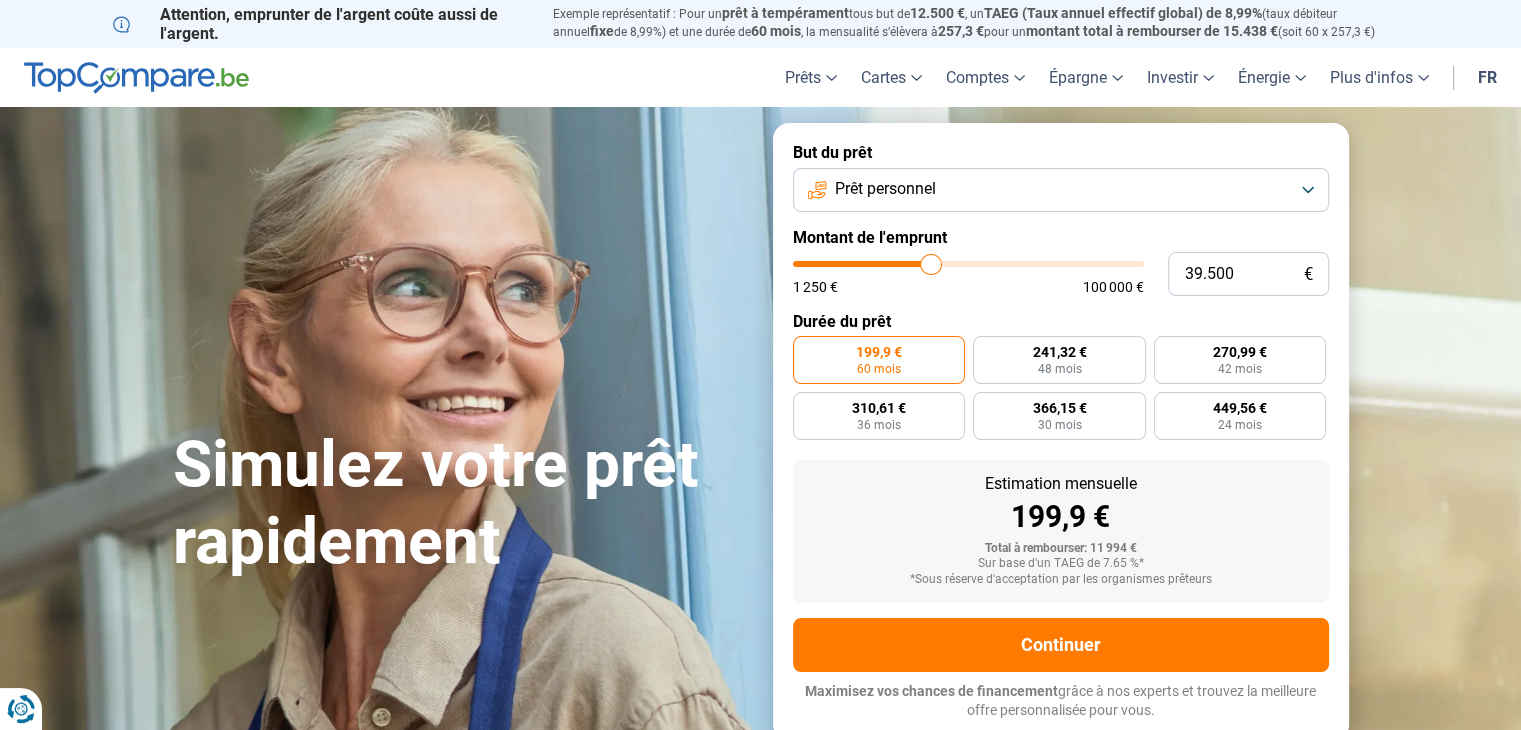 type on "39.750" 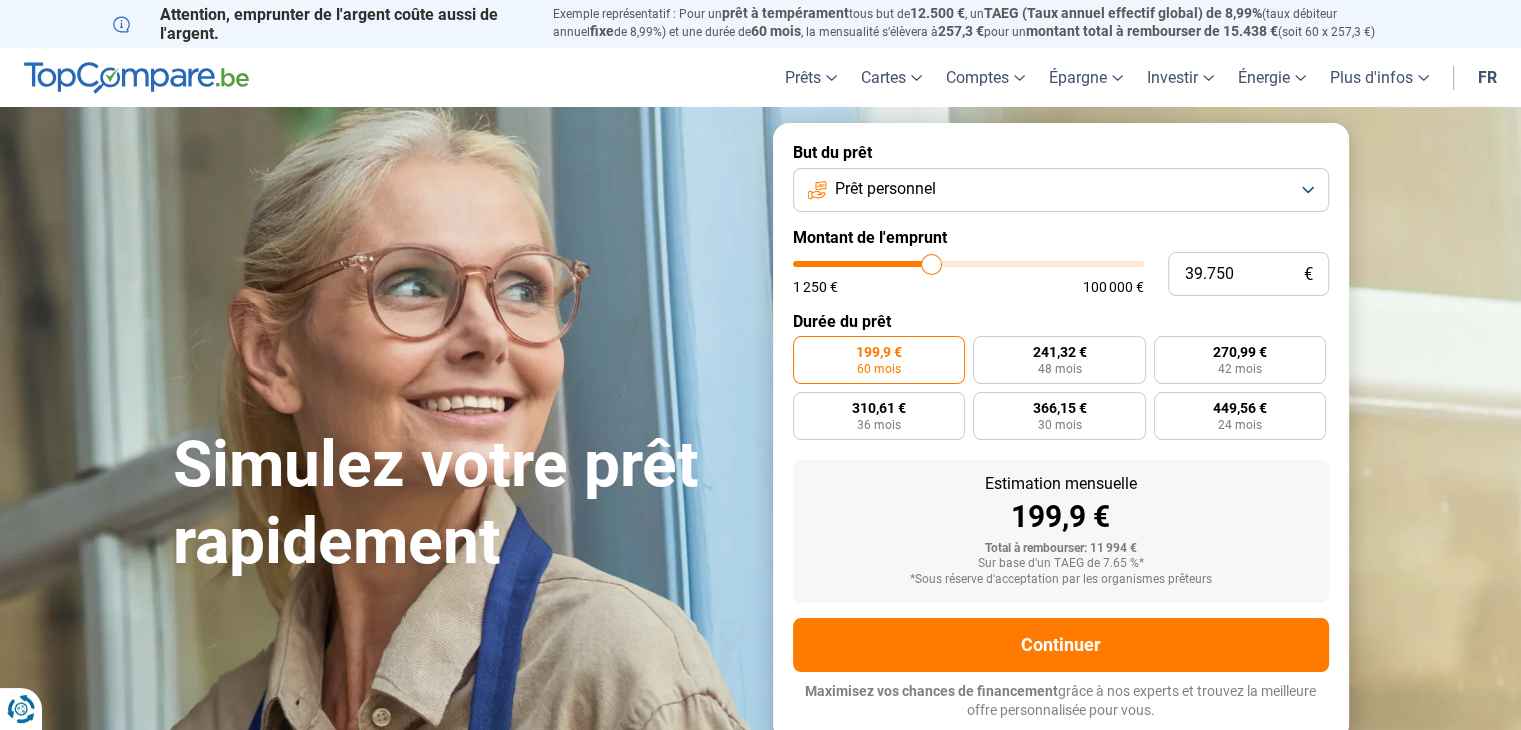 type on "40.000" 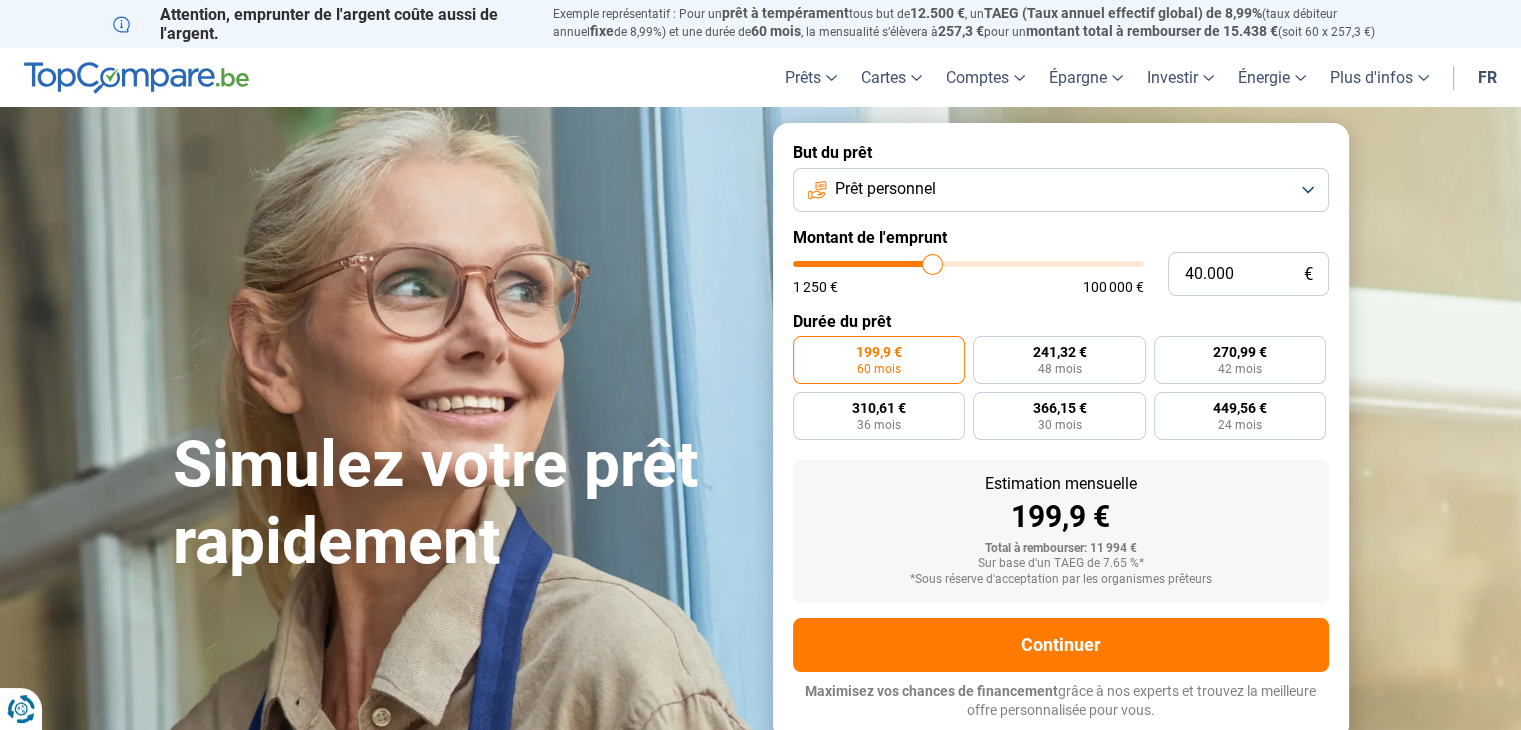 type on "40.500" 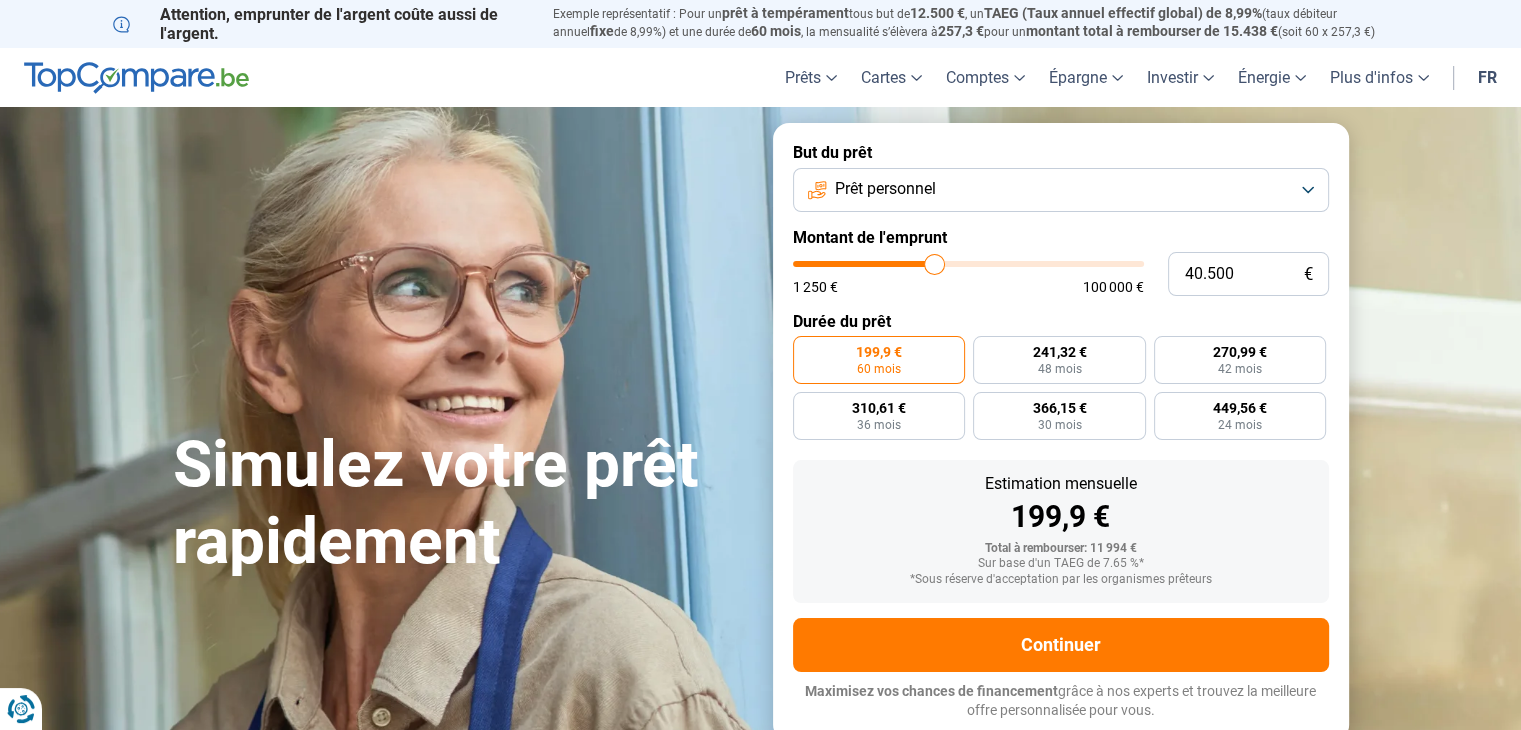 type on "41.000" 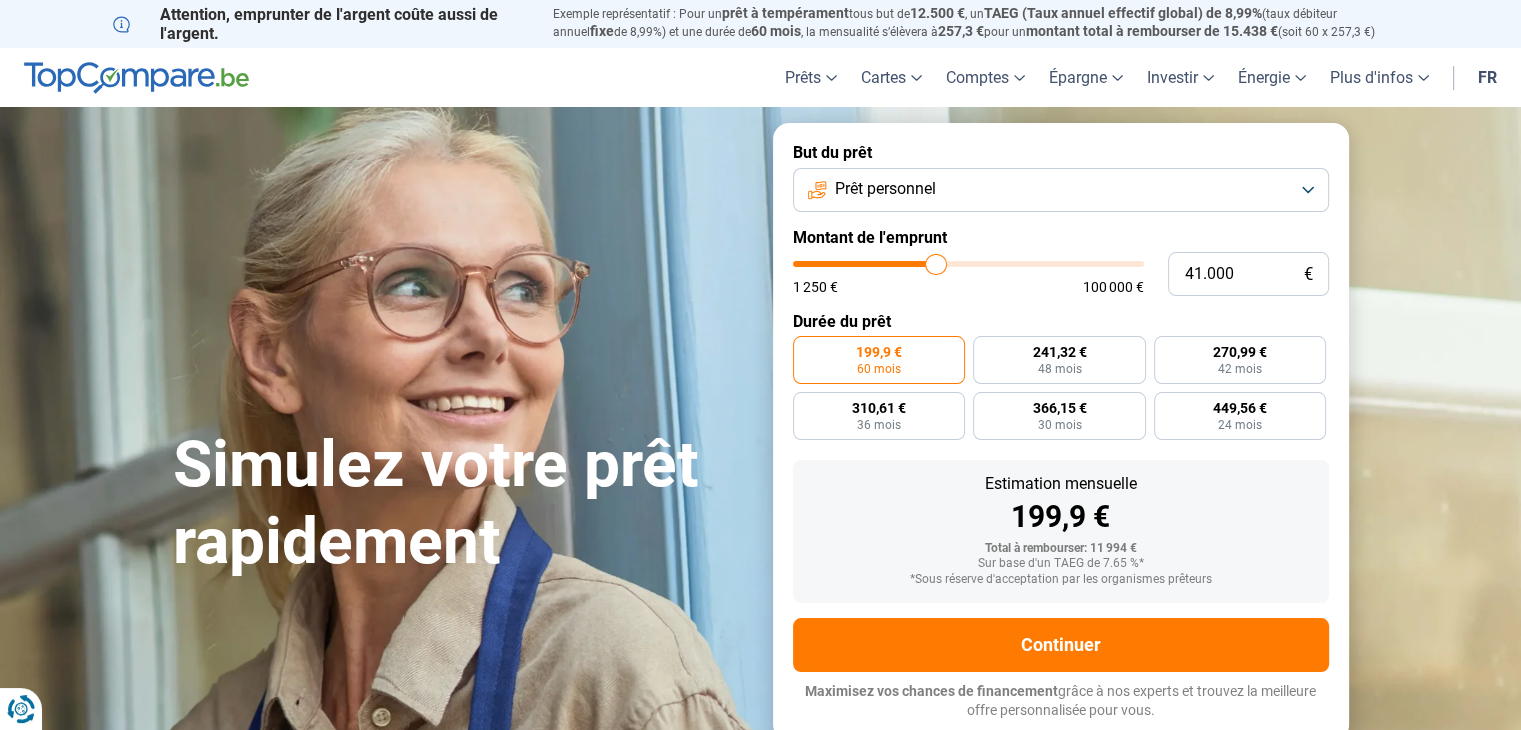 type on "41.250" 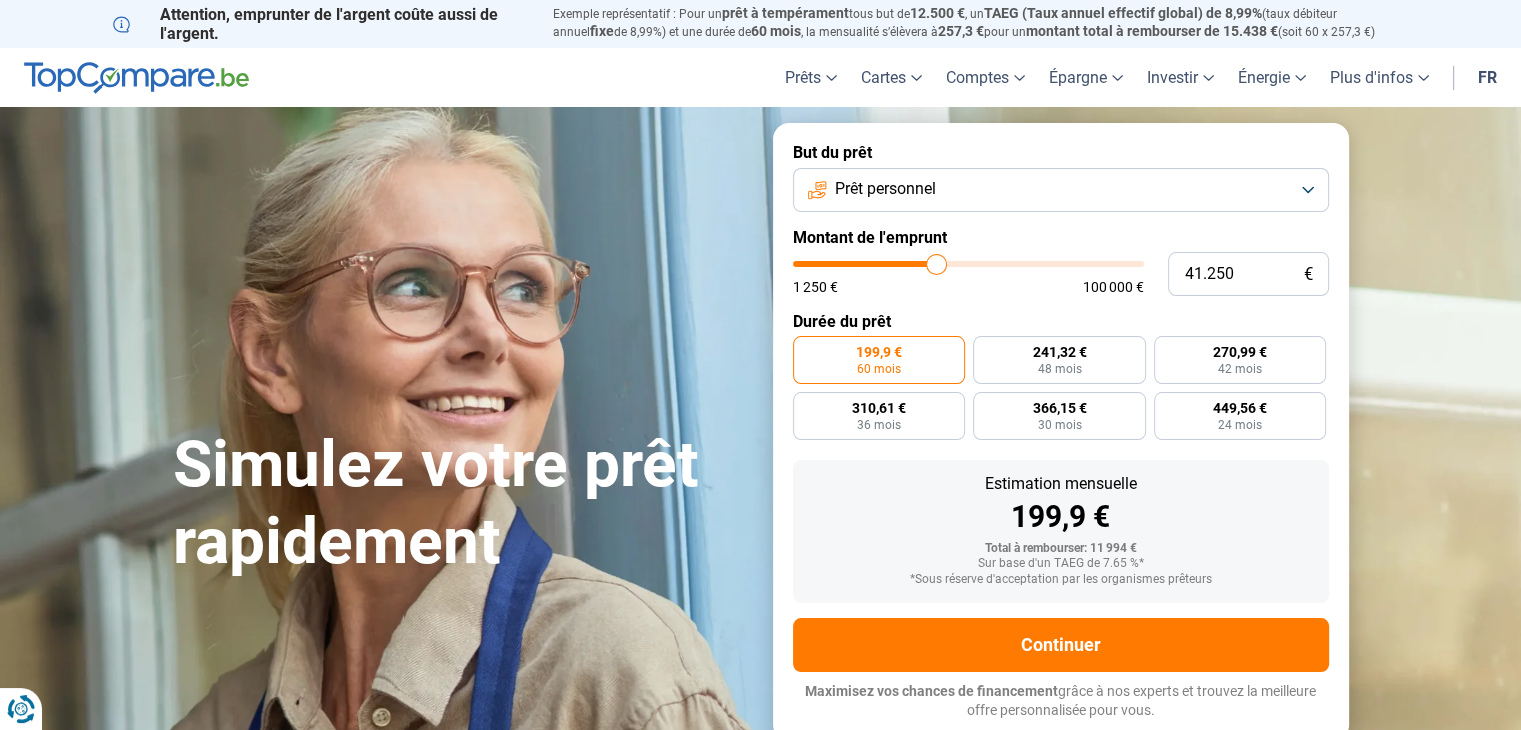 type on "41.750" 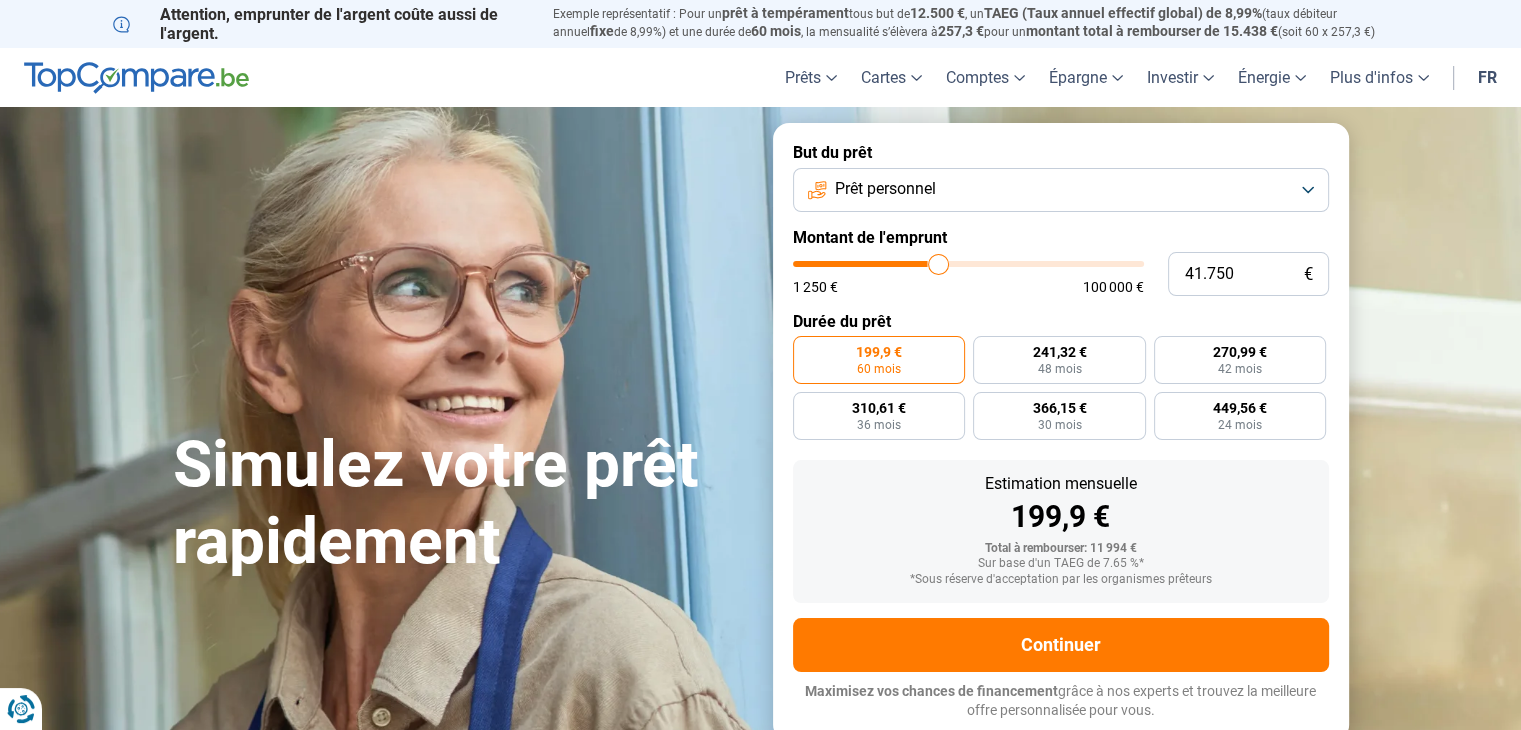 type on "42.000" 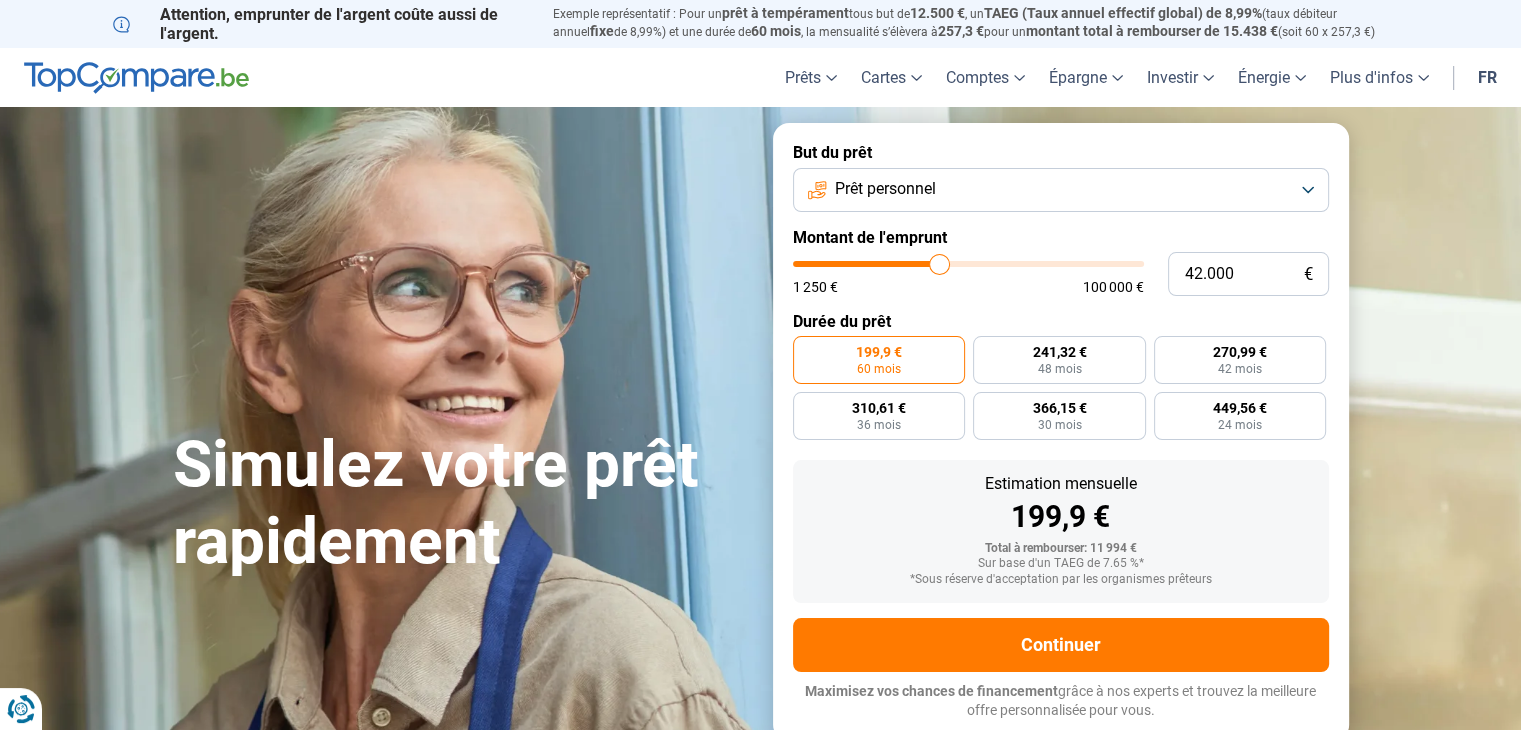type on "41.750" 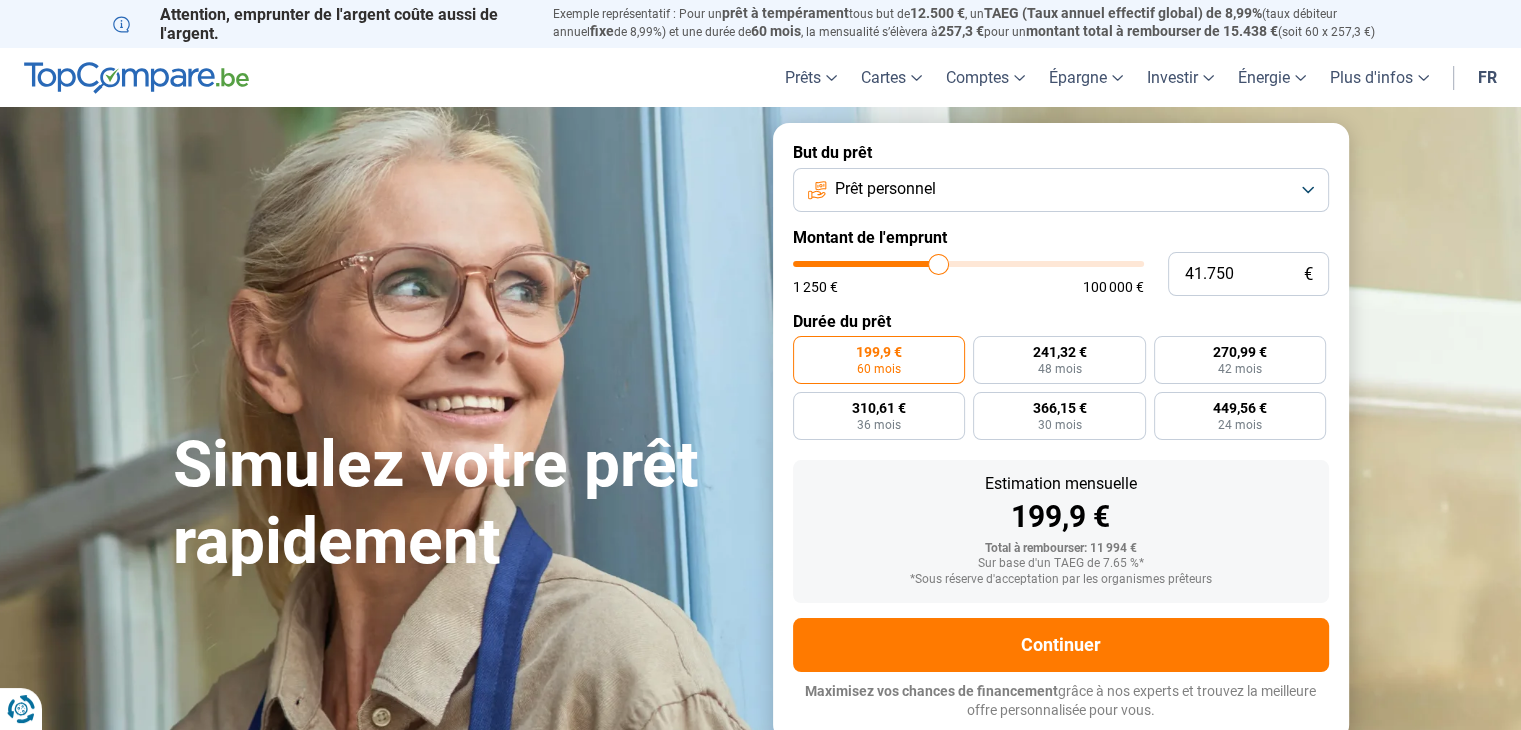 type on "41.500" 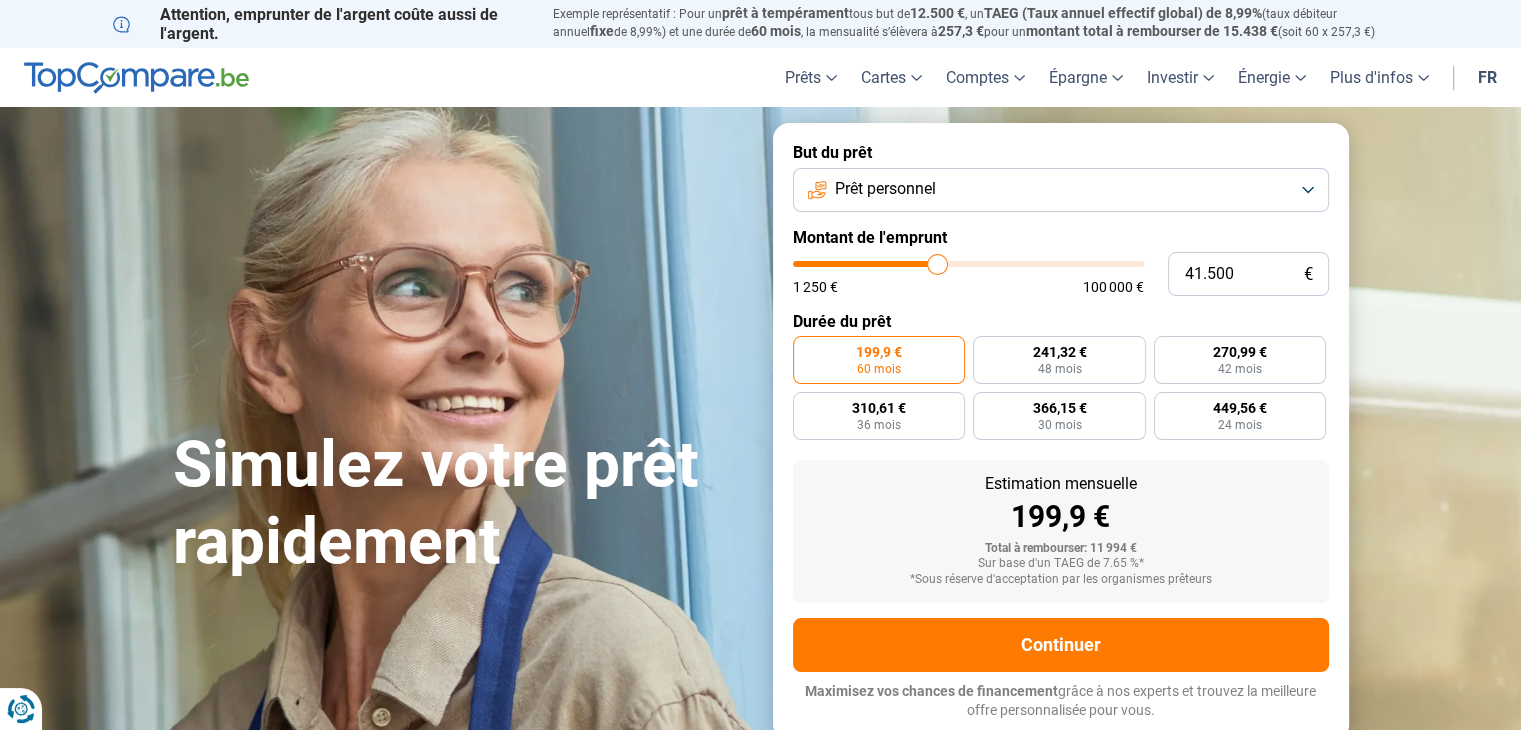 type on "41.250" 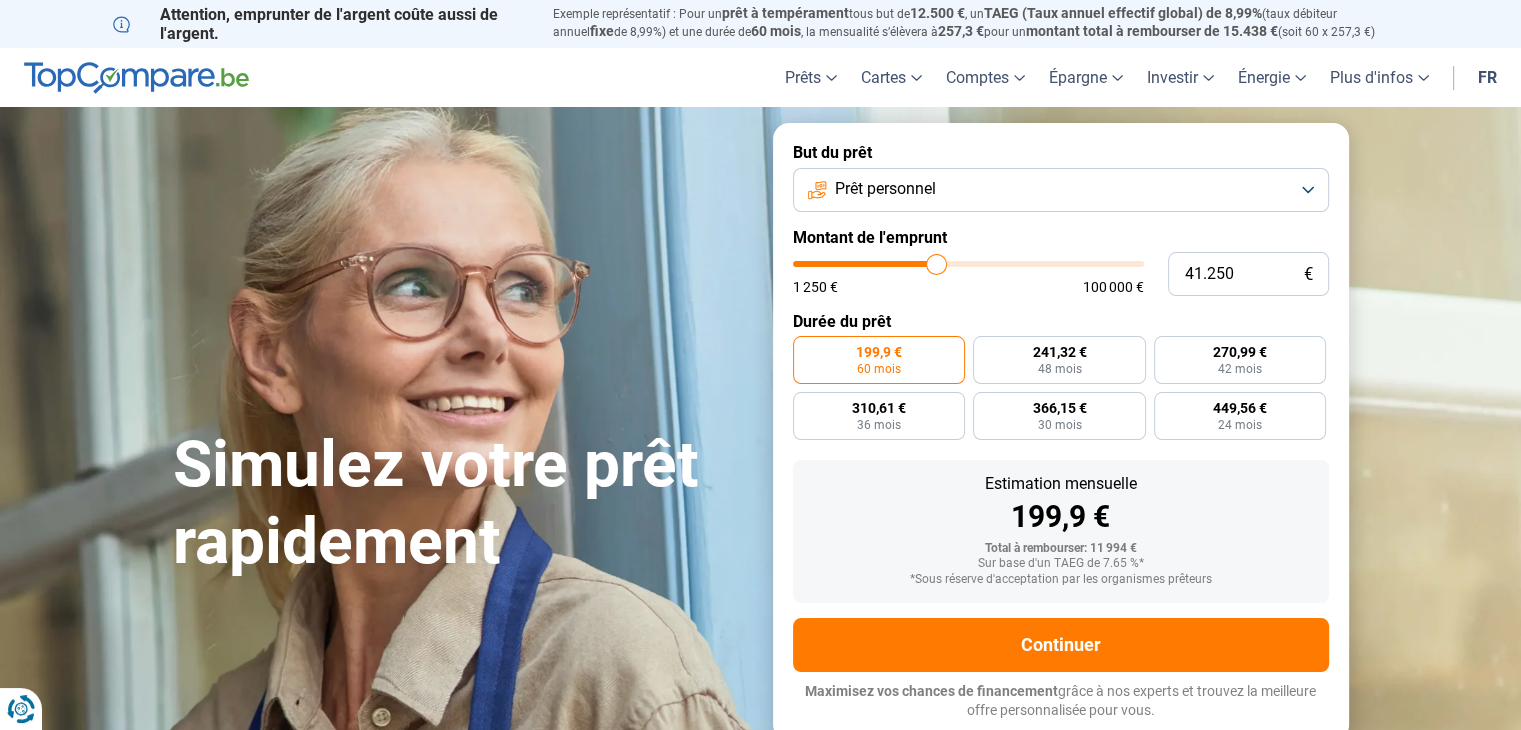type on "41.000" 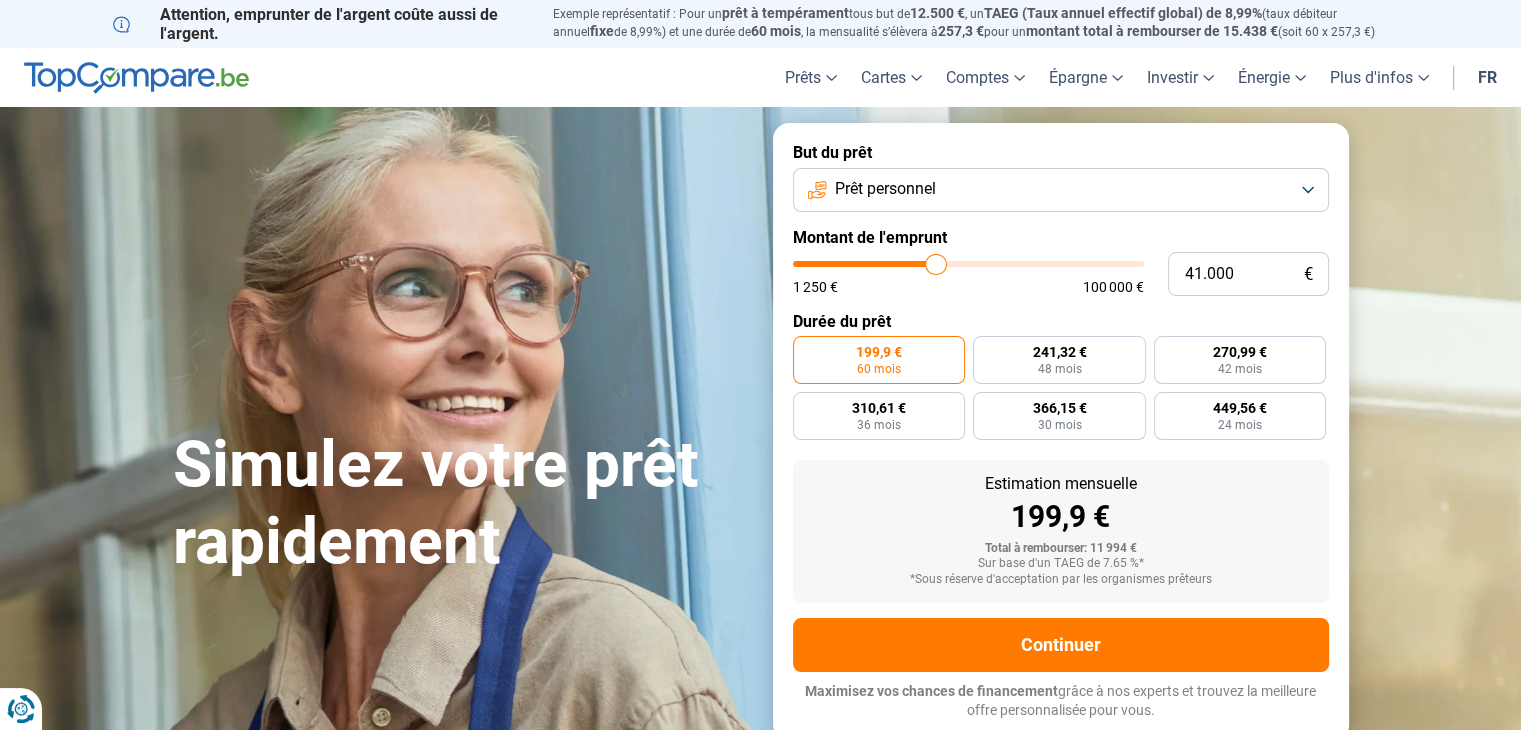 type on "40.750" 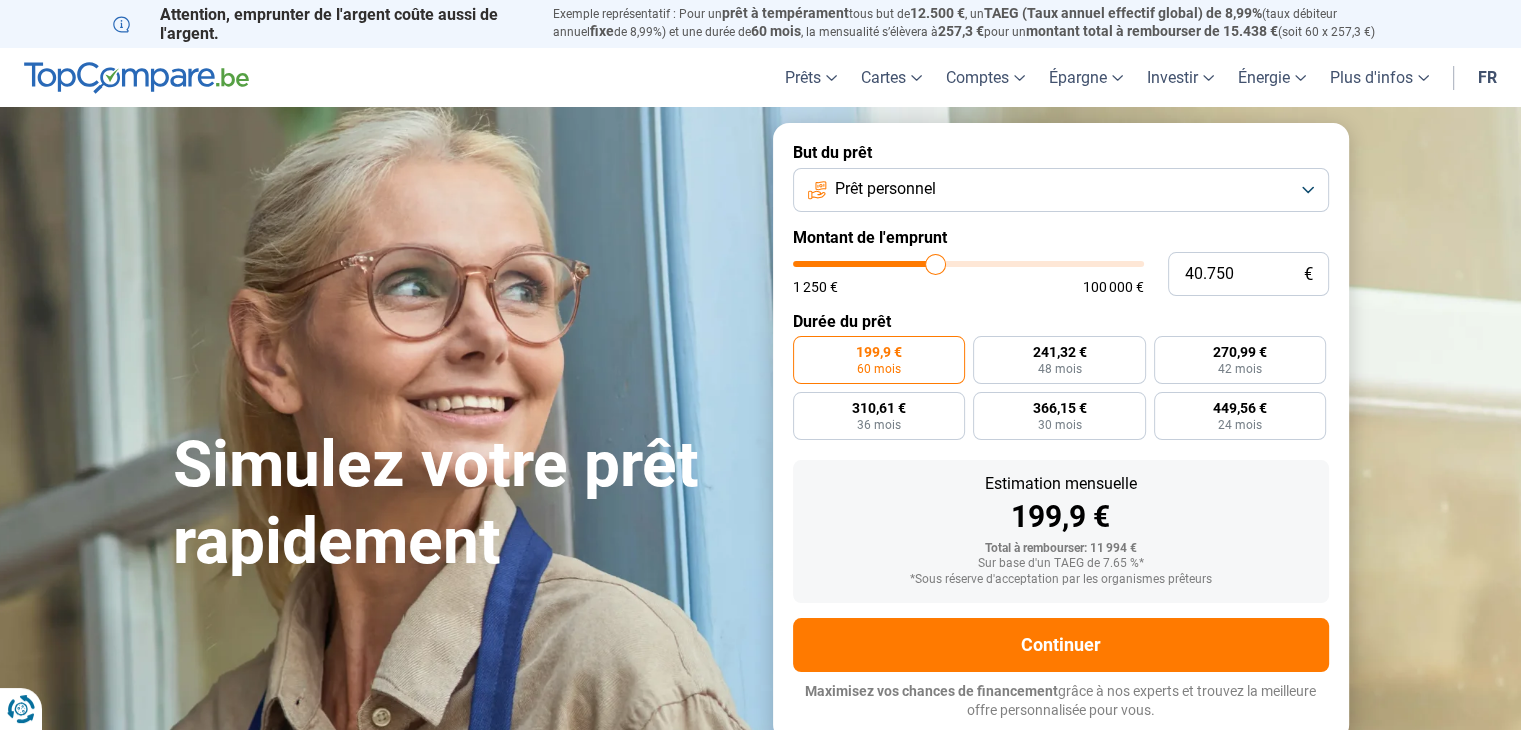 type on "40.500" 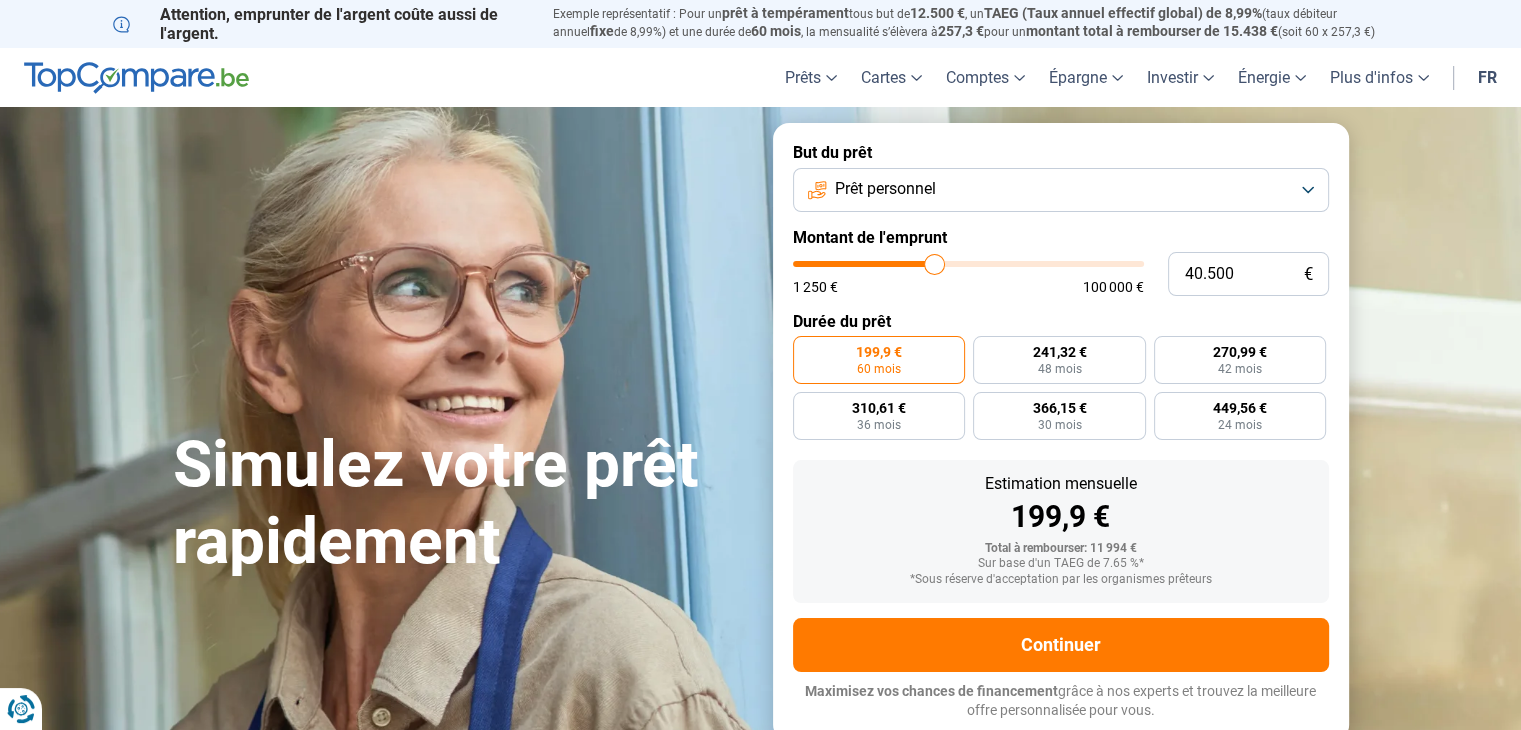 type on "40.250" 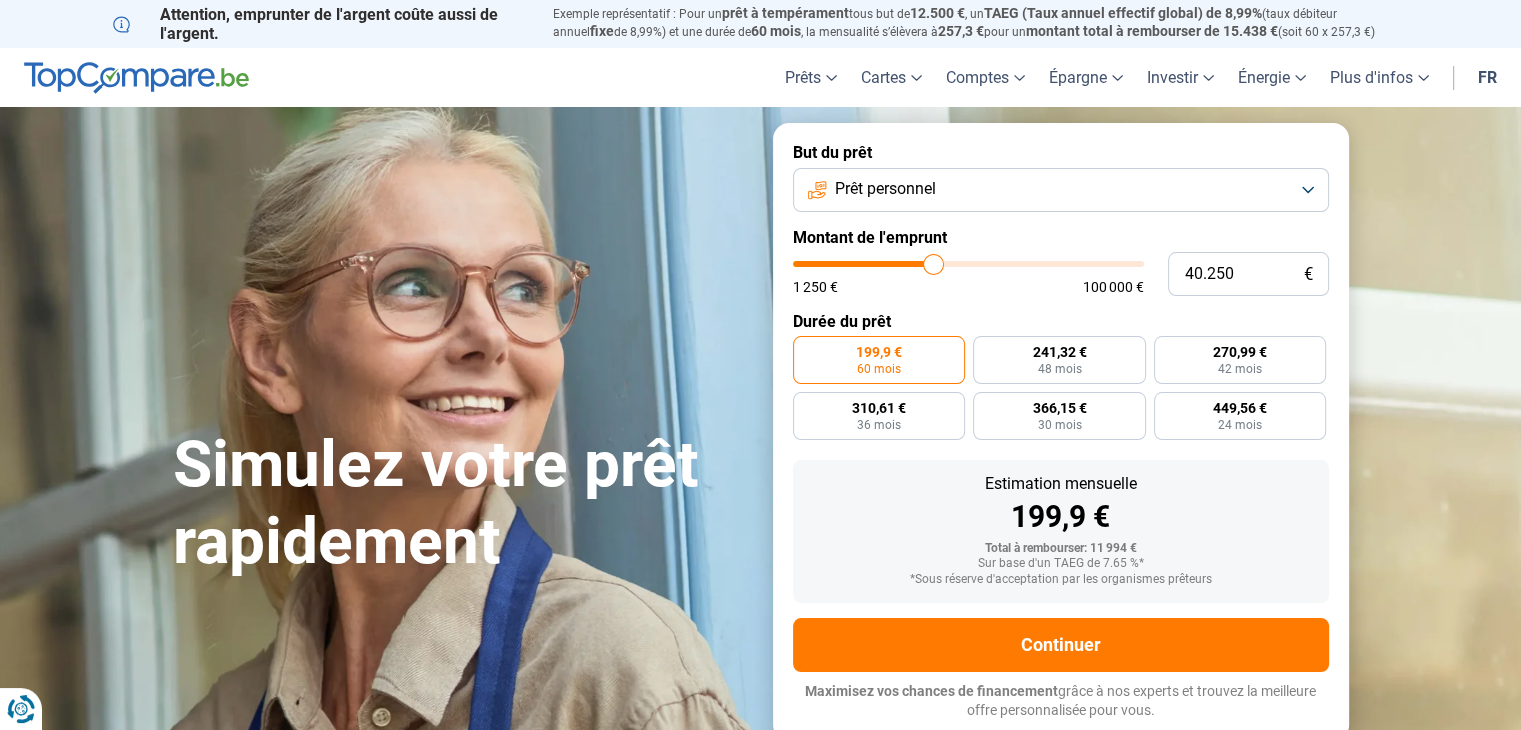 type on "40.500" 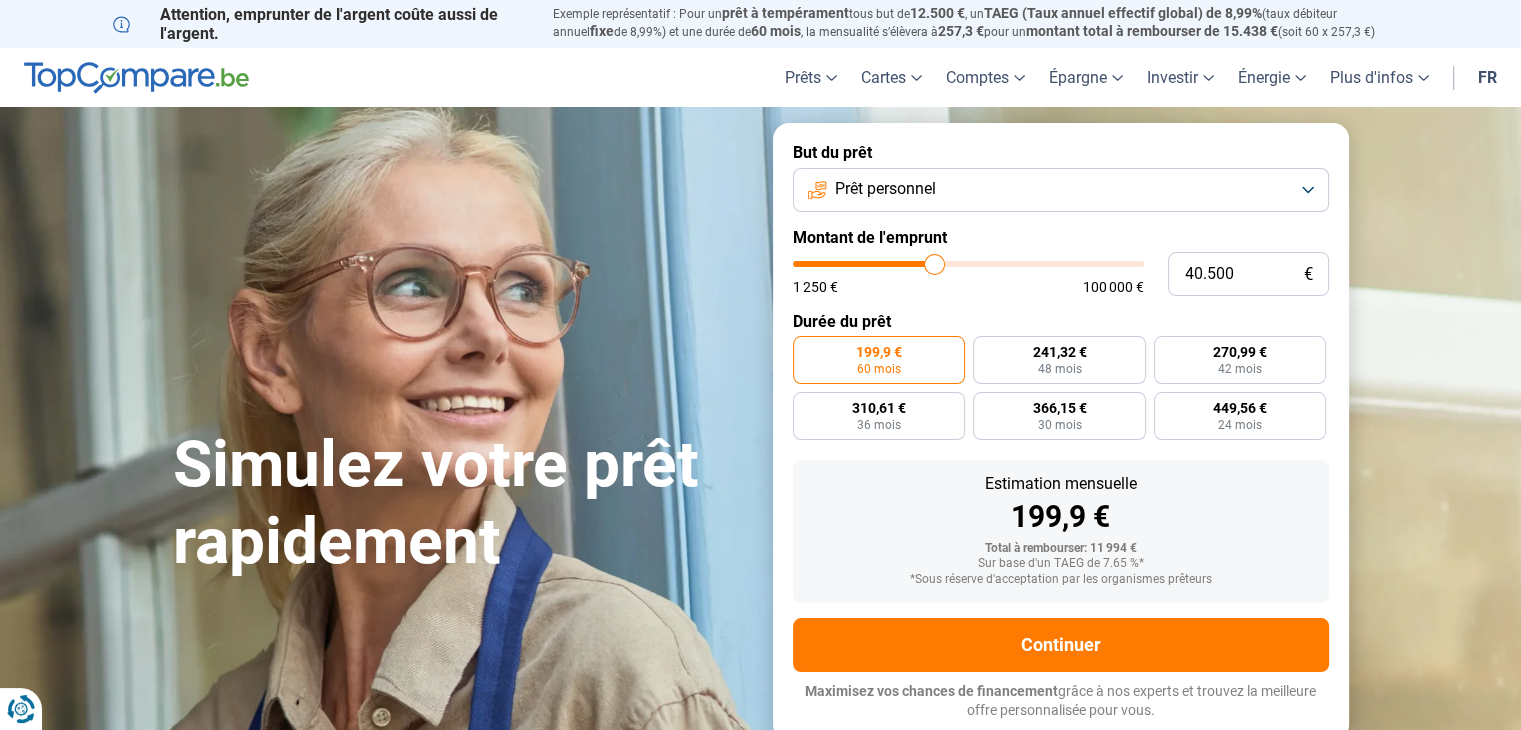 drag, startPoint x: 834, startPoint y: 269, endPoint x: 934, endPoint y: 275, distance: 100.17984 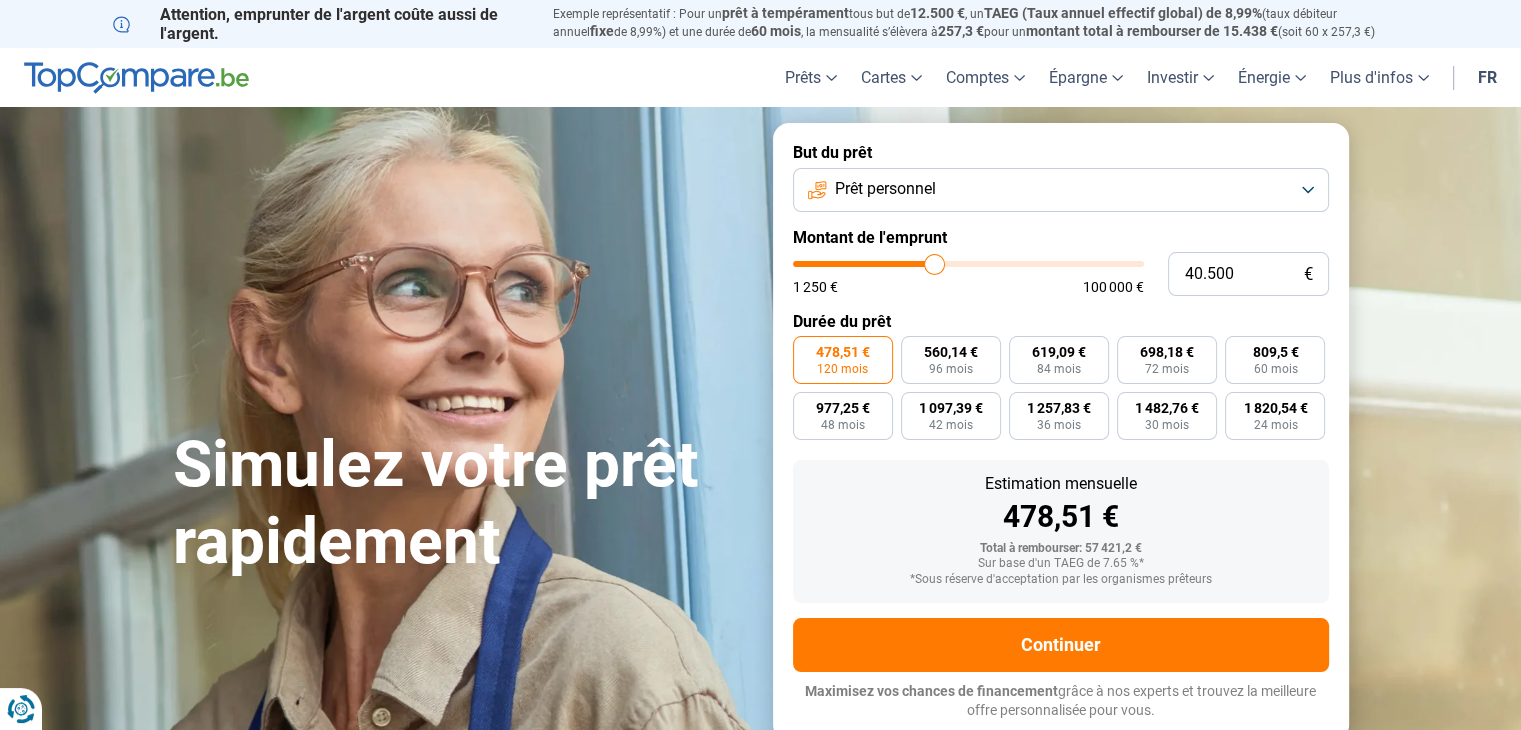 type on "33.750" 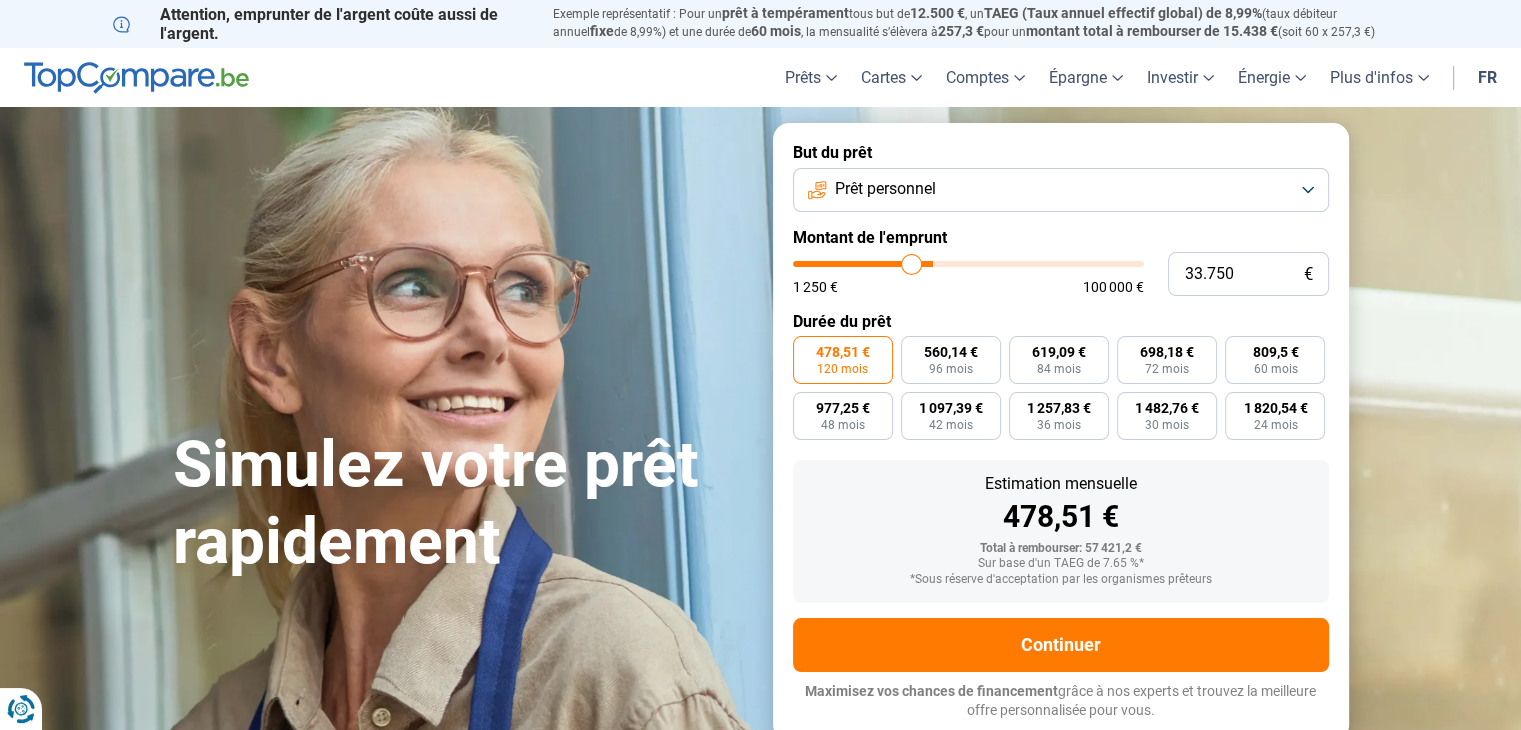 type on "33750" 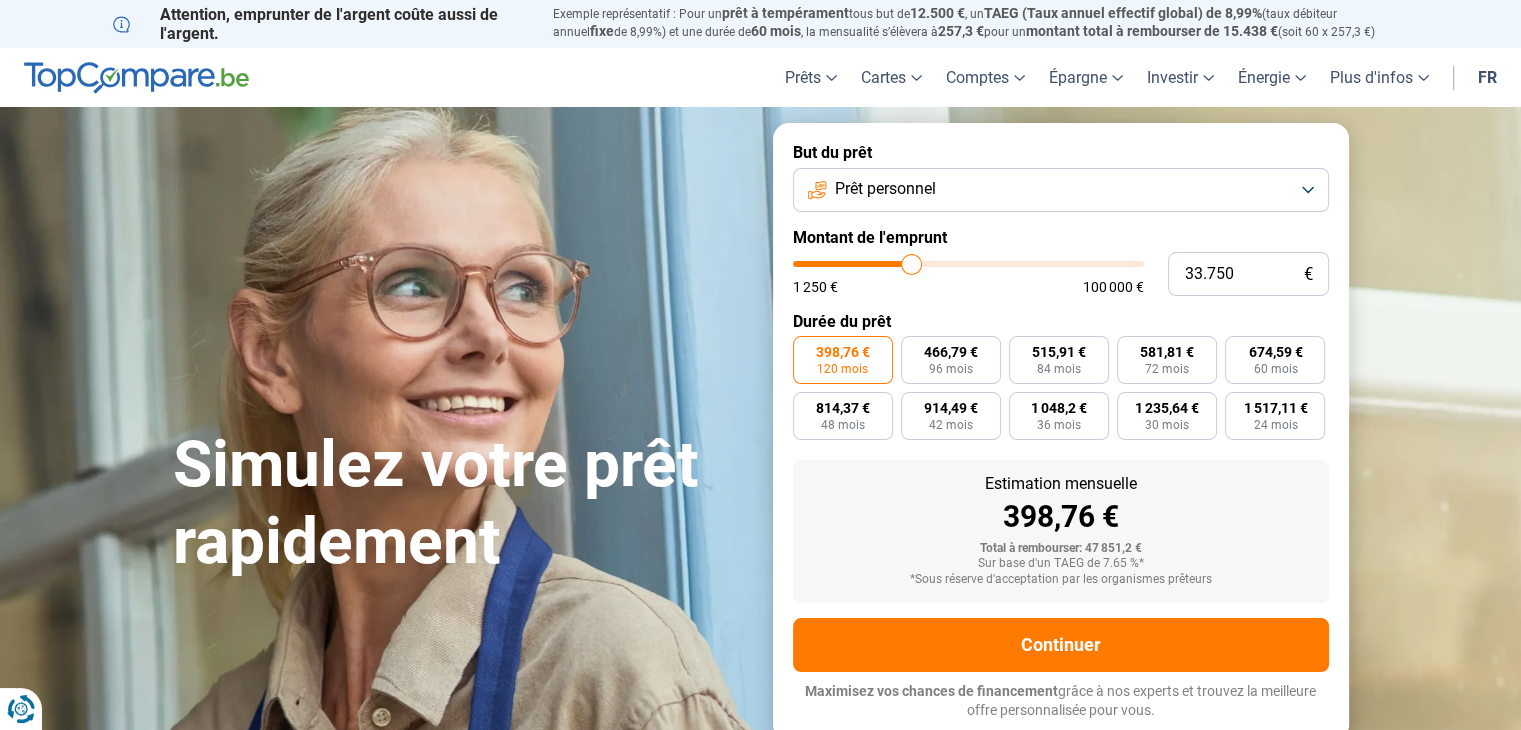 type on "35.250" 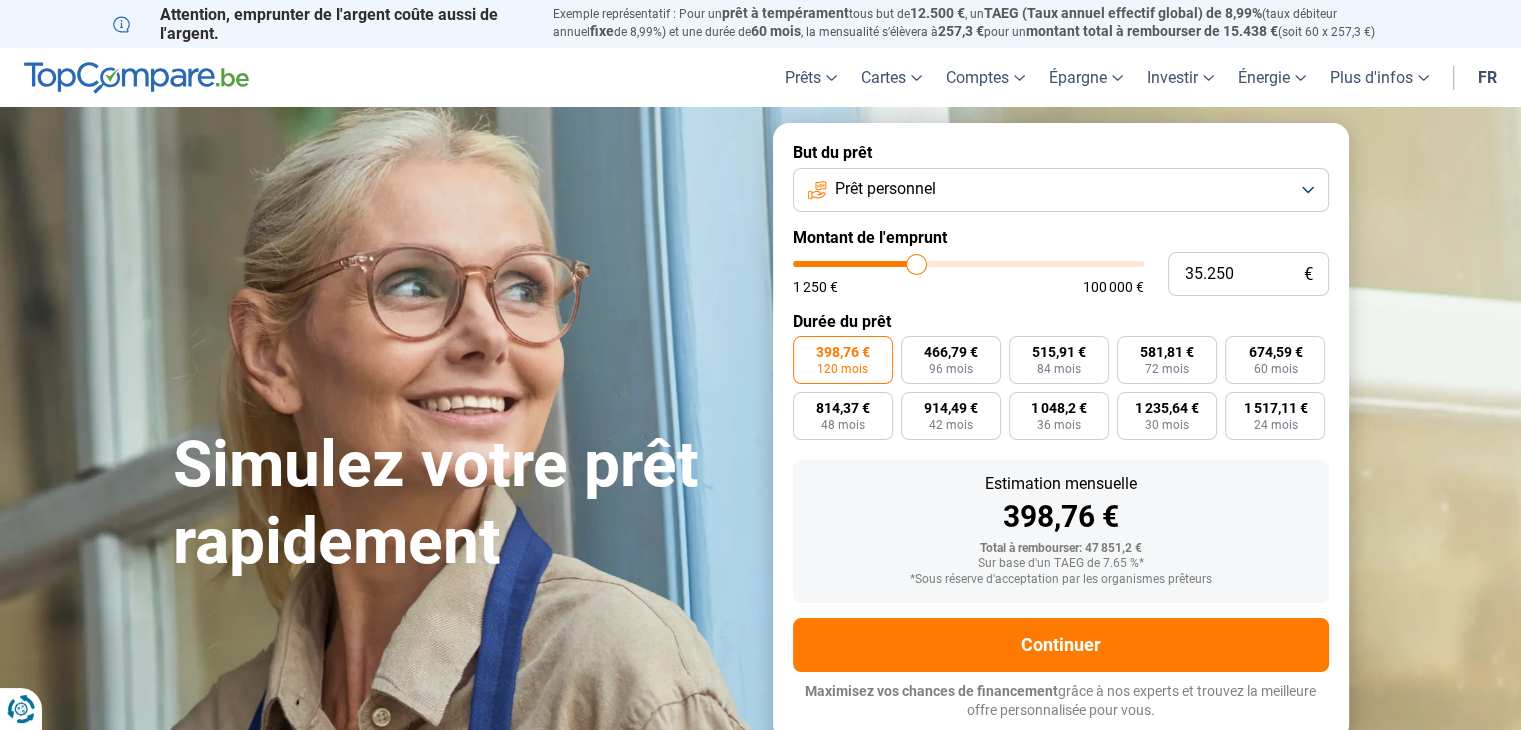 type on "35.000" 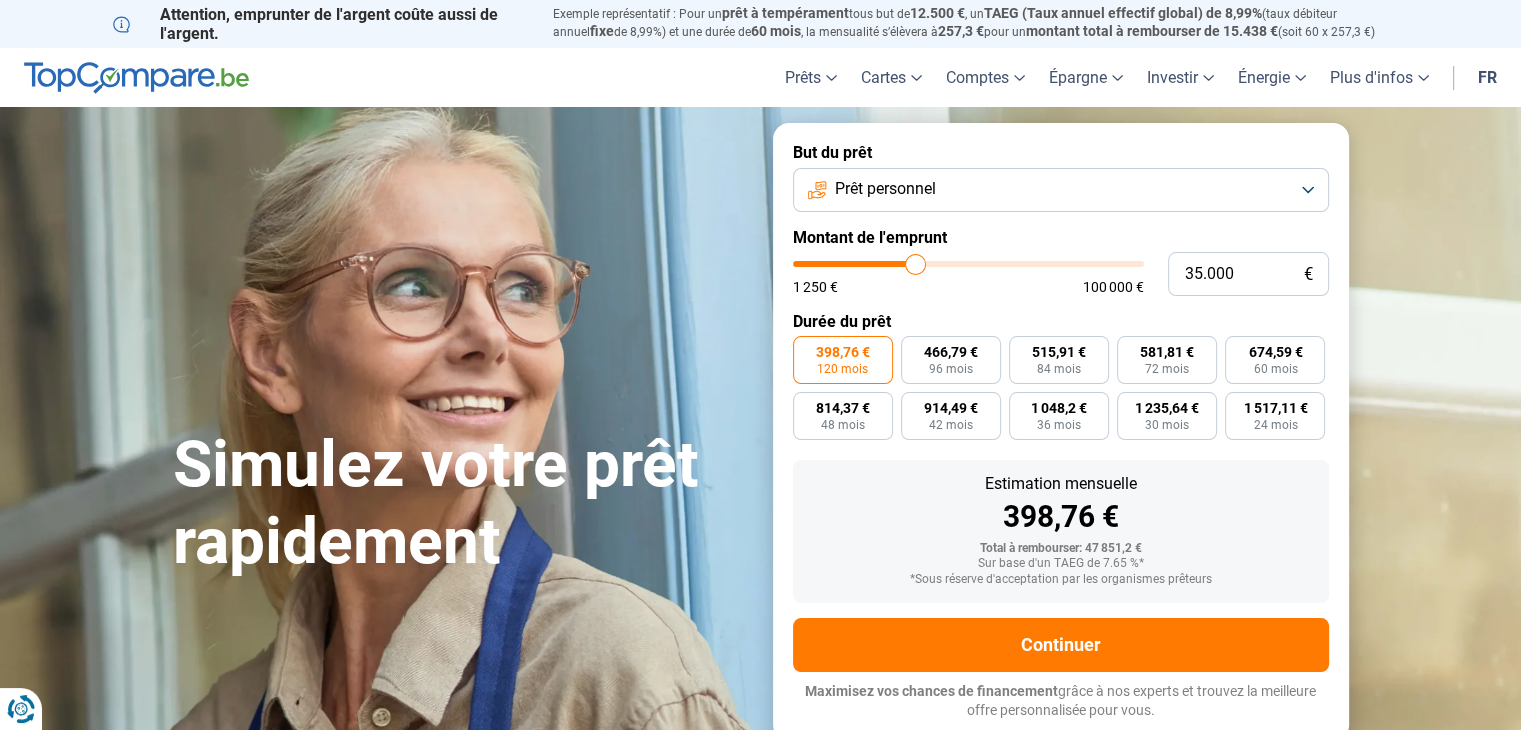 type on "33.750" 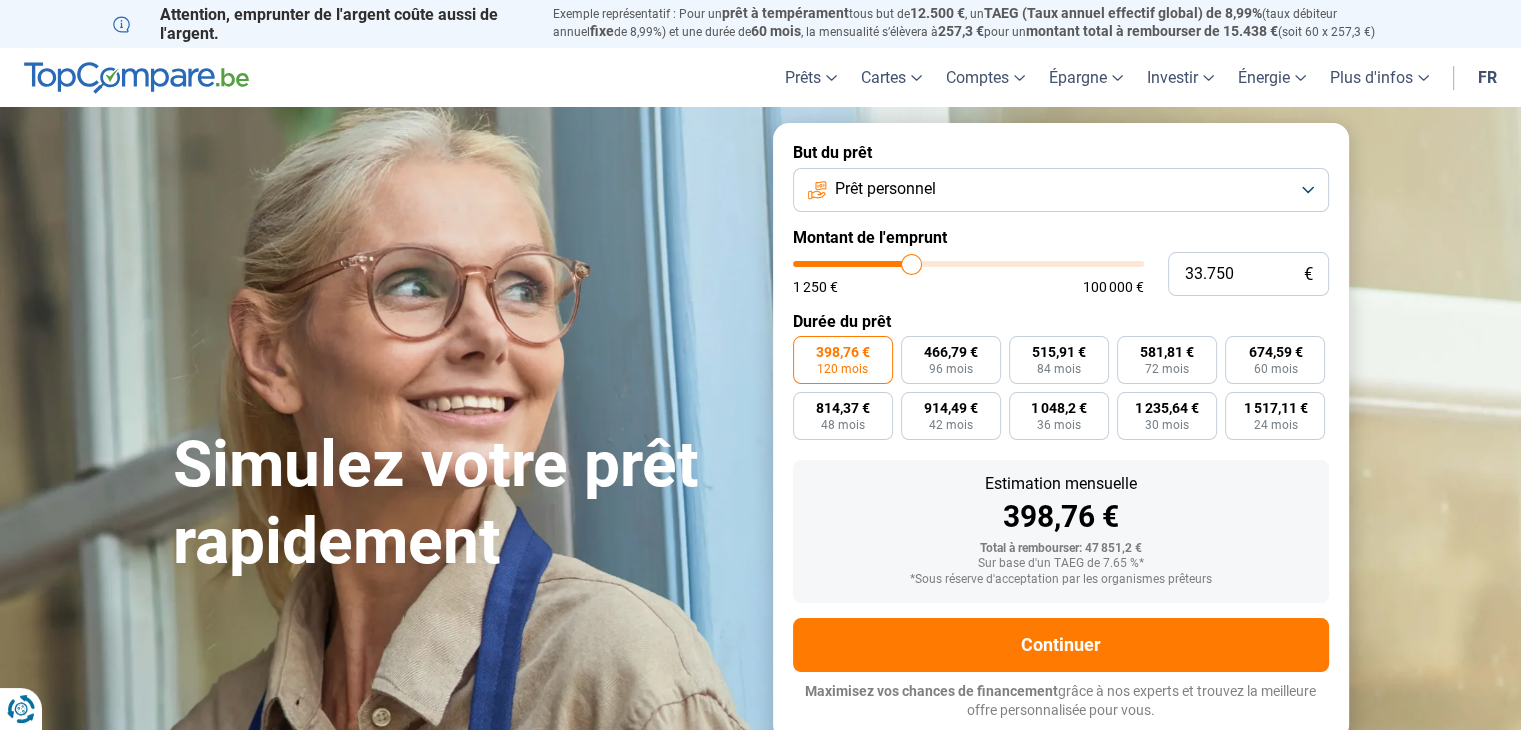 type on "33.250" 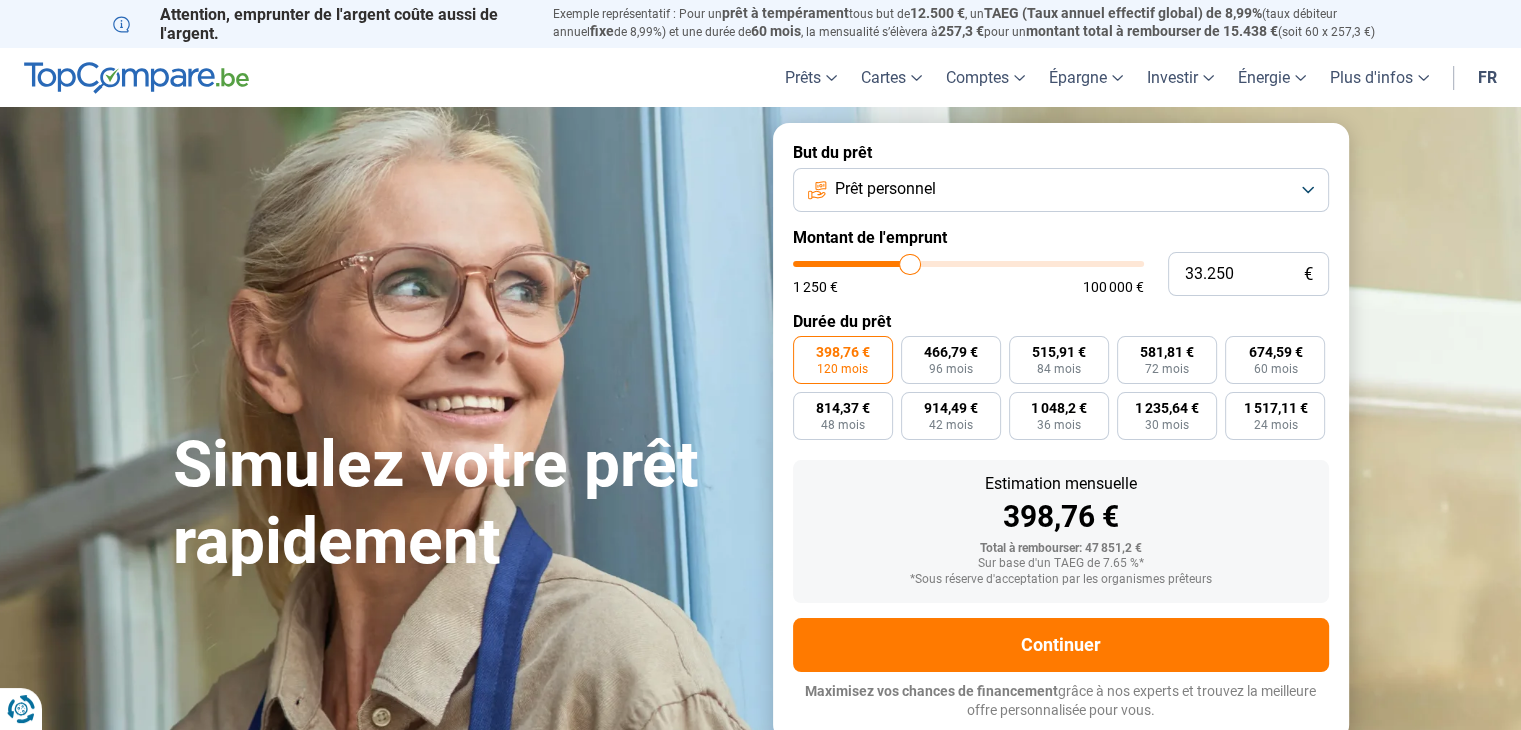 type on "32.750" 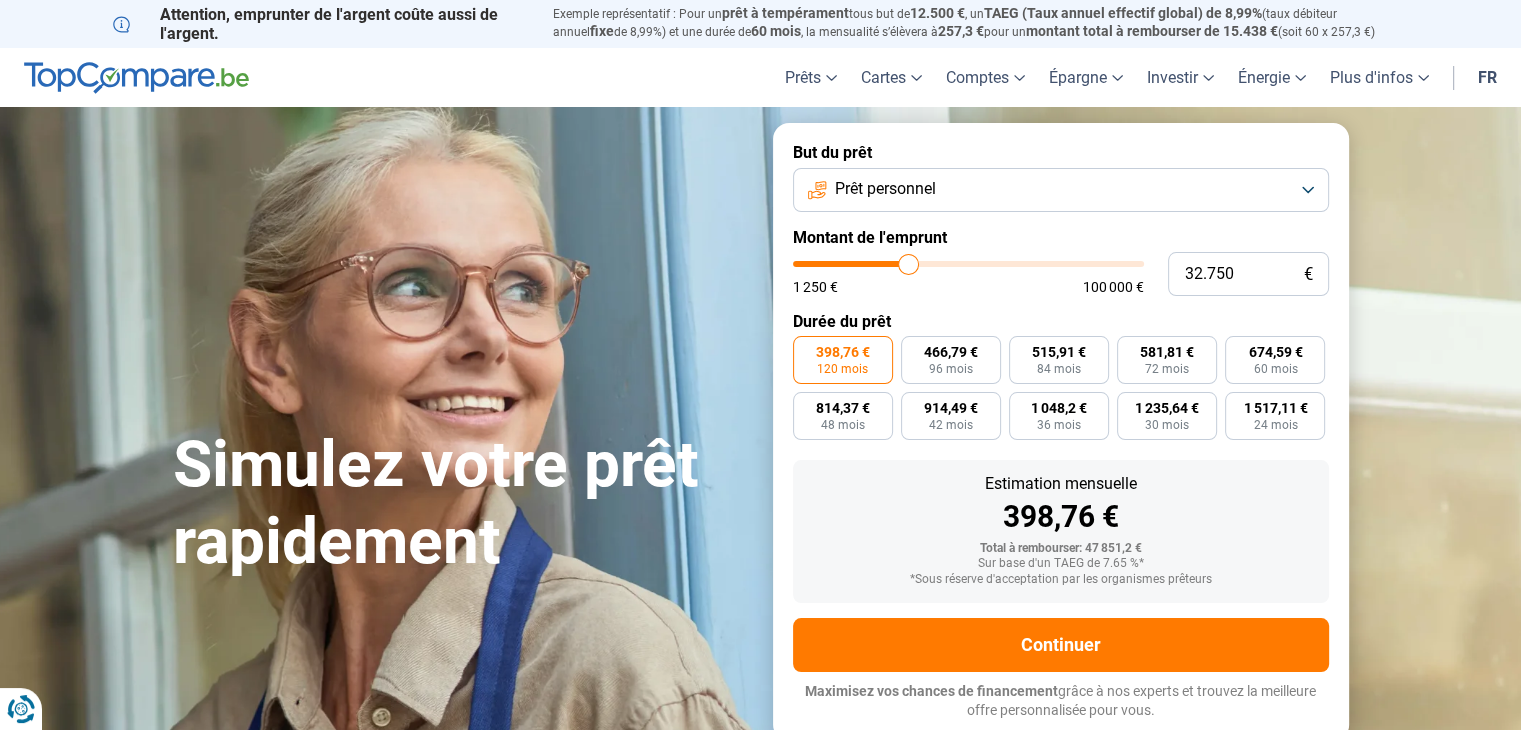 type on "31.500" 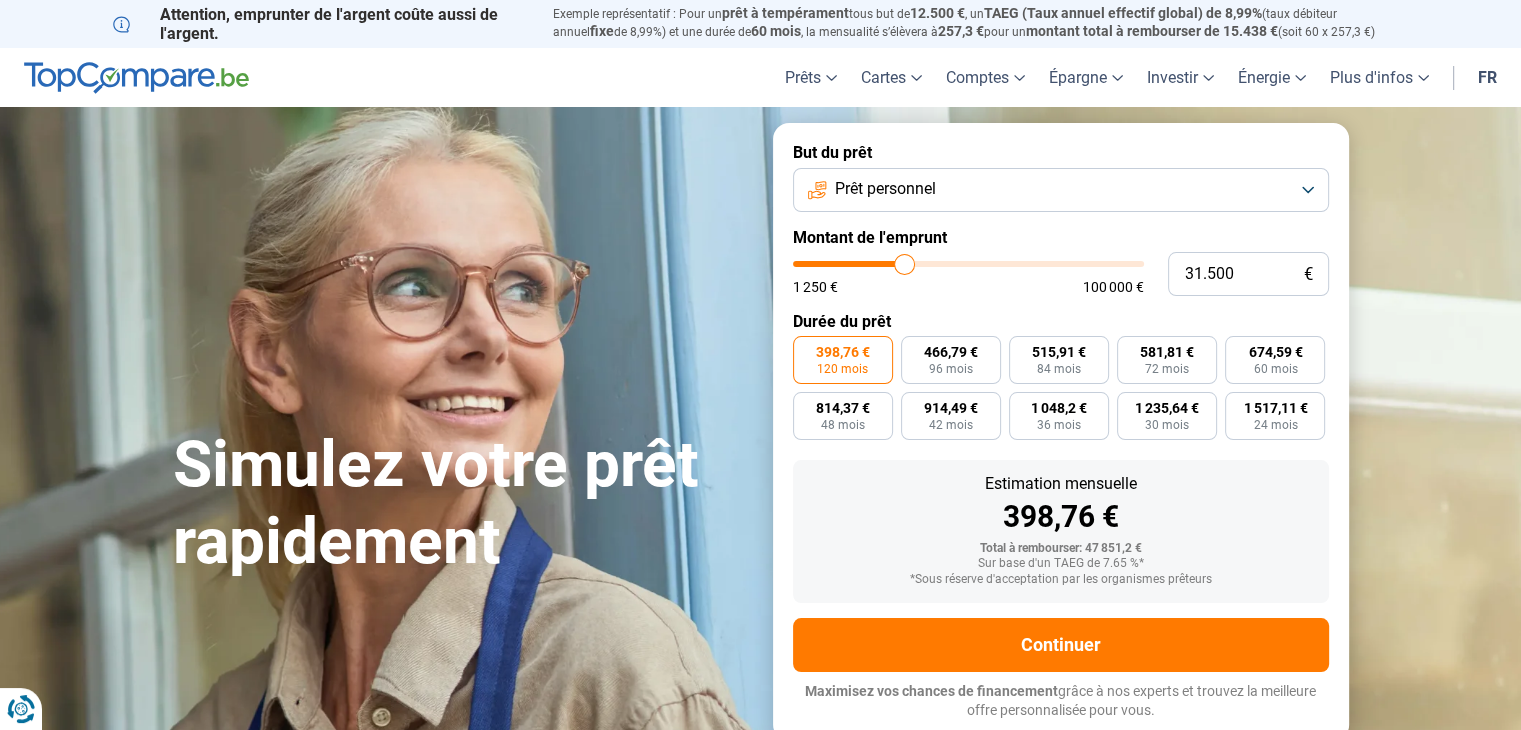 type on "30.750" 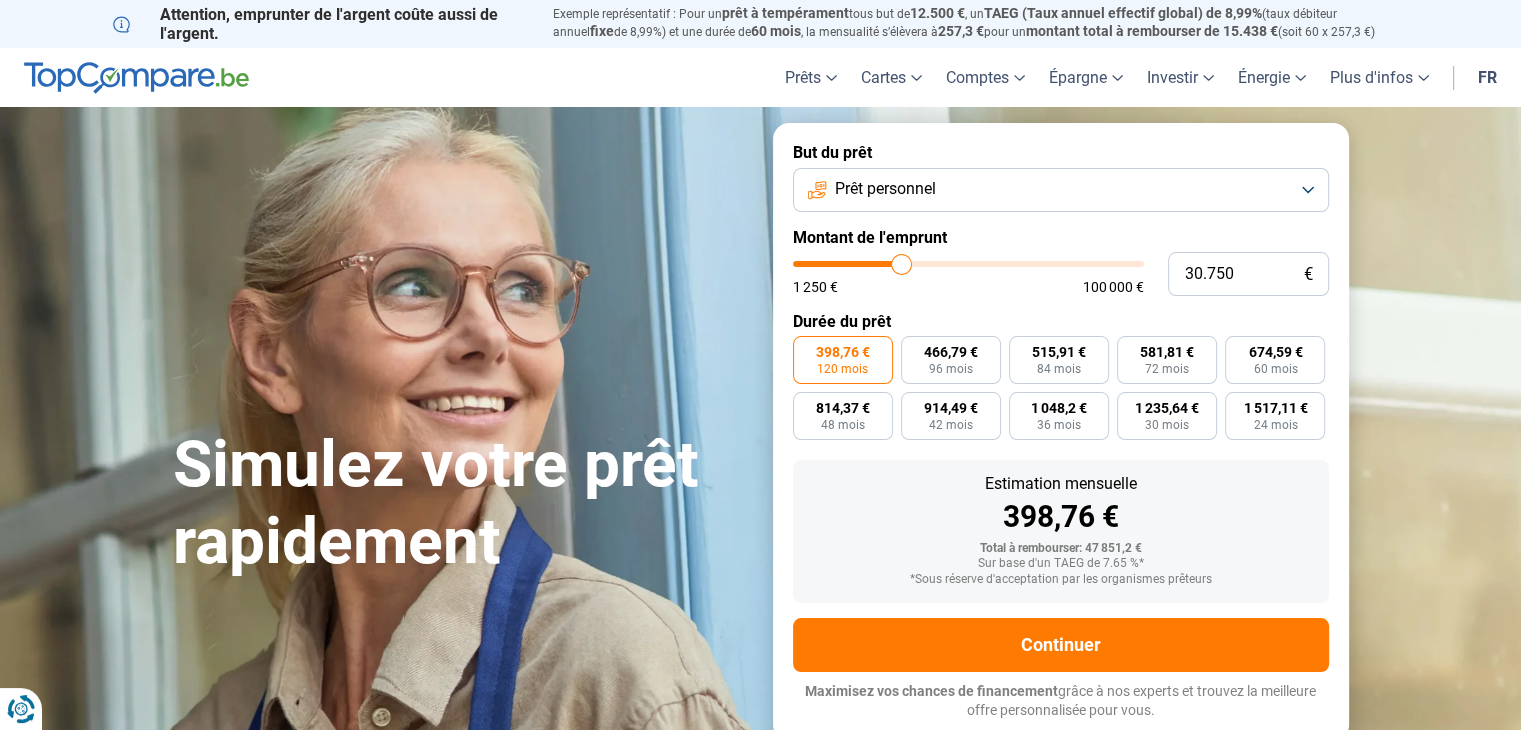 type on "30.000" 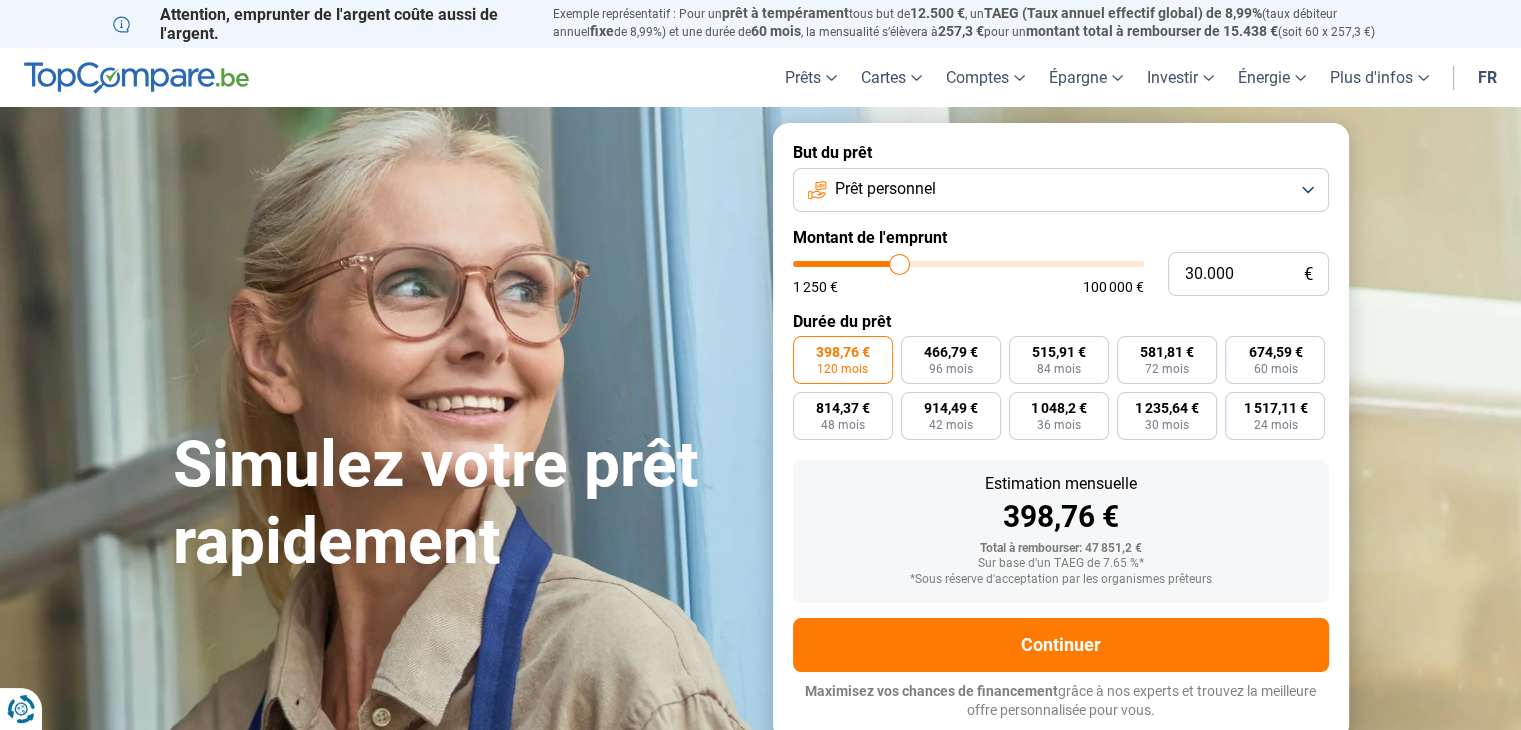 type on "29.500" 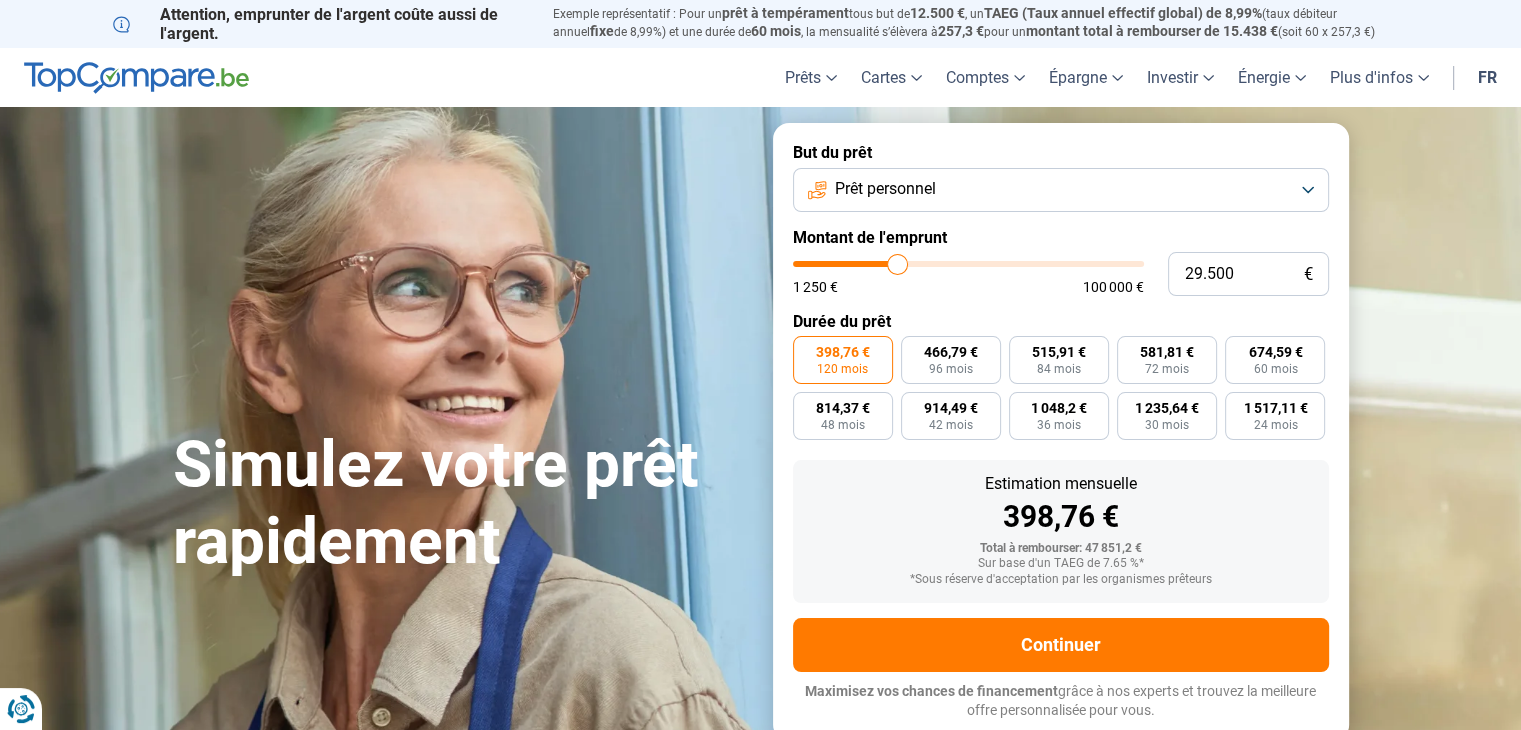 type on "29.250" 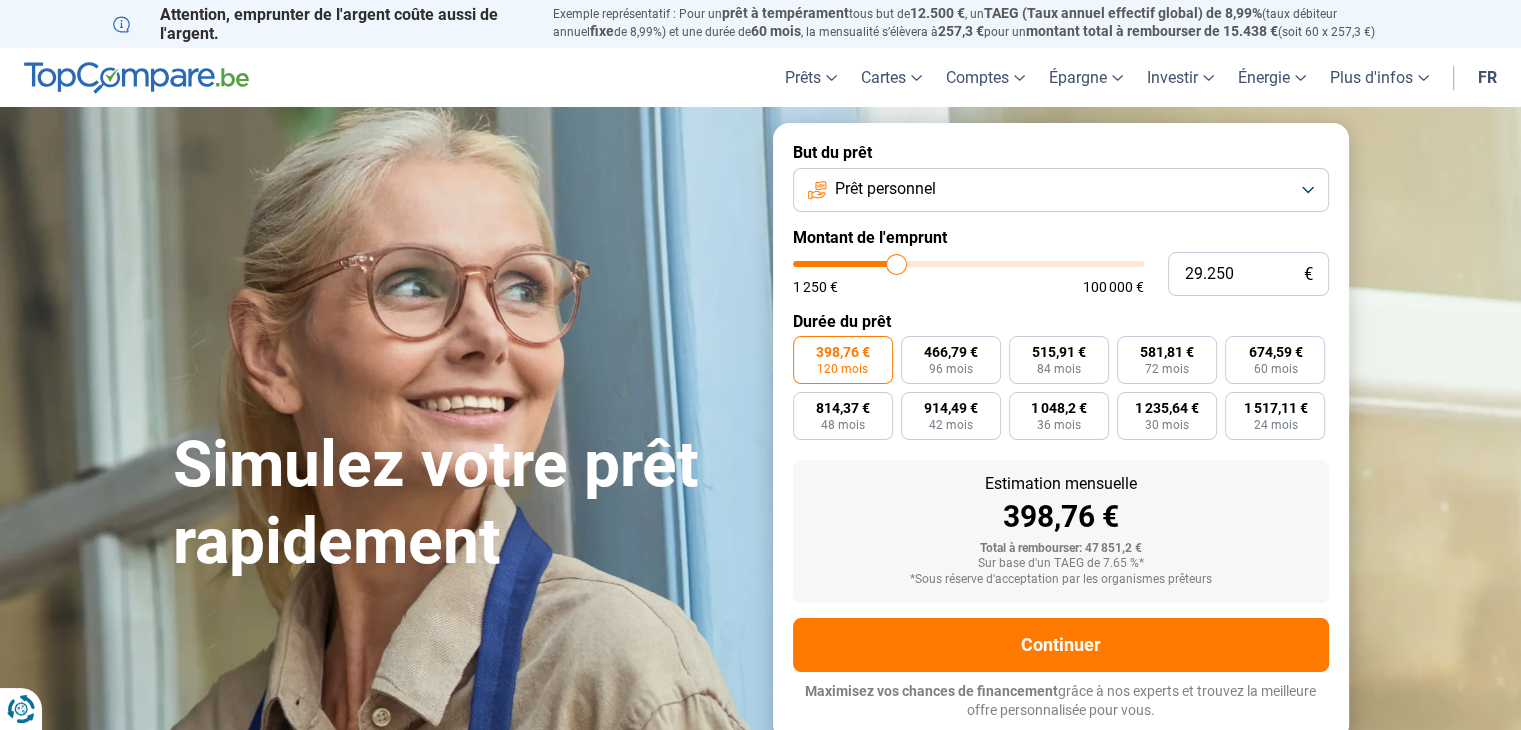 type on "29.000" 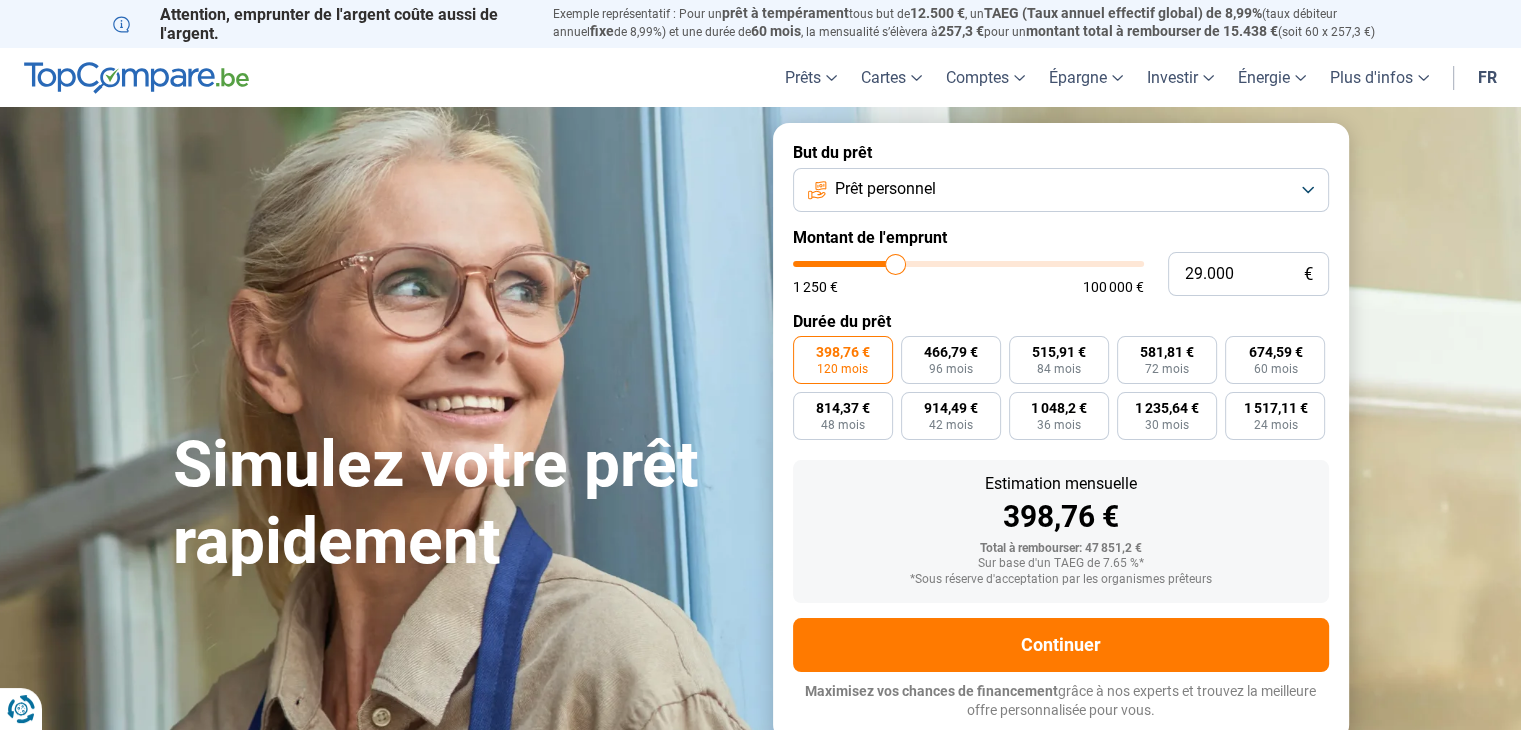 type on "28.750" 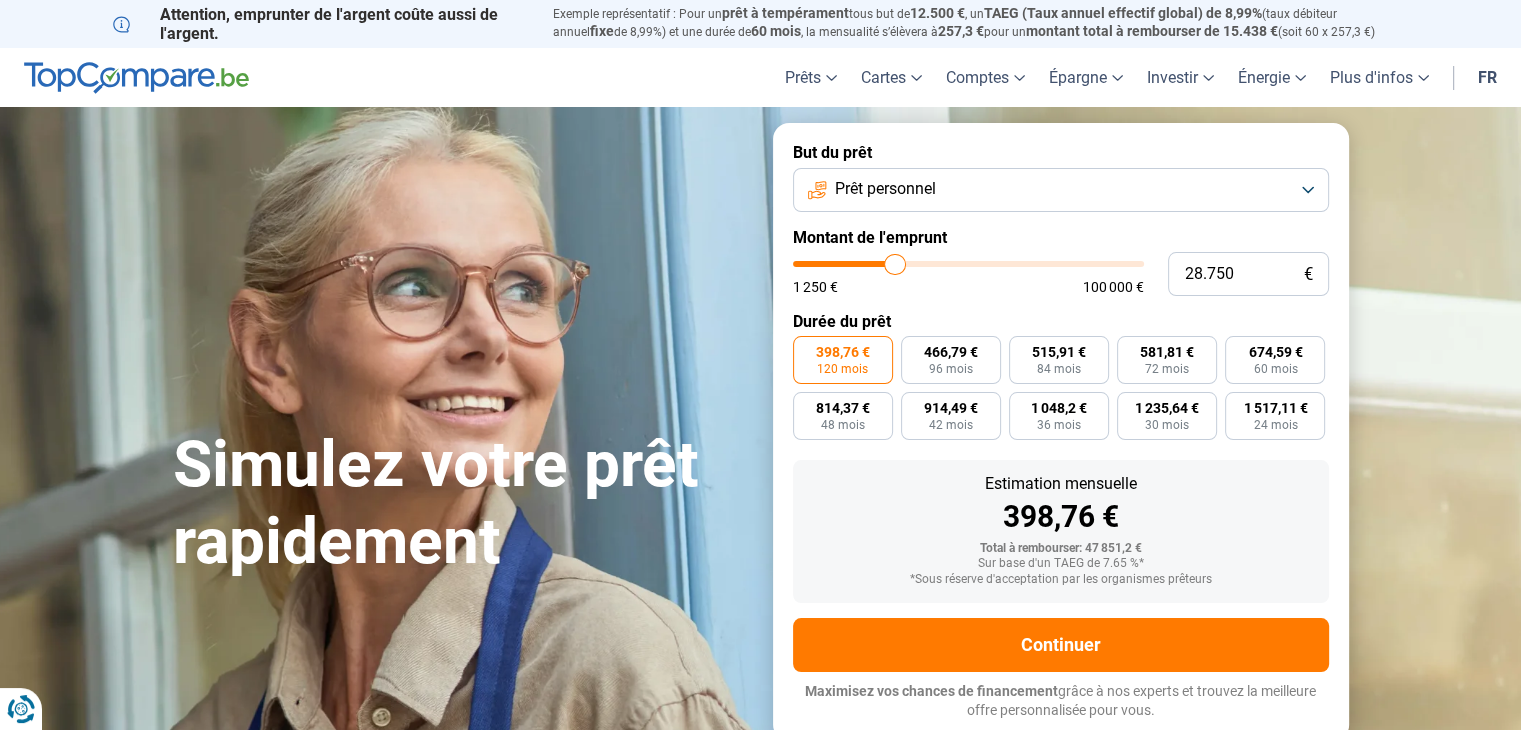 type on "28.500" 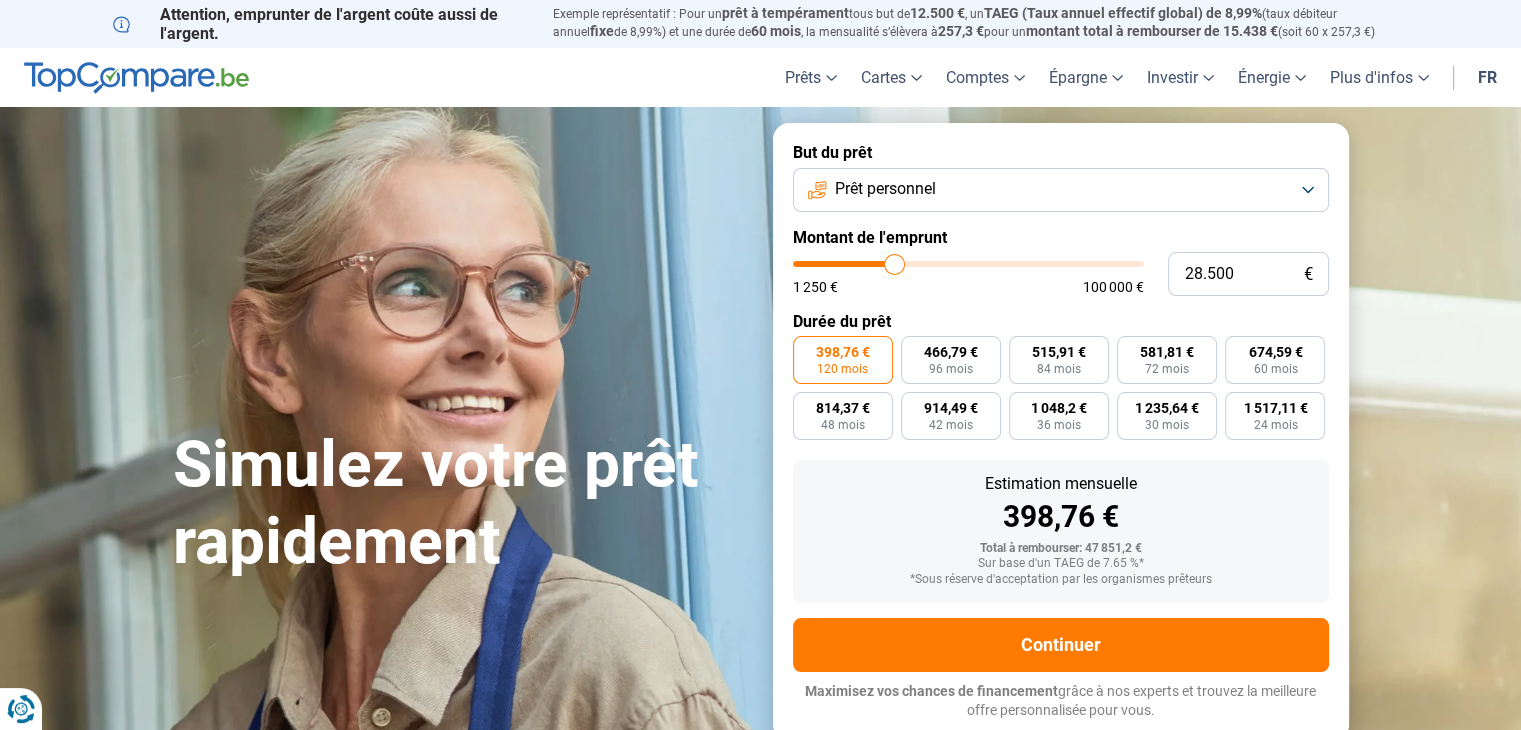 drag, startPoint x: 917, startPoint y: 264, endPoint x: 894, endPoint y: 264, distance: 23 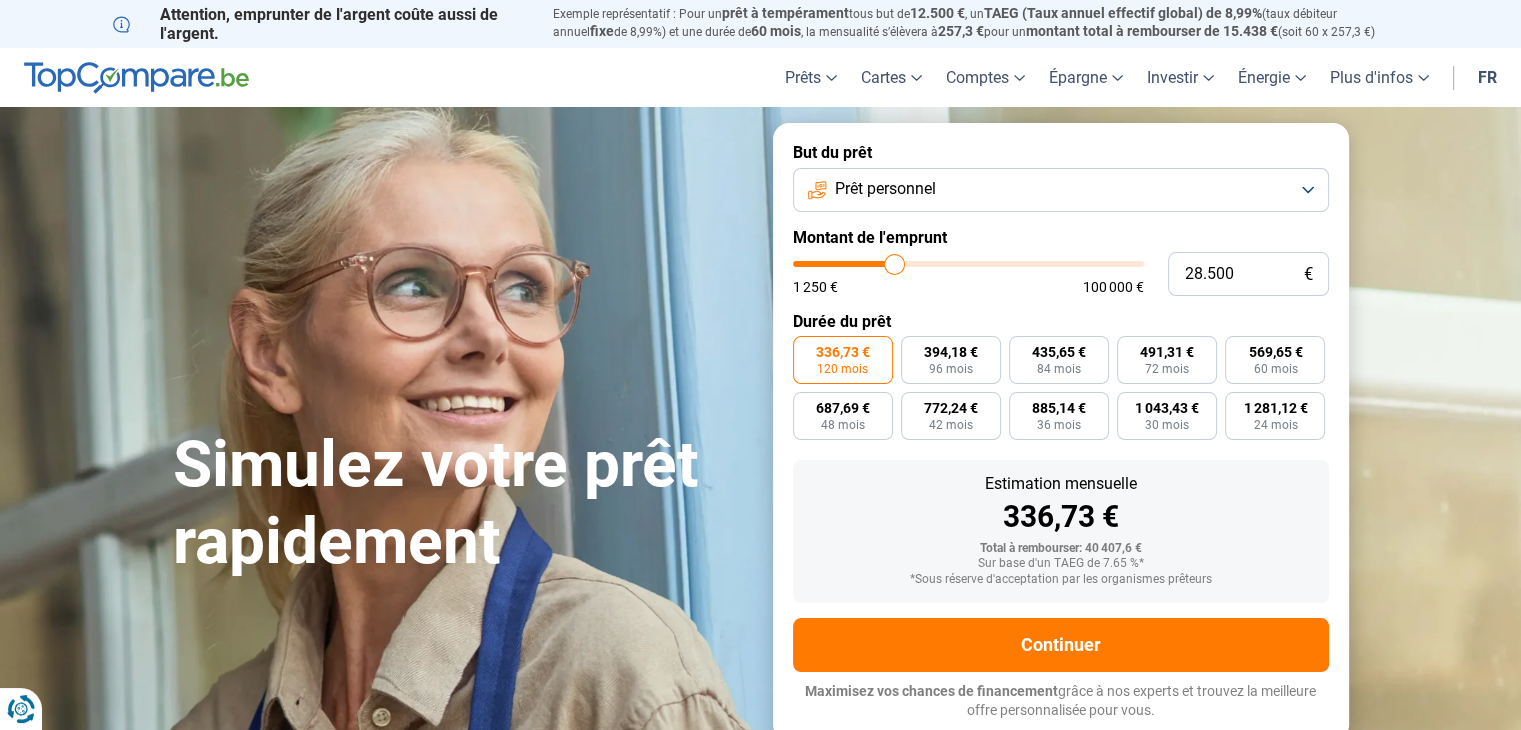 type on "28.250" 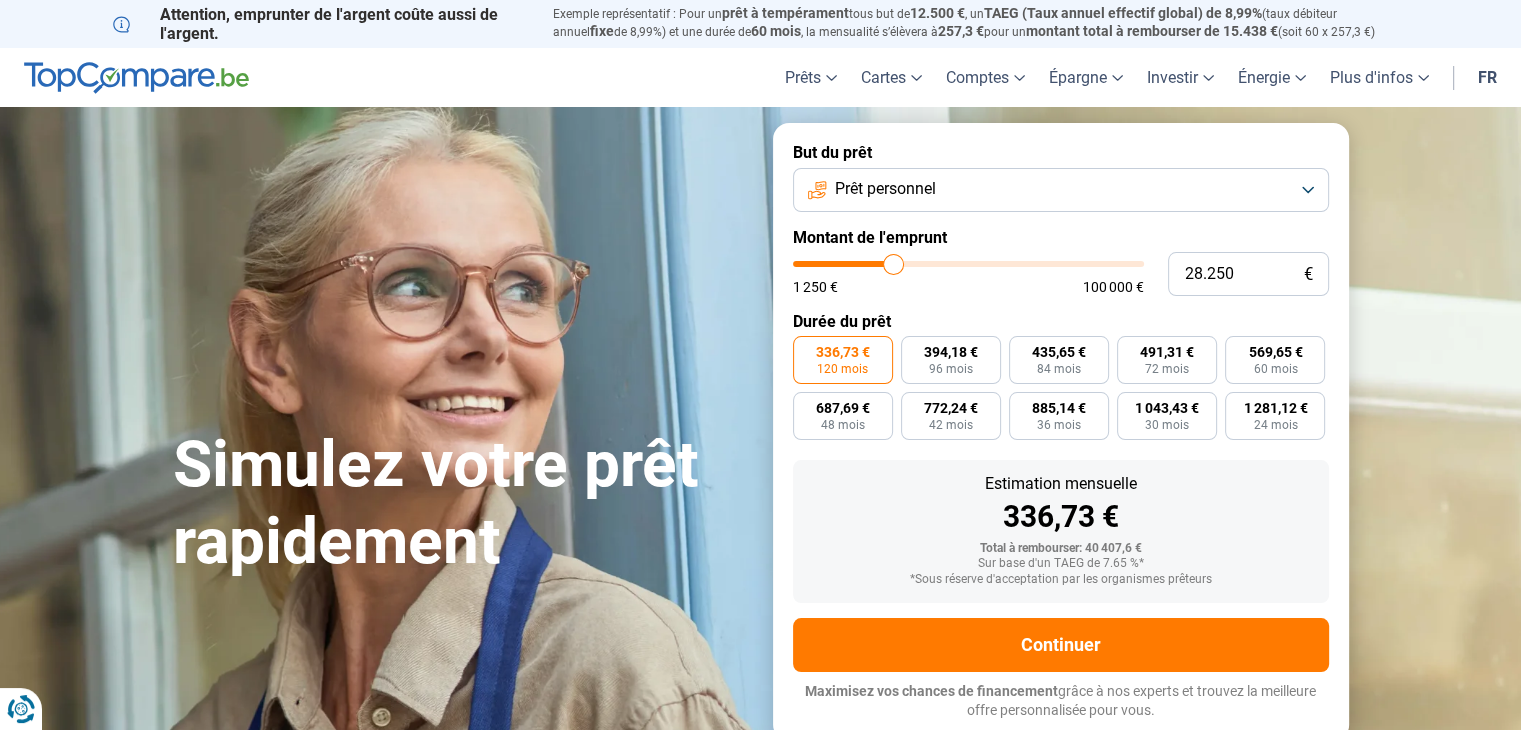 type on "27.500" 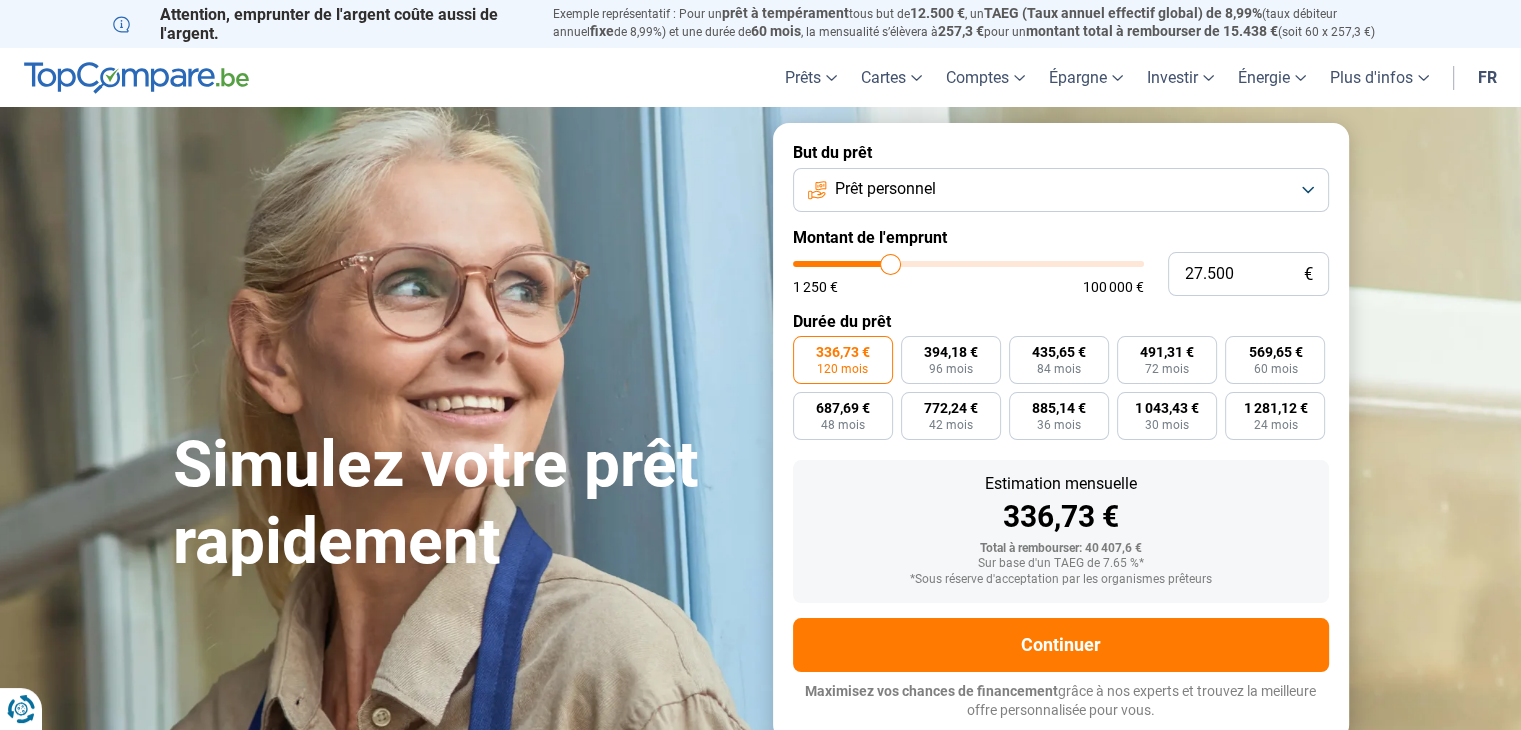 type on "27.000" 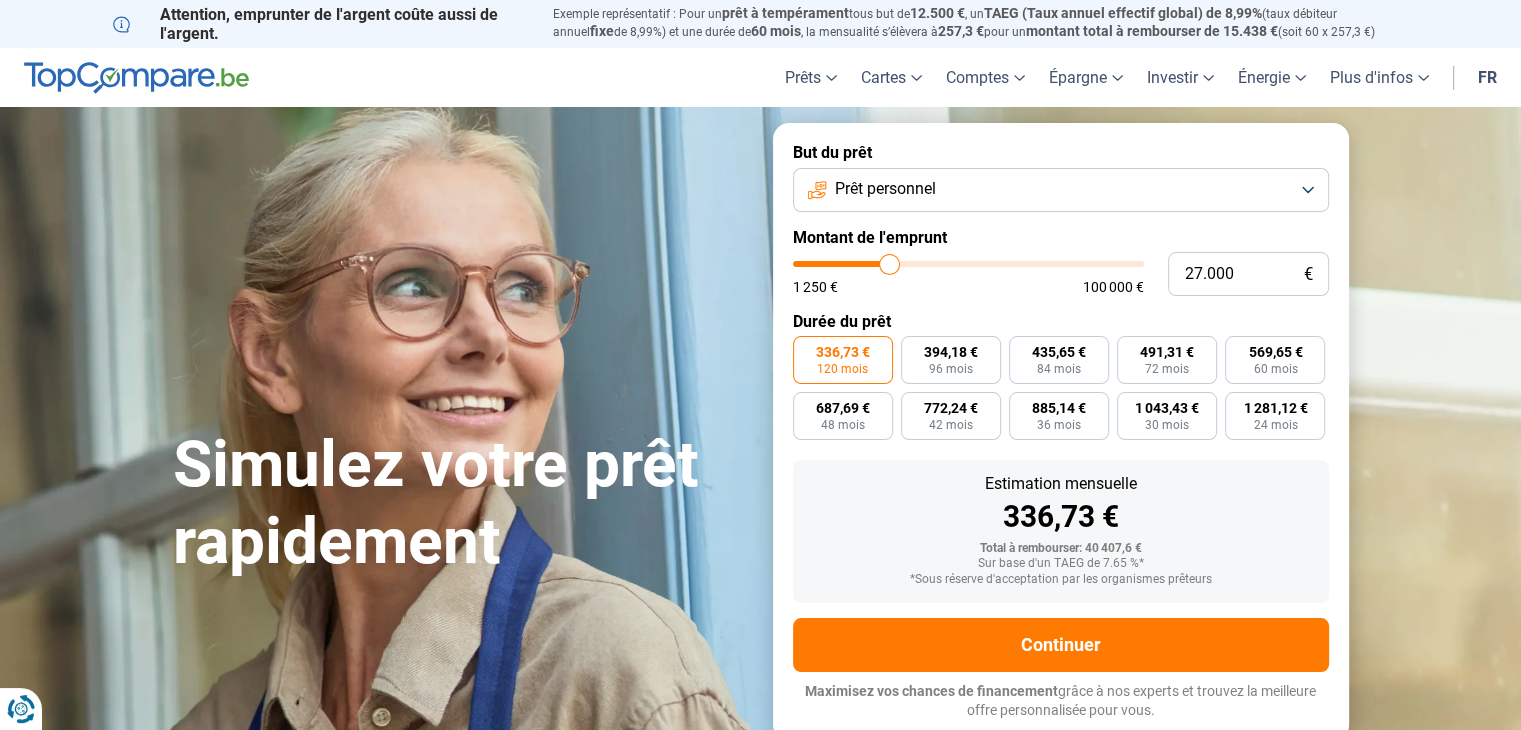 type on "26.500" 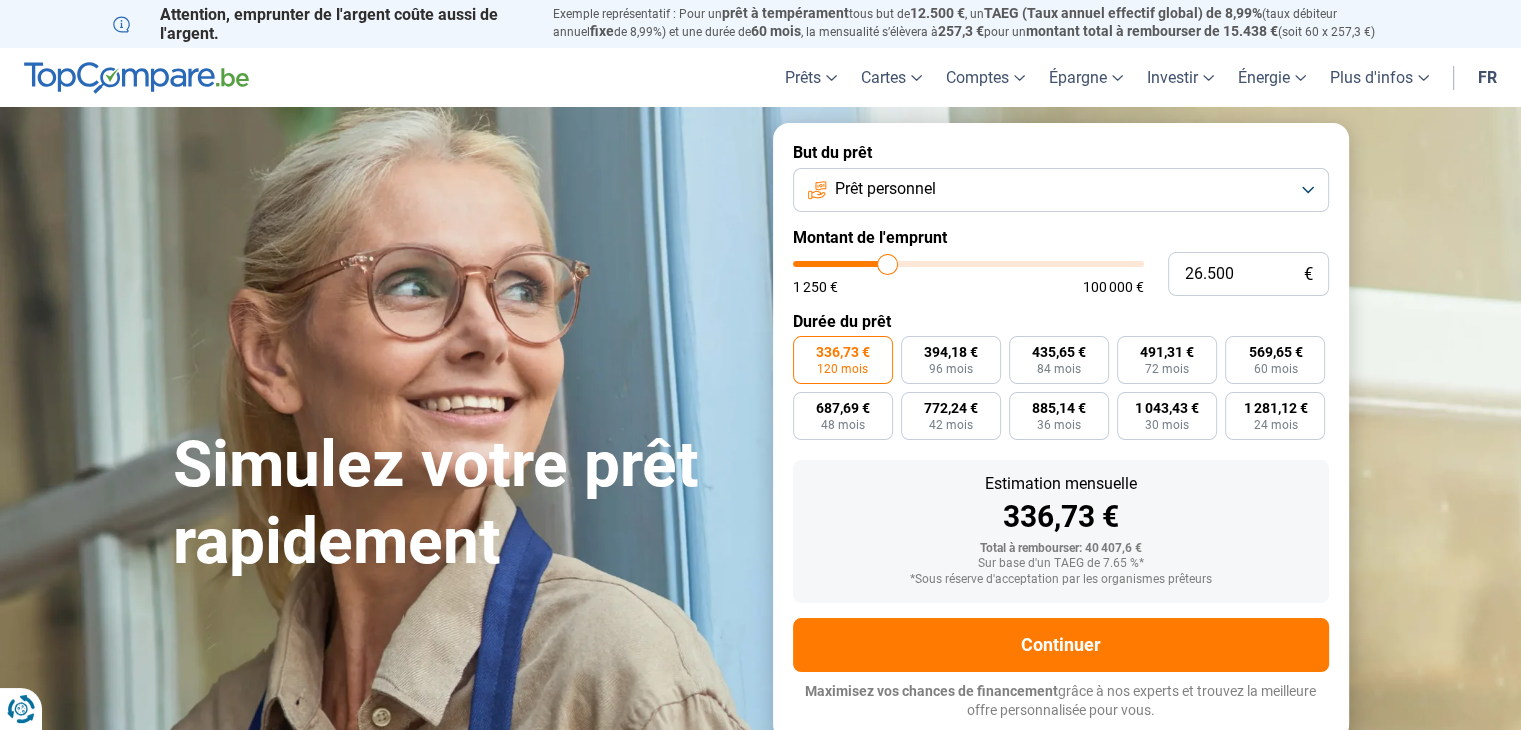 type on "26.000" 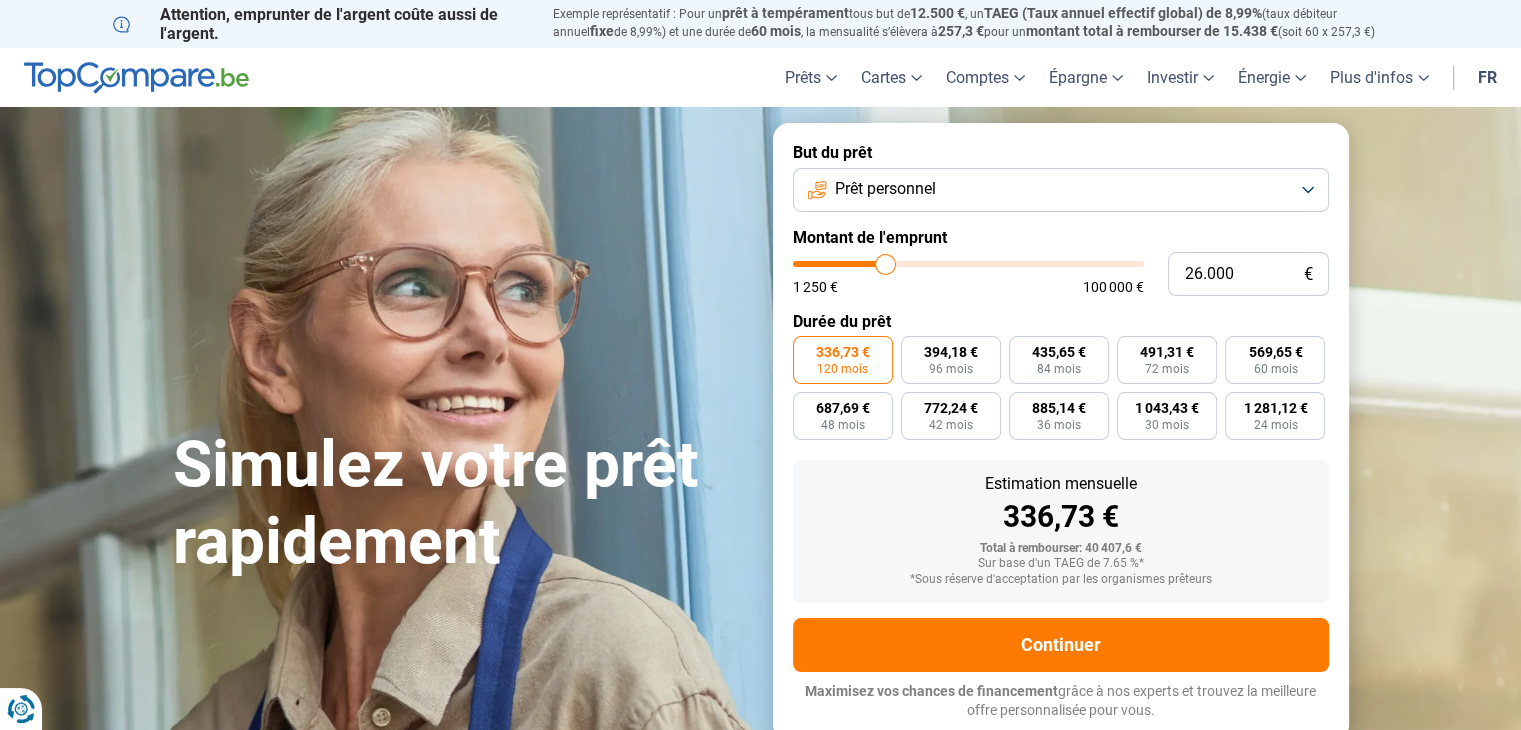 type on "25.750" 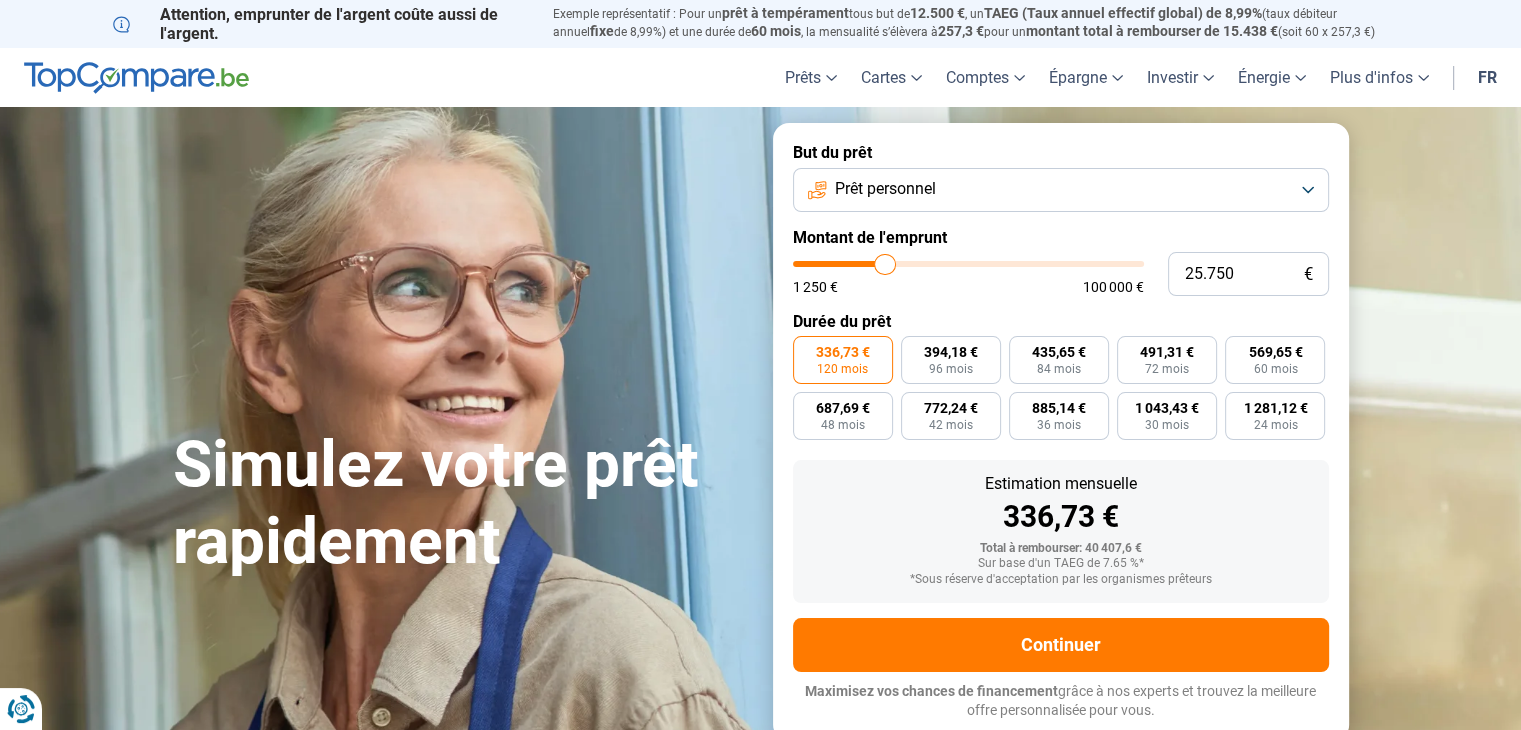 type on "25.250" 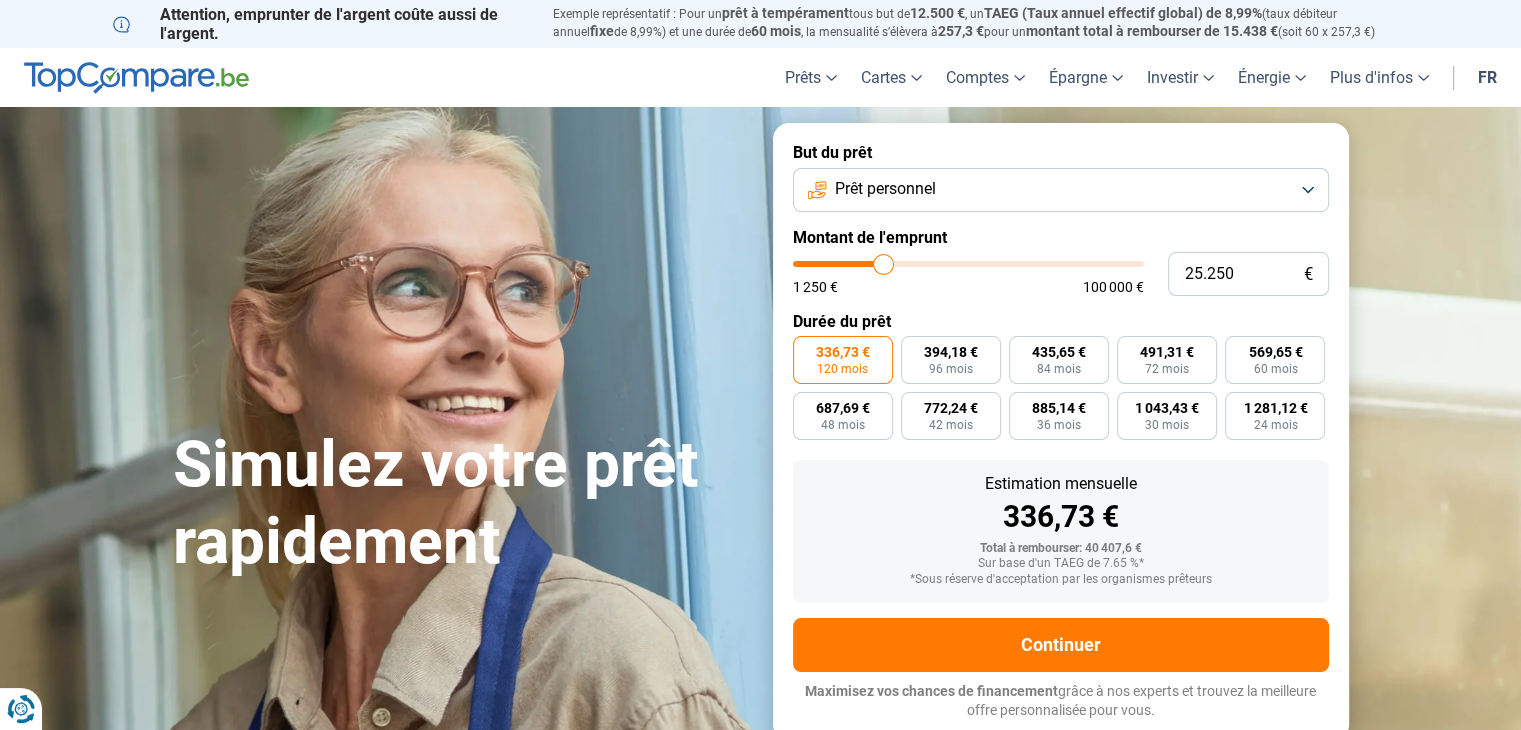 drag, startPoint x: 894, startPoint y: 264, endPoint x: 883, endPoint y: 264, distance: 11 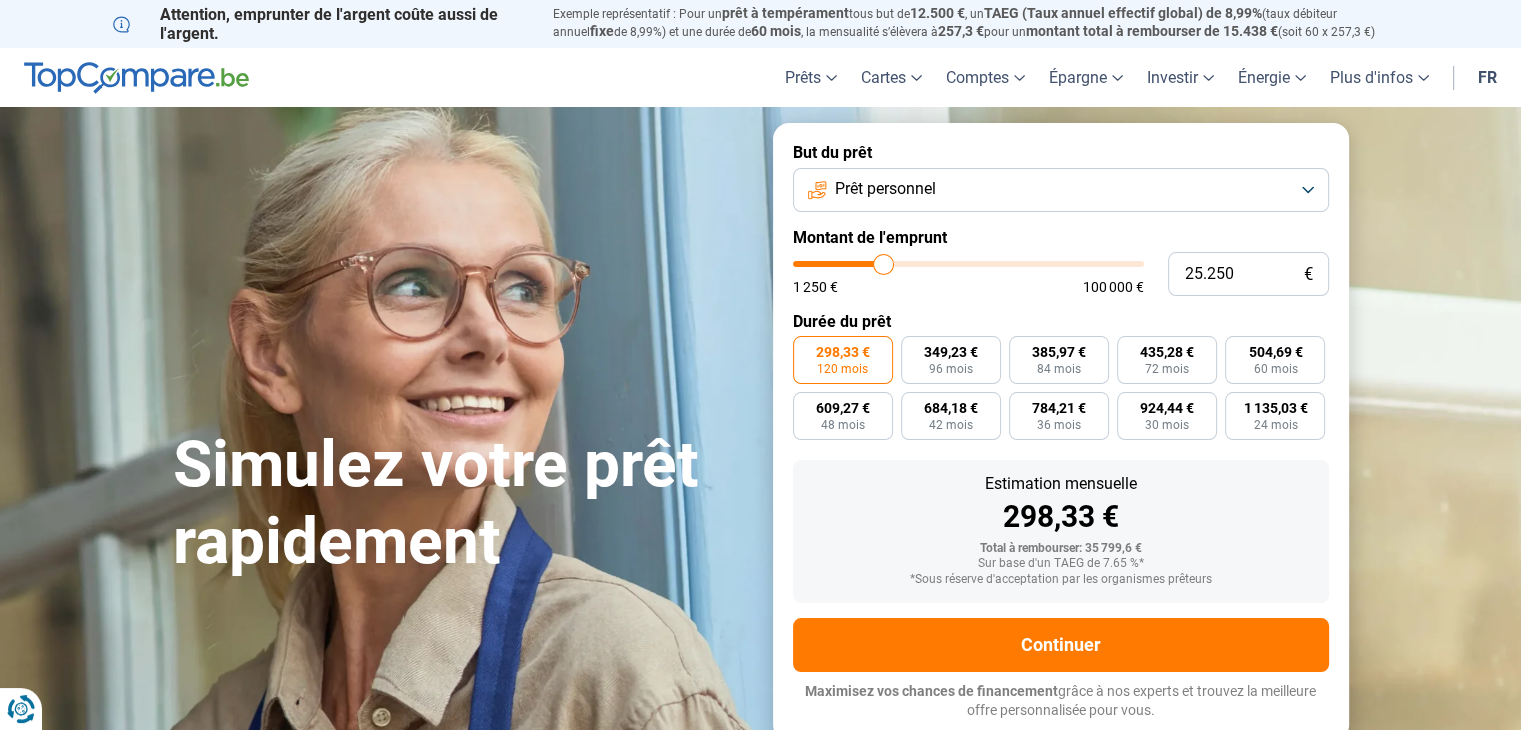 type on "25.500" 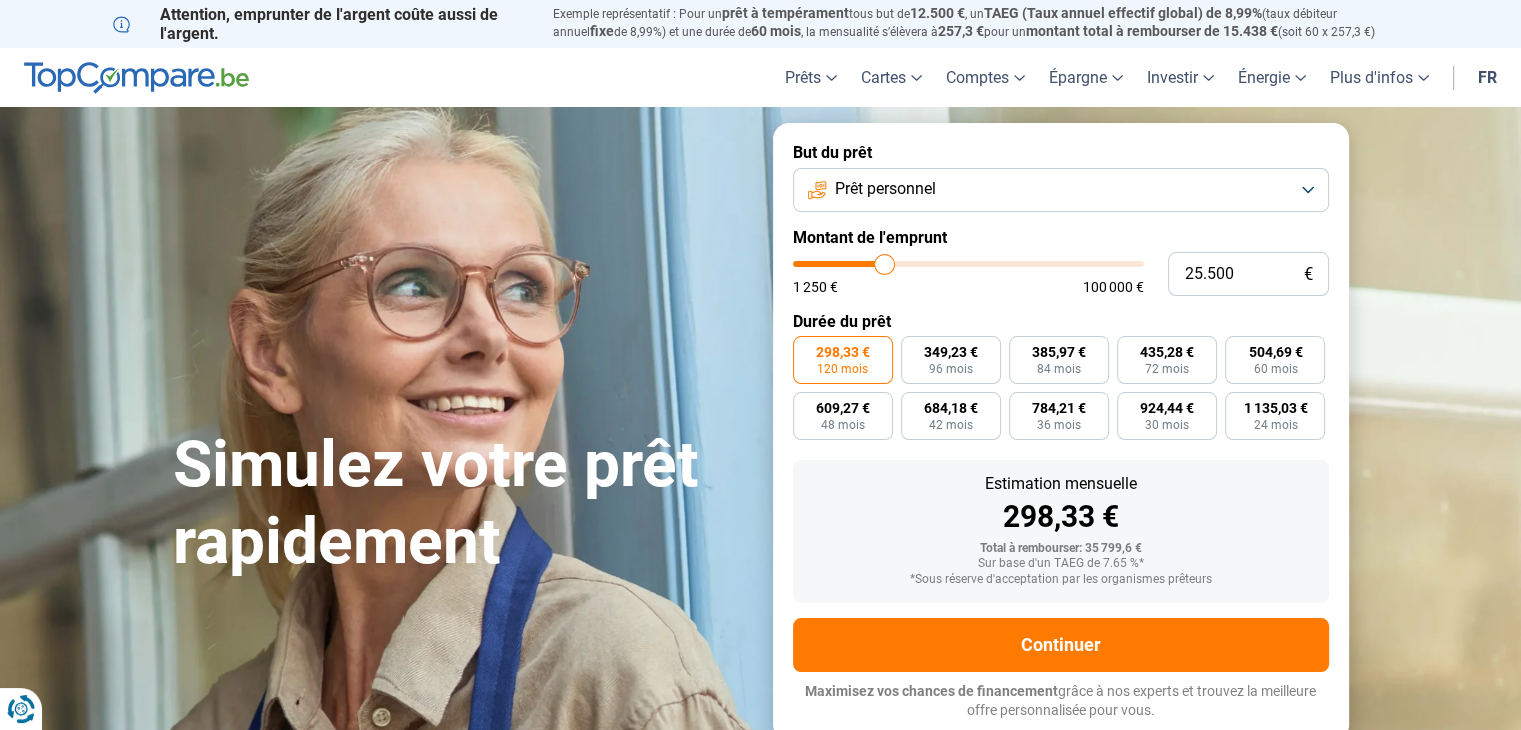 type on "25.750" 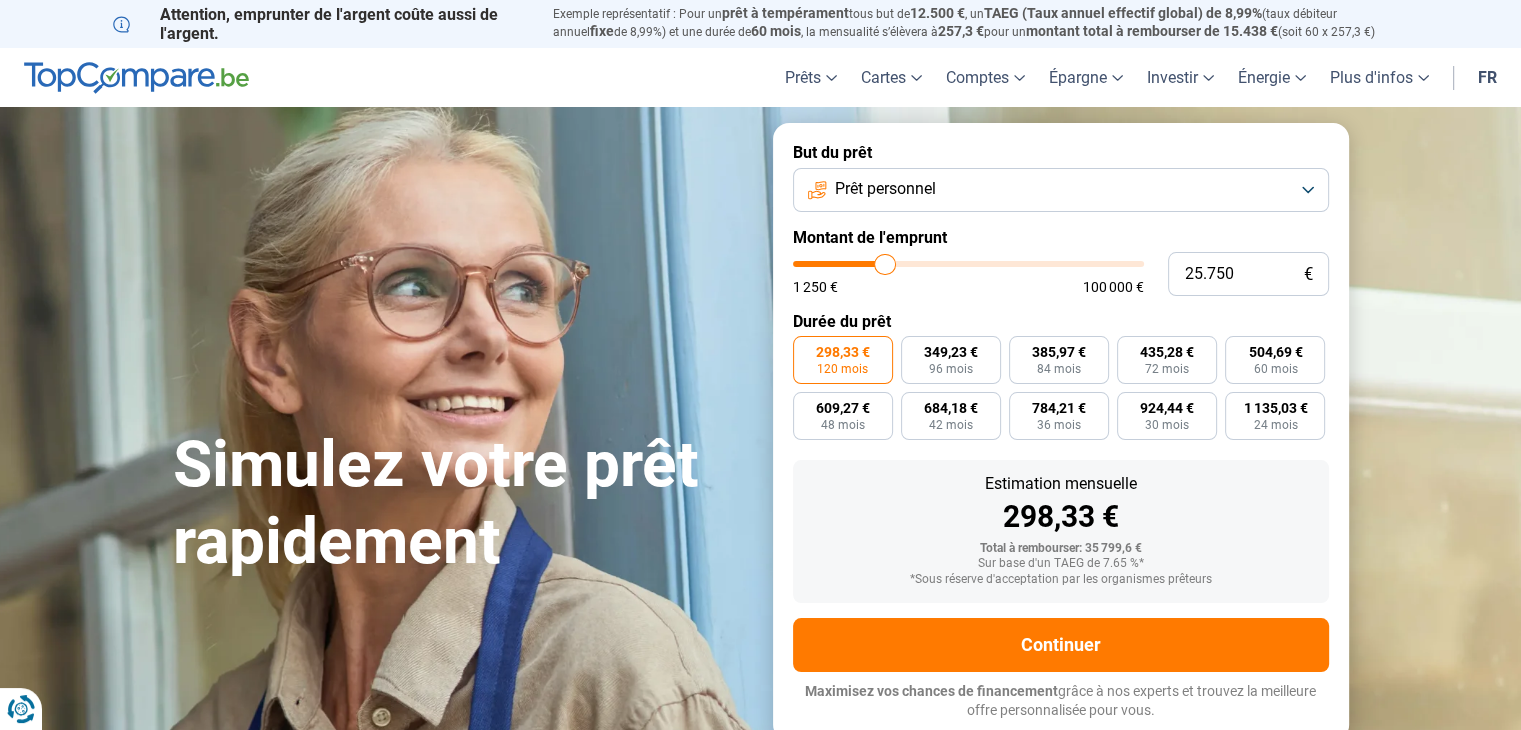 type on "25.500" 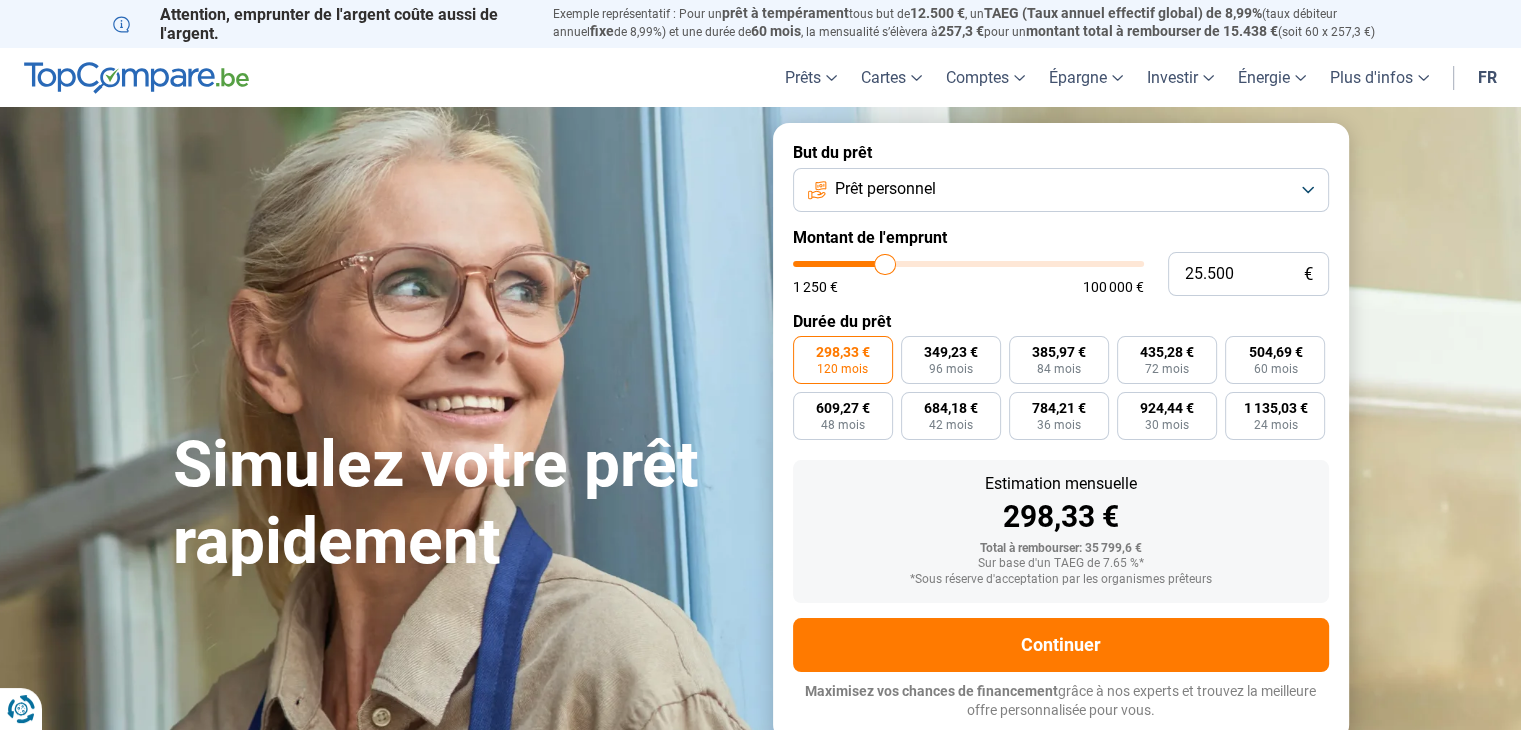 type on "25500" 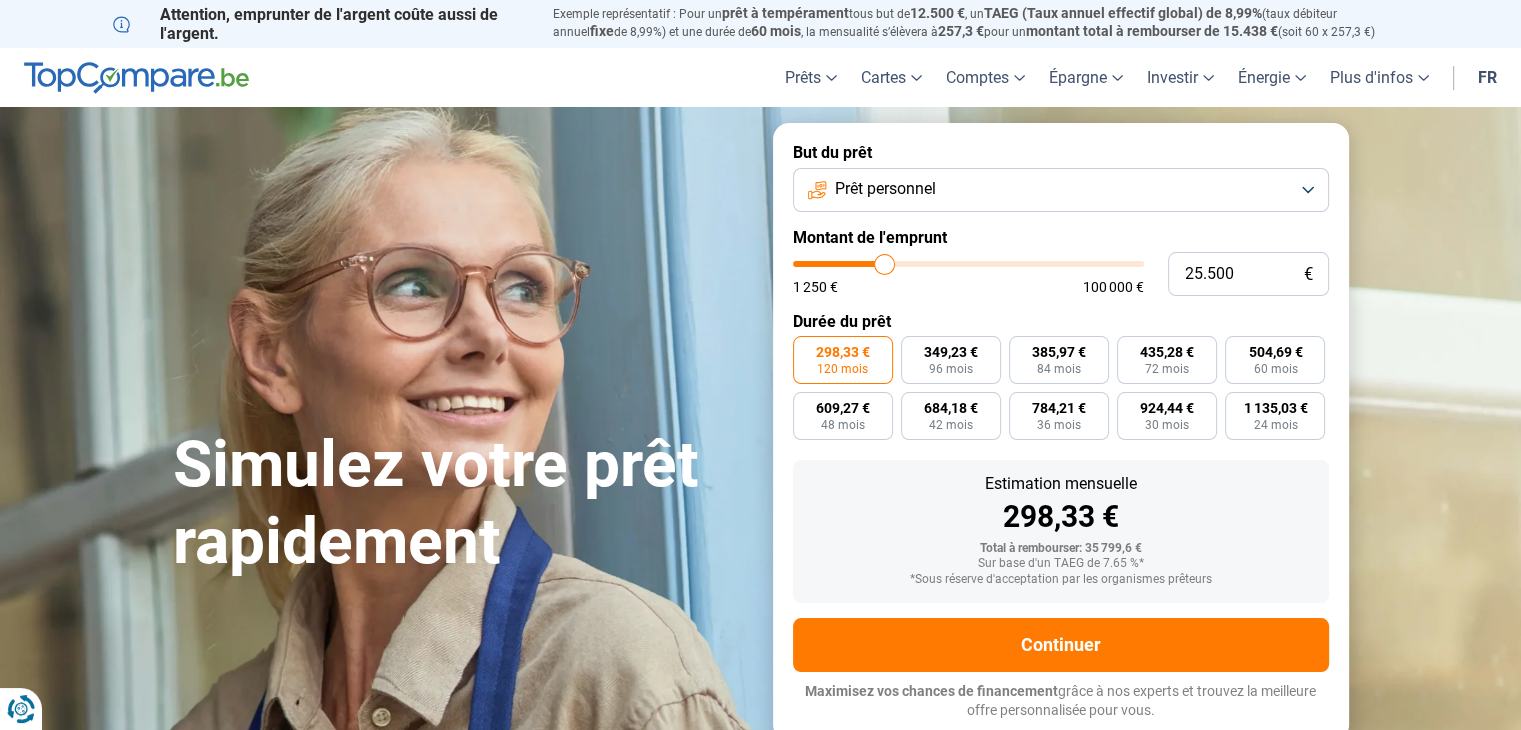 type on "25.250" 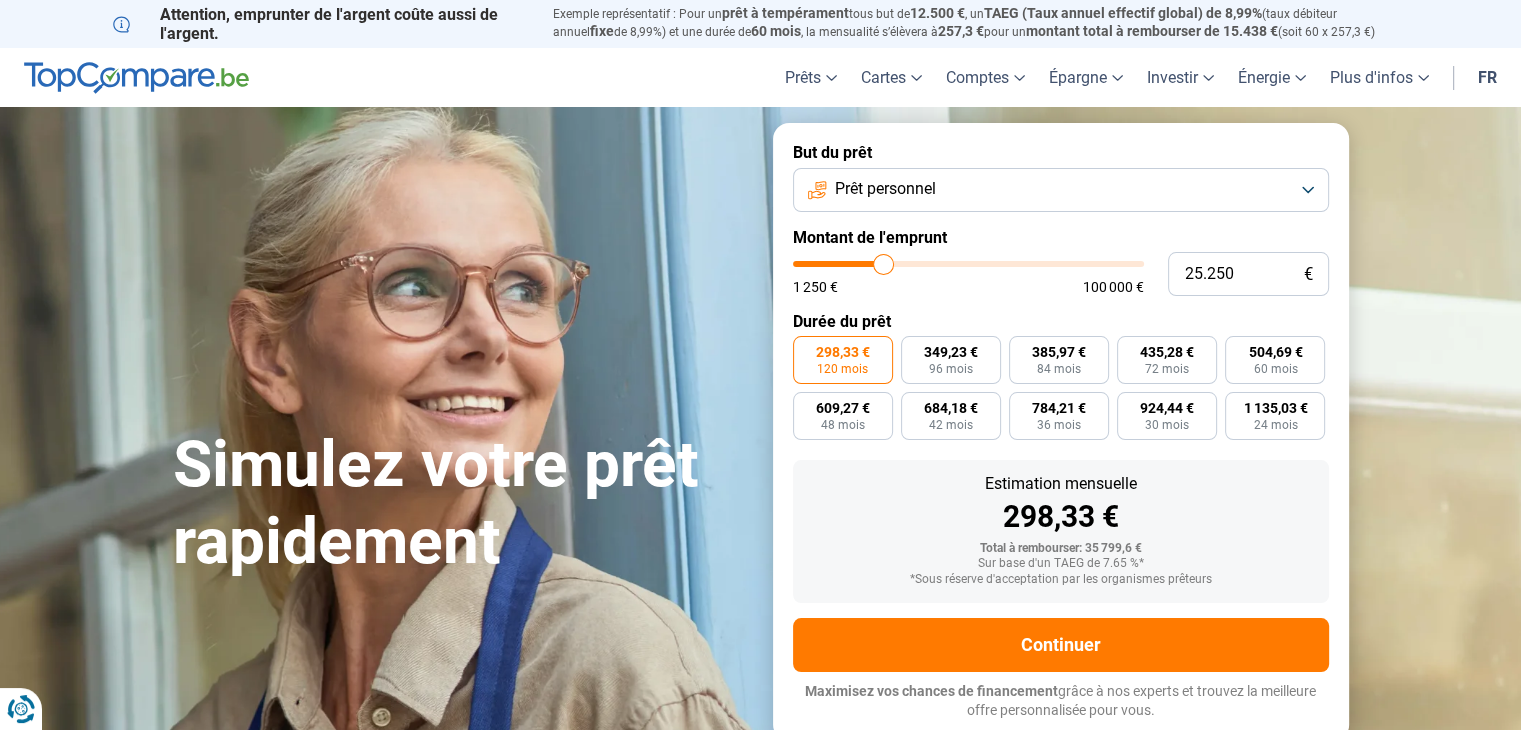 type on "25.000" 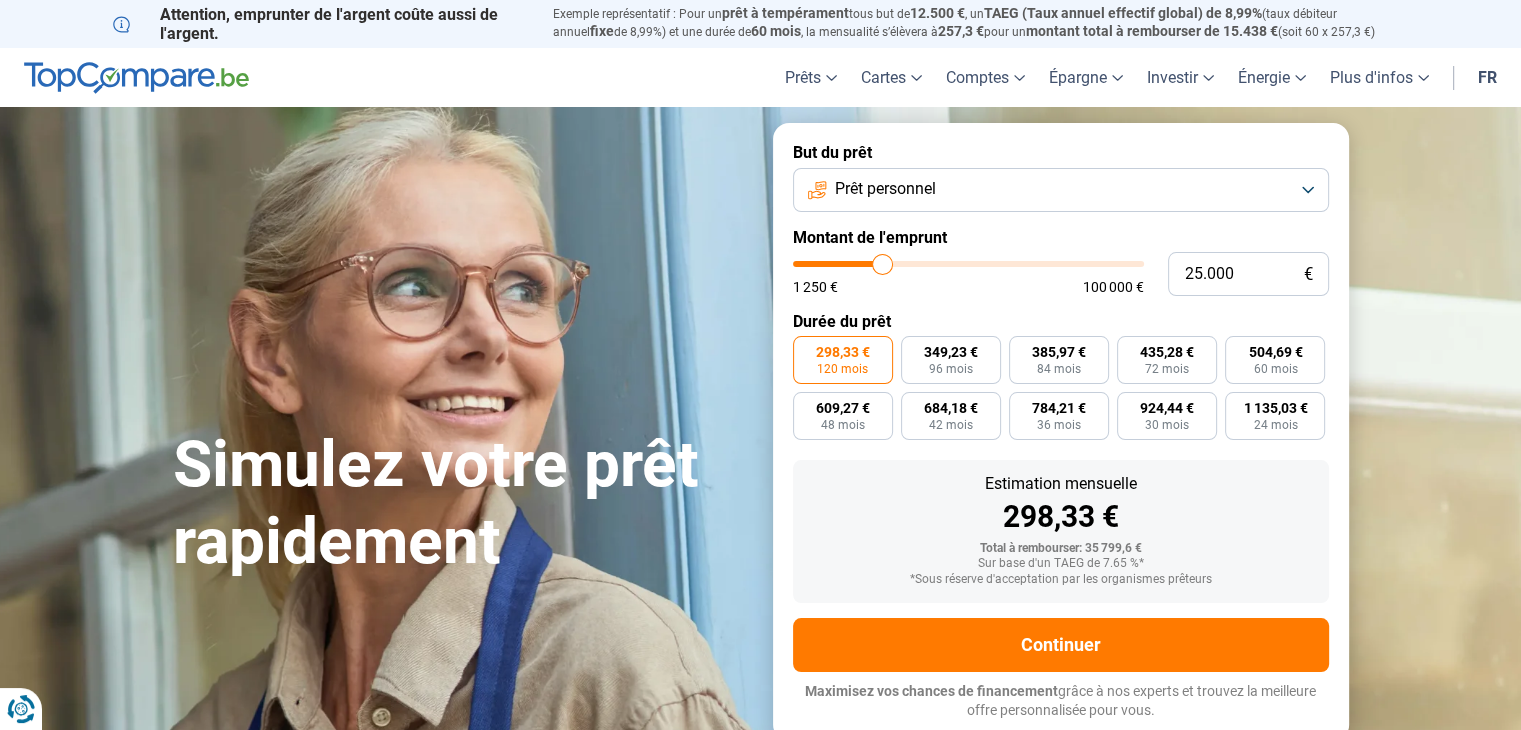 type 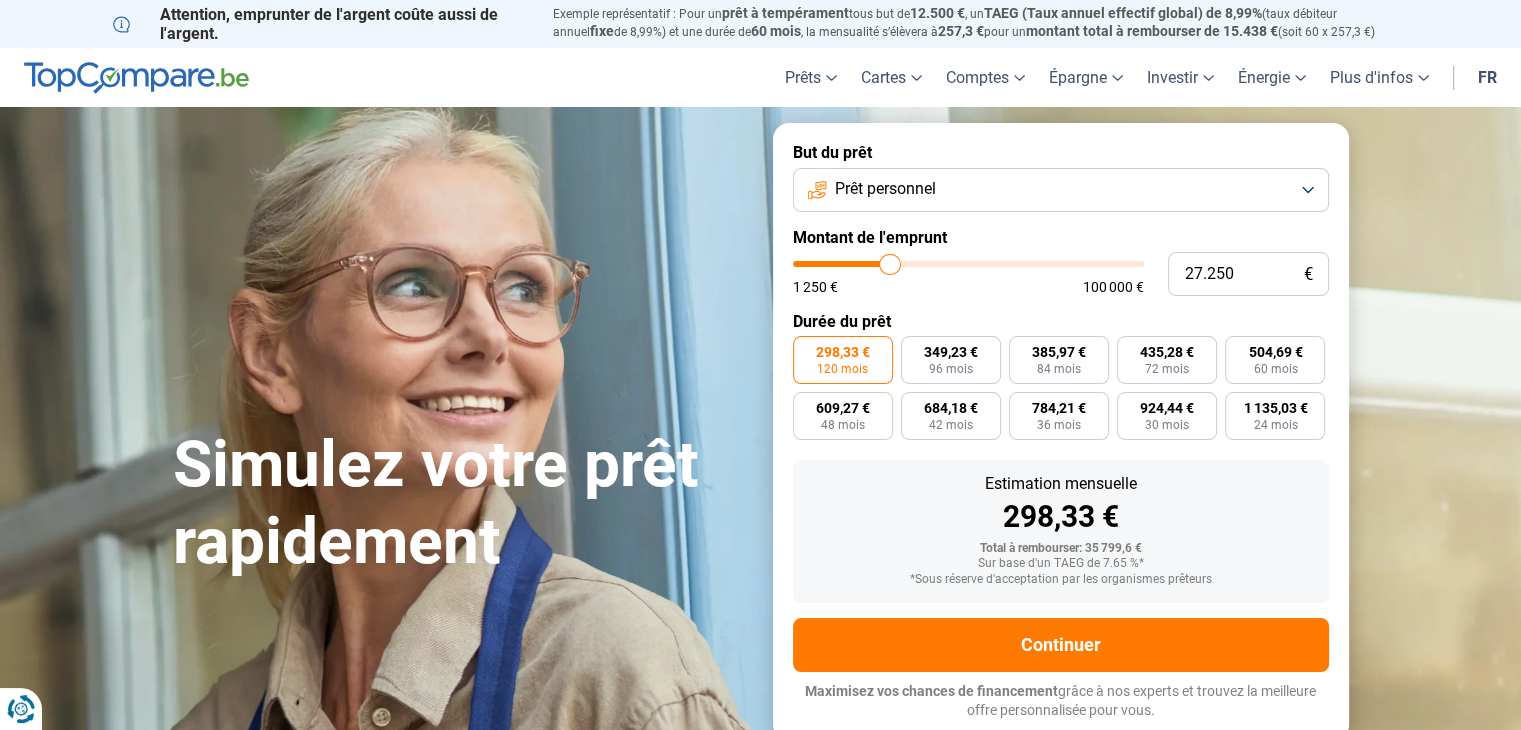click at bounding box center [968, 264] 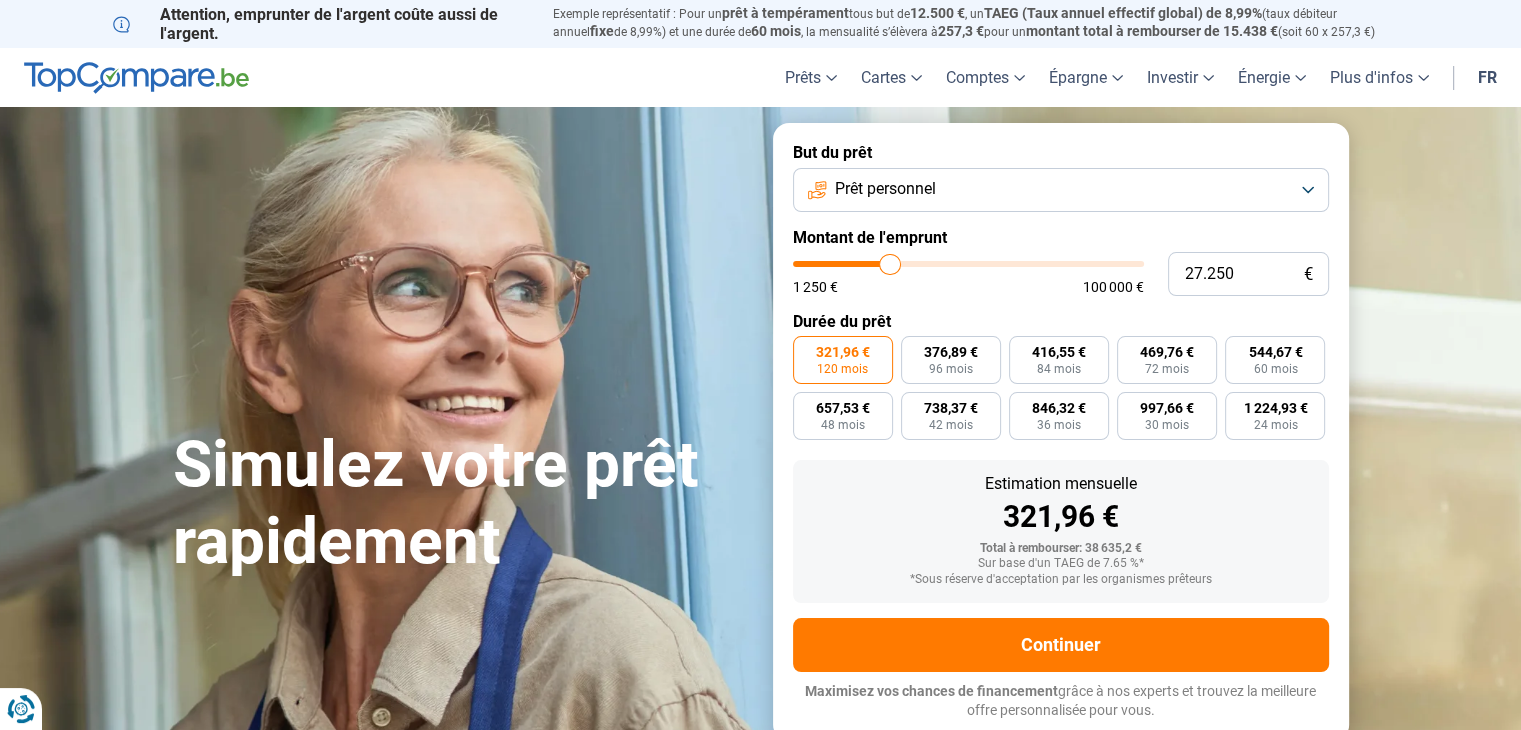 click on "Prêt personnel" at bounding box center (885, 189) 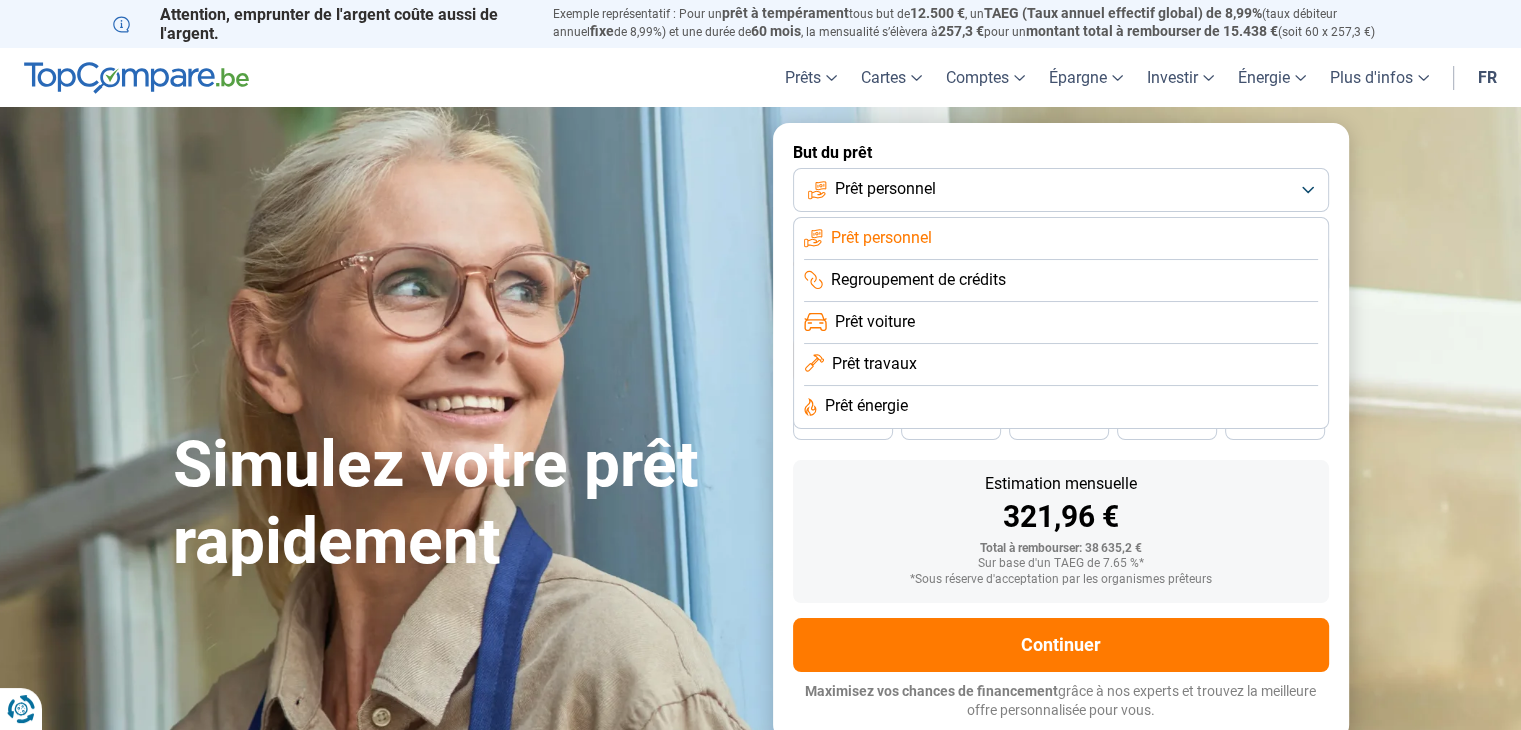 click on "Prêt travaux" at bounding box center [874, 364] 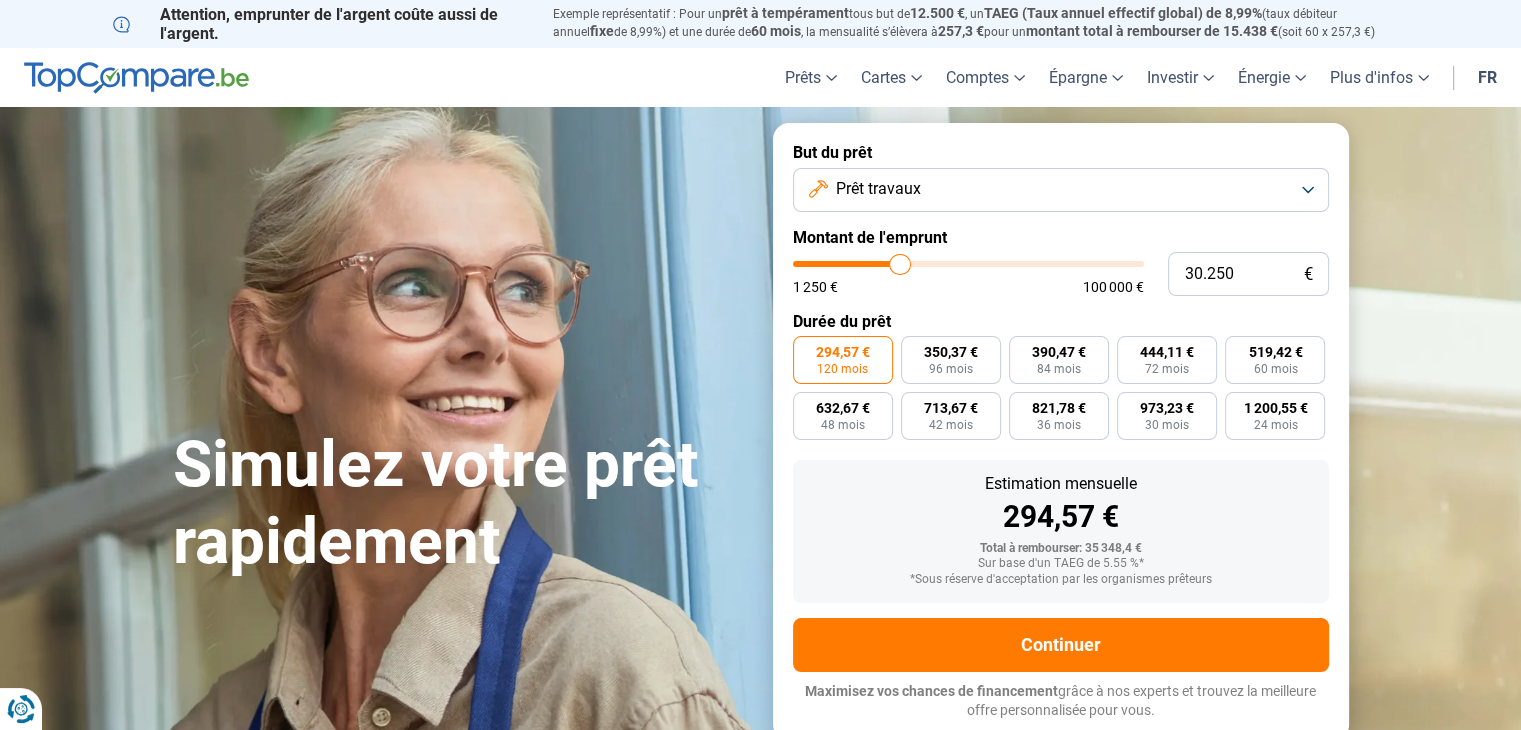 click at bounding box center [968, 264] 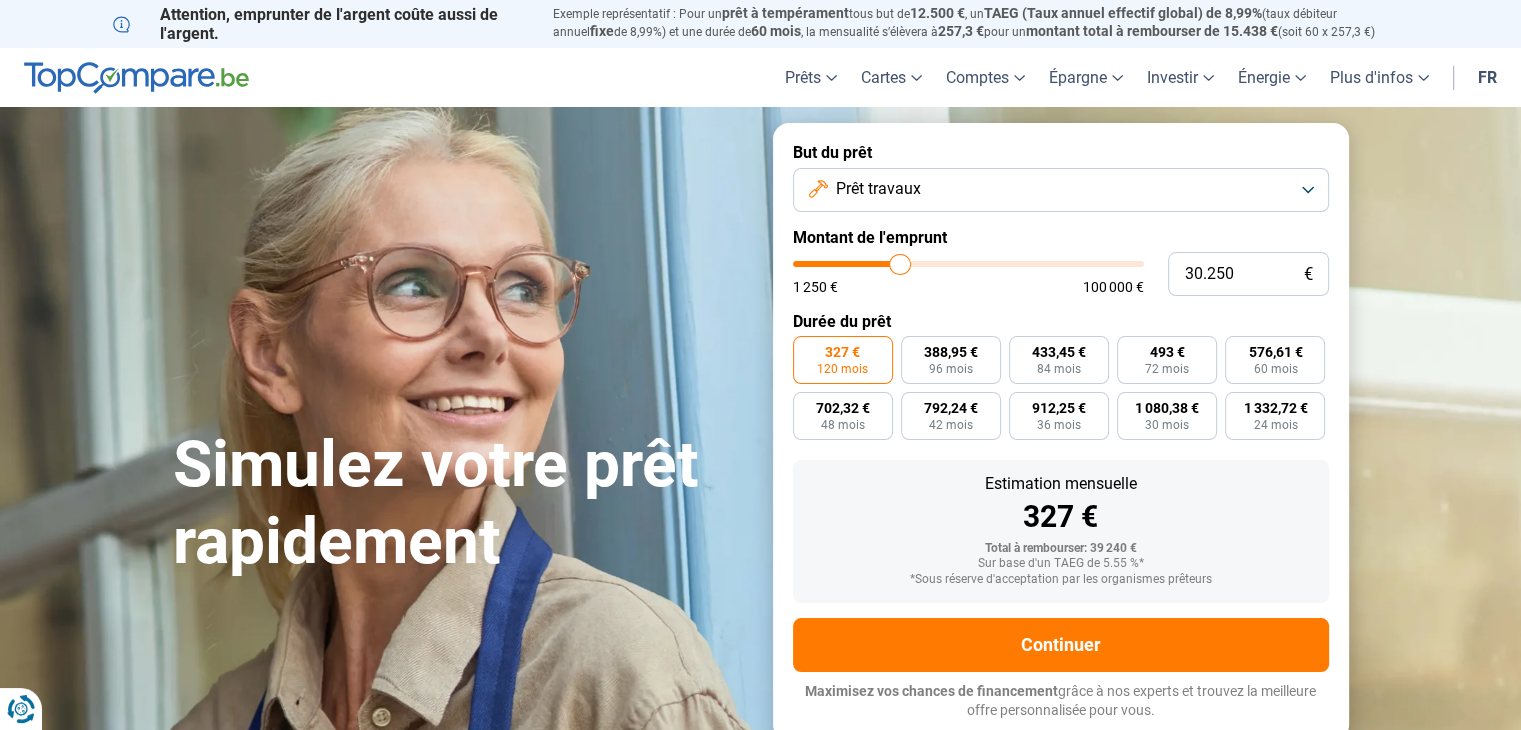 click on "327 €" at bounding box center (842, 352) 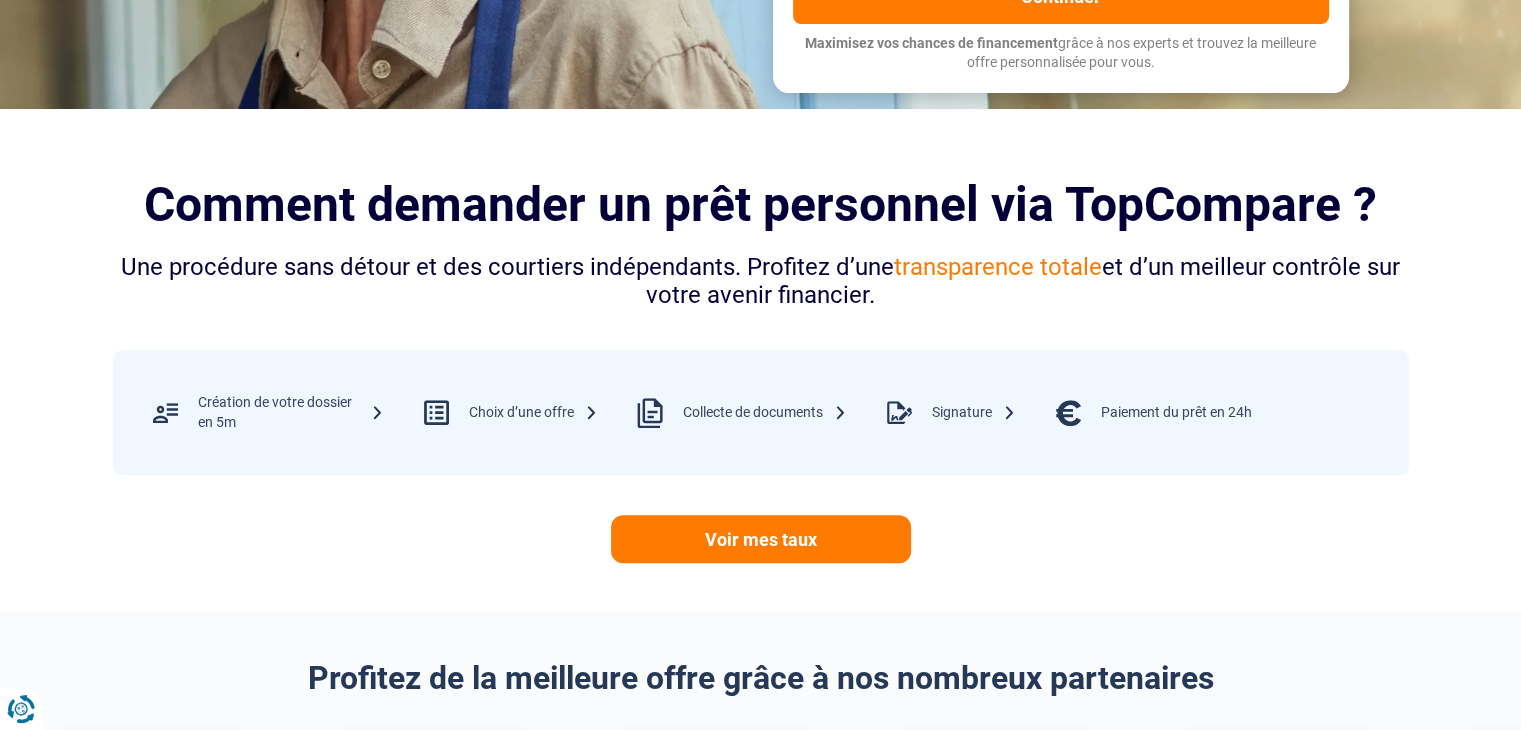 scroll, scrollTop: 656, scrollLeft: 0, axis: vertical 